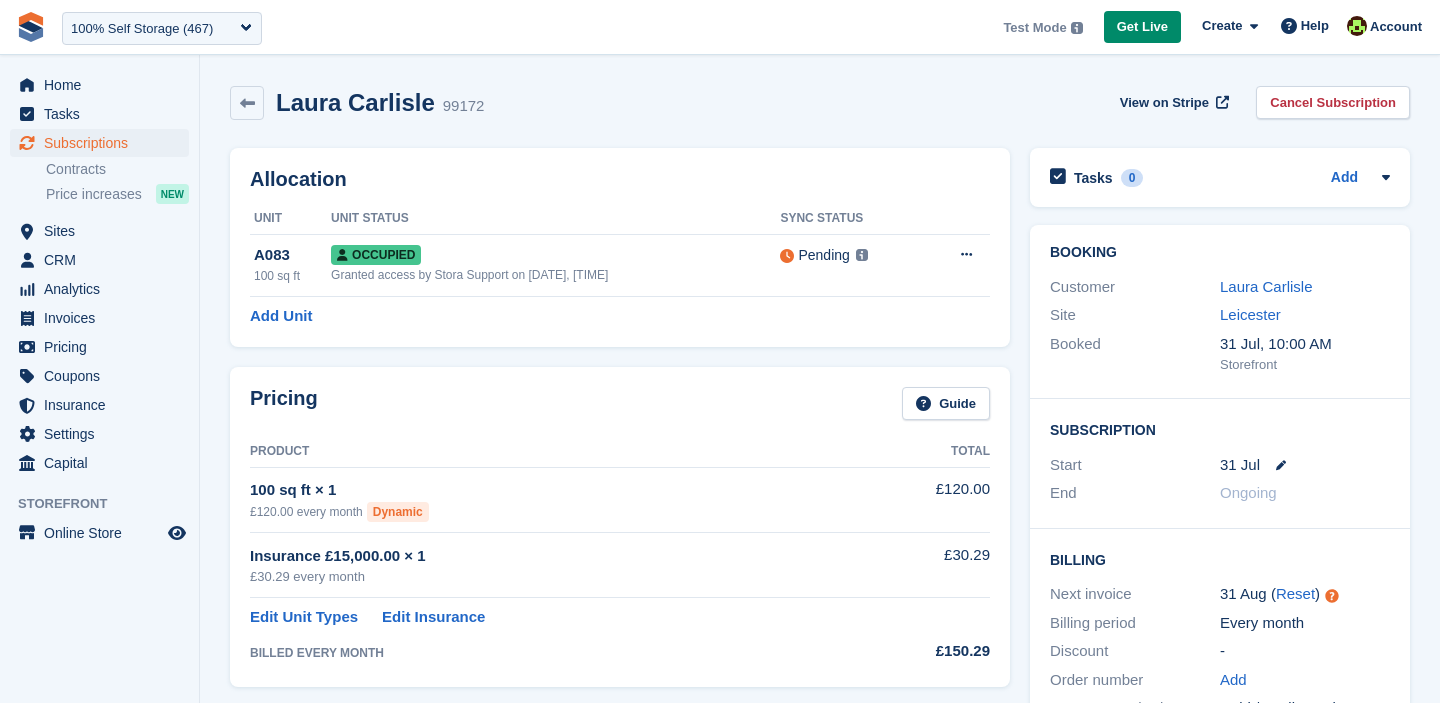 scroll, scrollTop: 197, scrollLeft: 0, axis: vertical 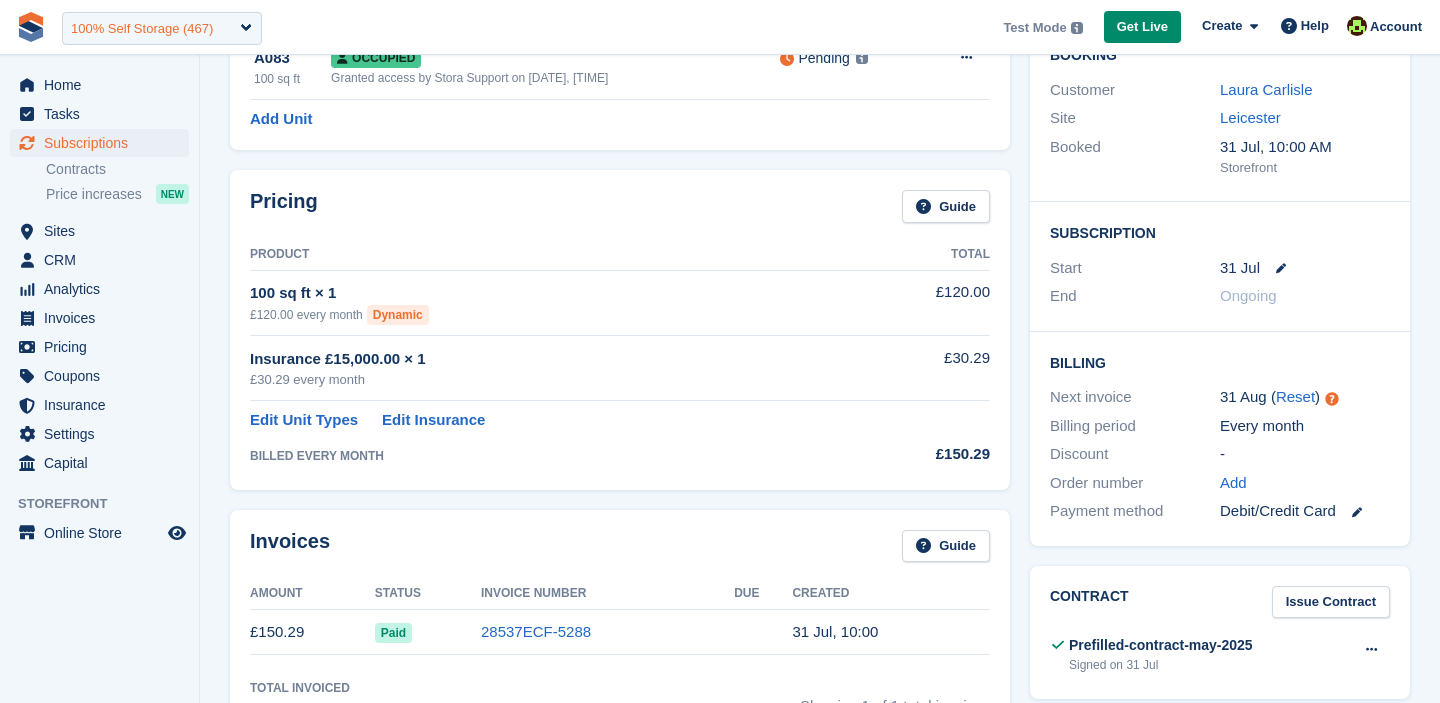 click on "100% Self Storage (467)" at bounding box center [162, 28] 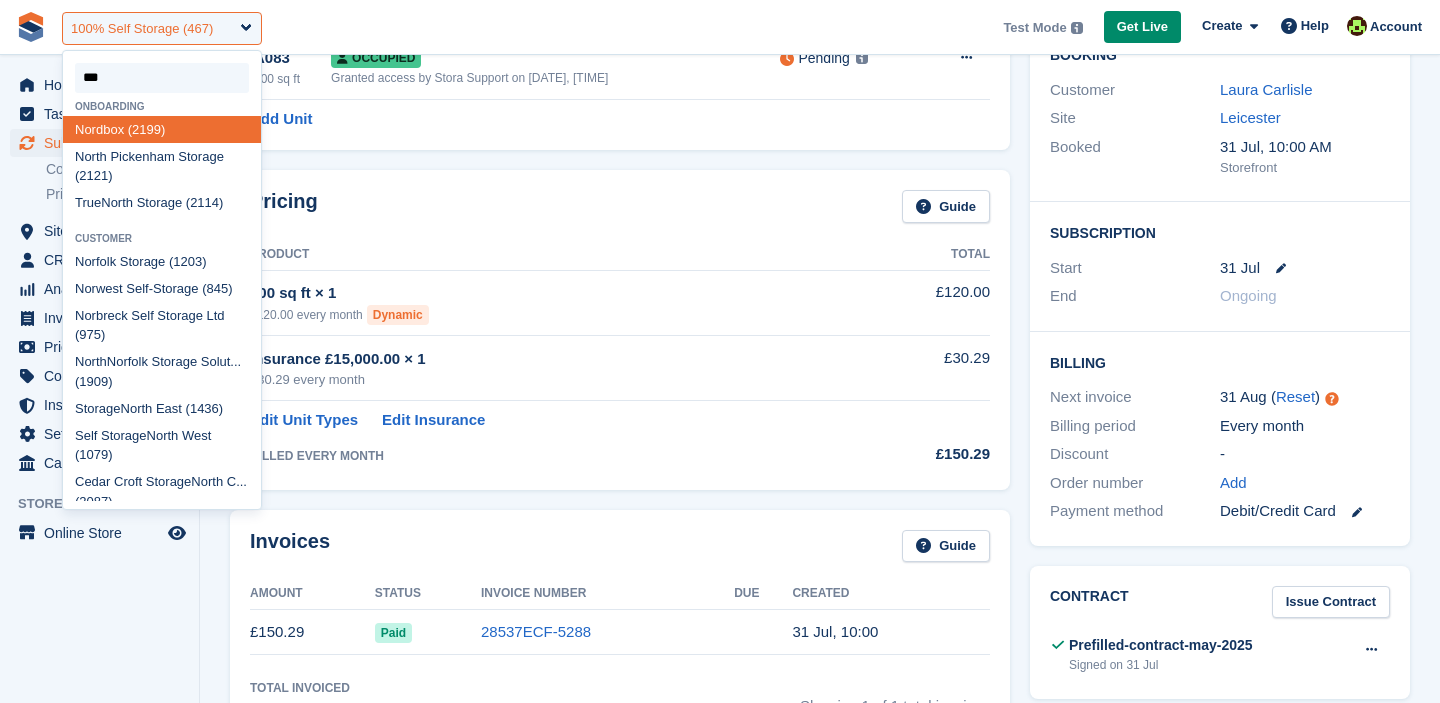 type on "****" 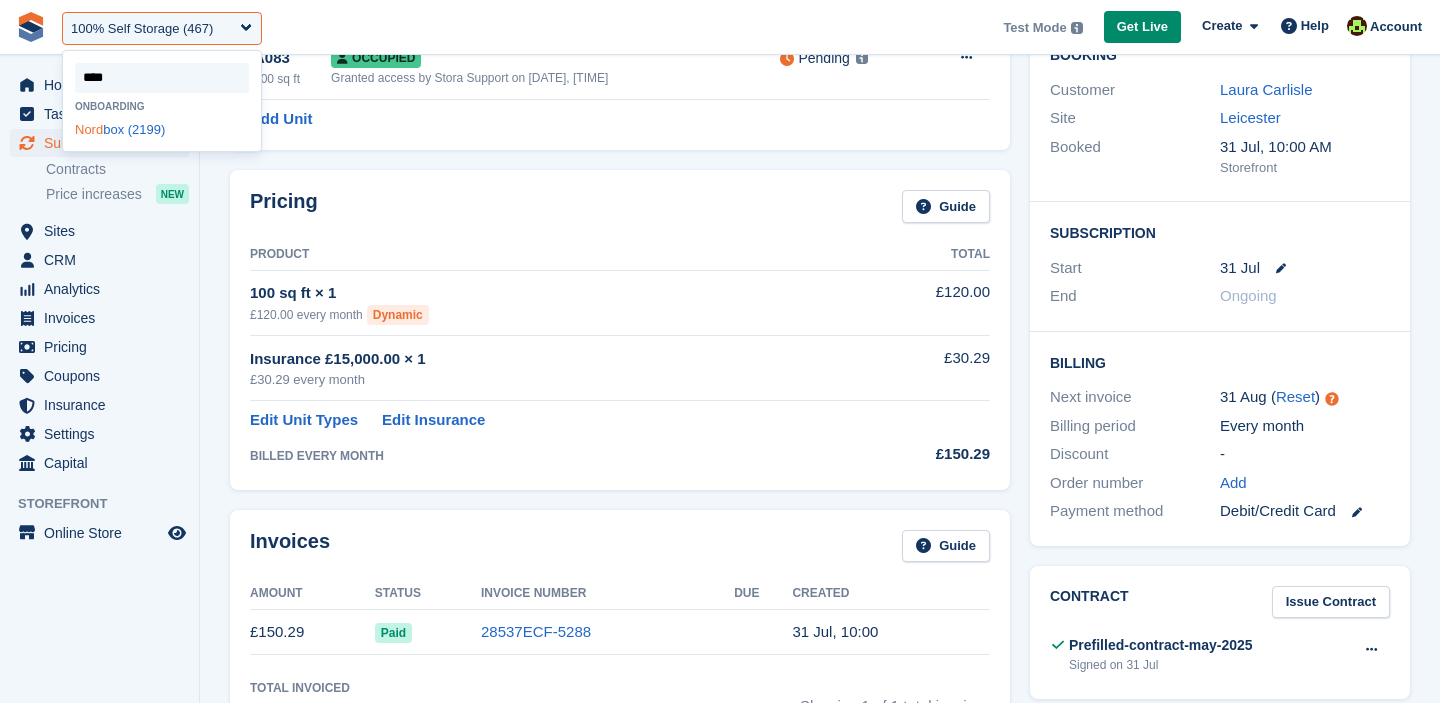 click on "Nord box (2199)" at bounding box center (162, 129) 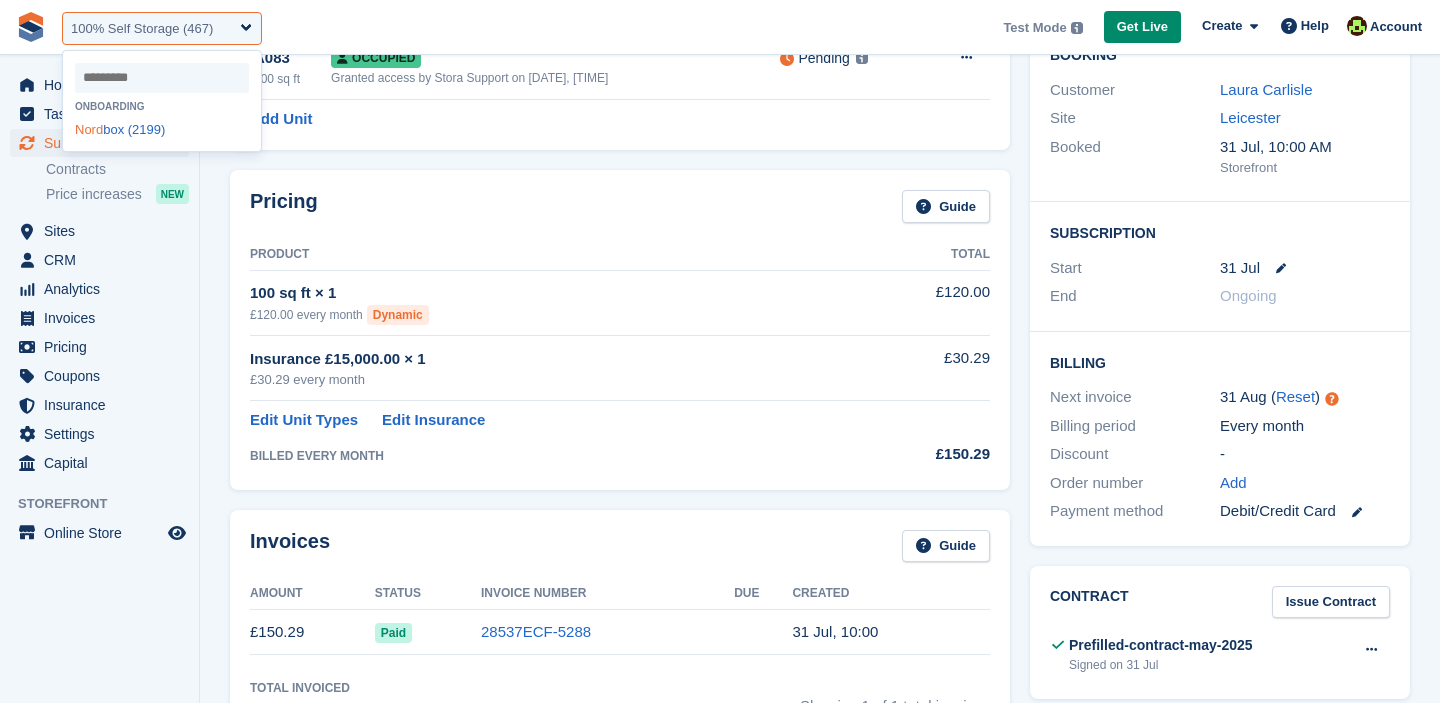 select on "****" 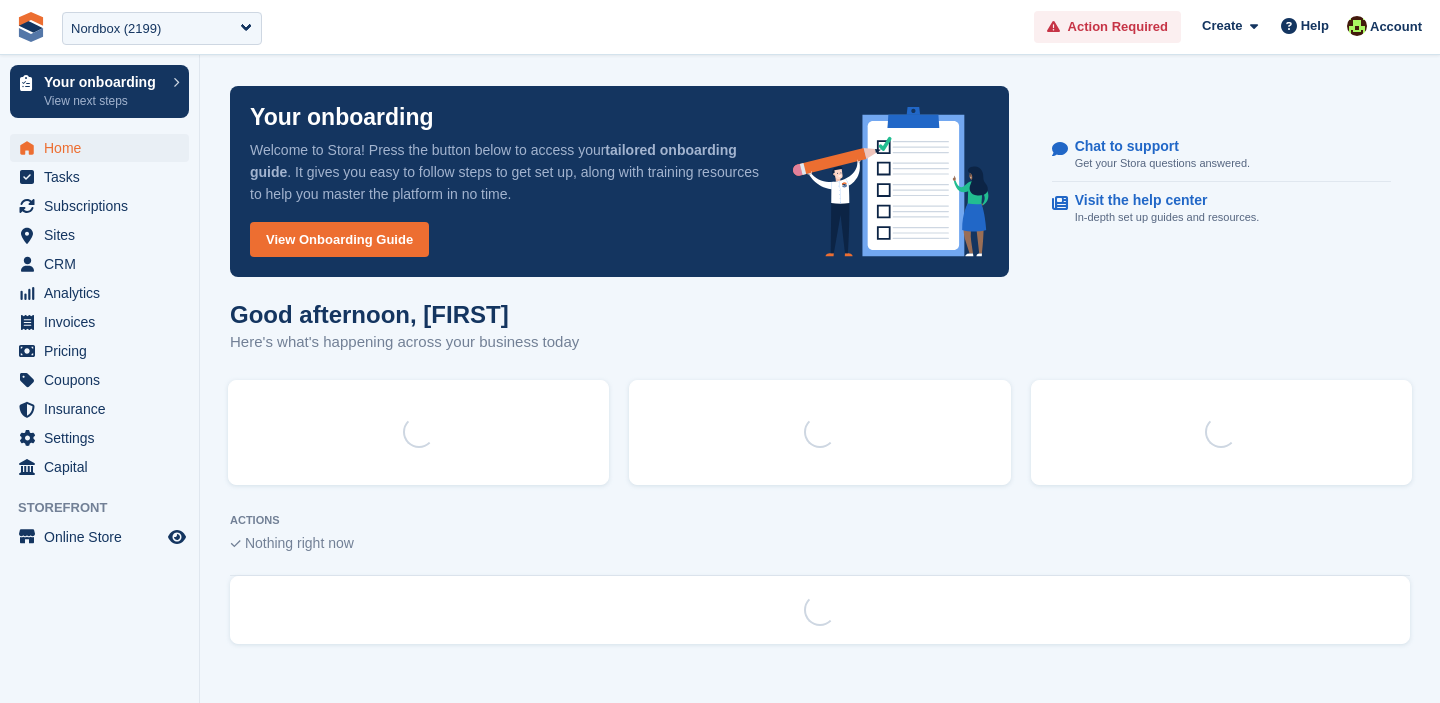scroll, scrollTop: 0, scrollLeft: 0, axis: both 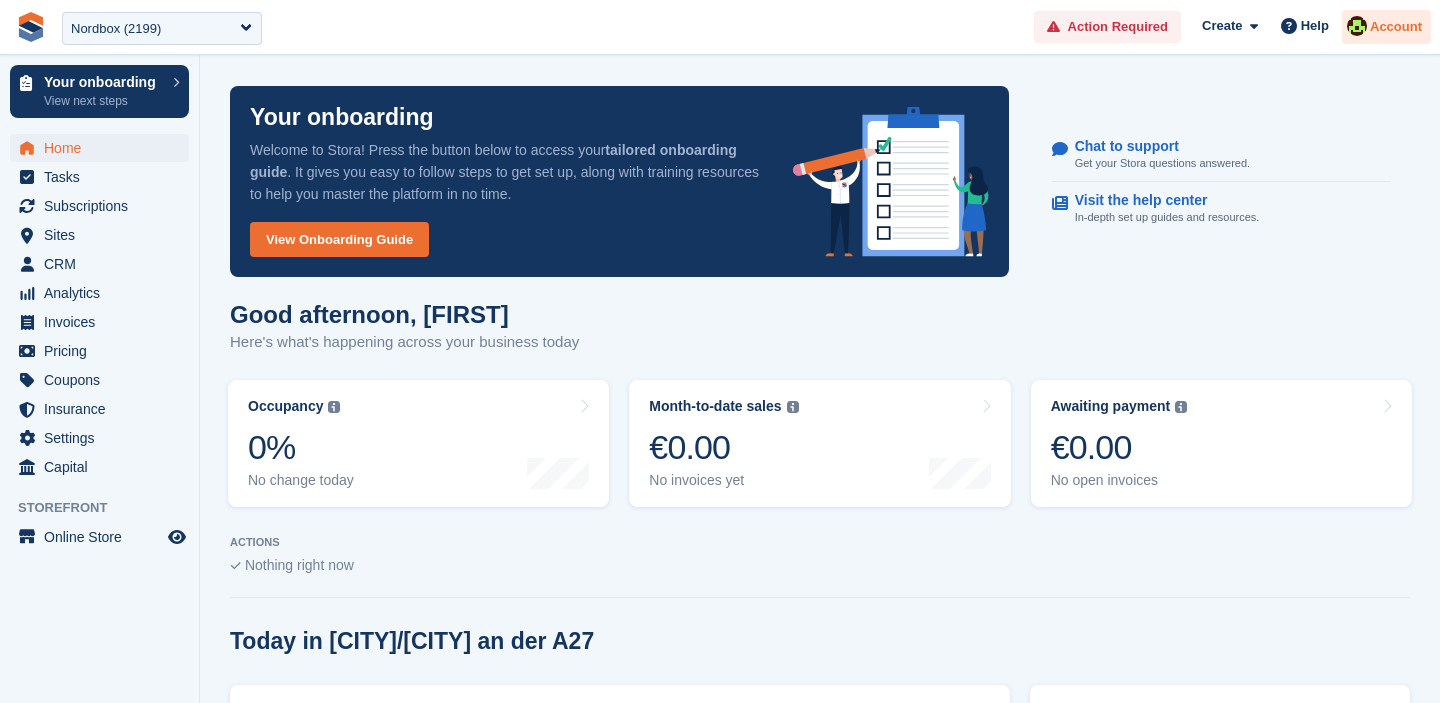 click on "Account" at bounding box center [1396, 27] 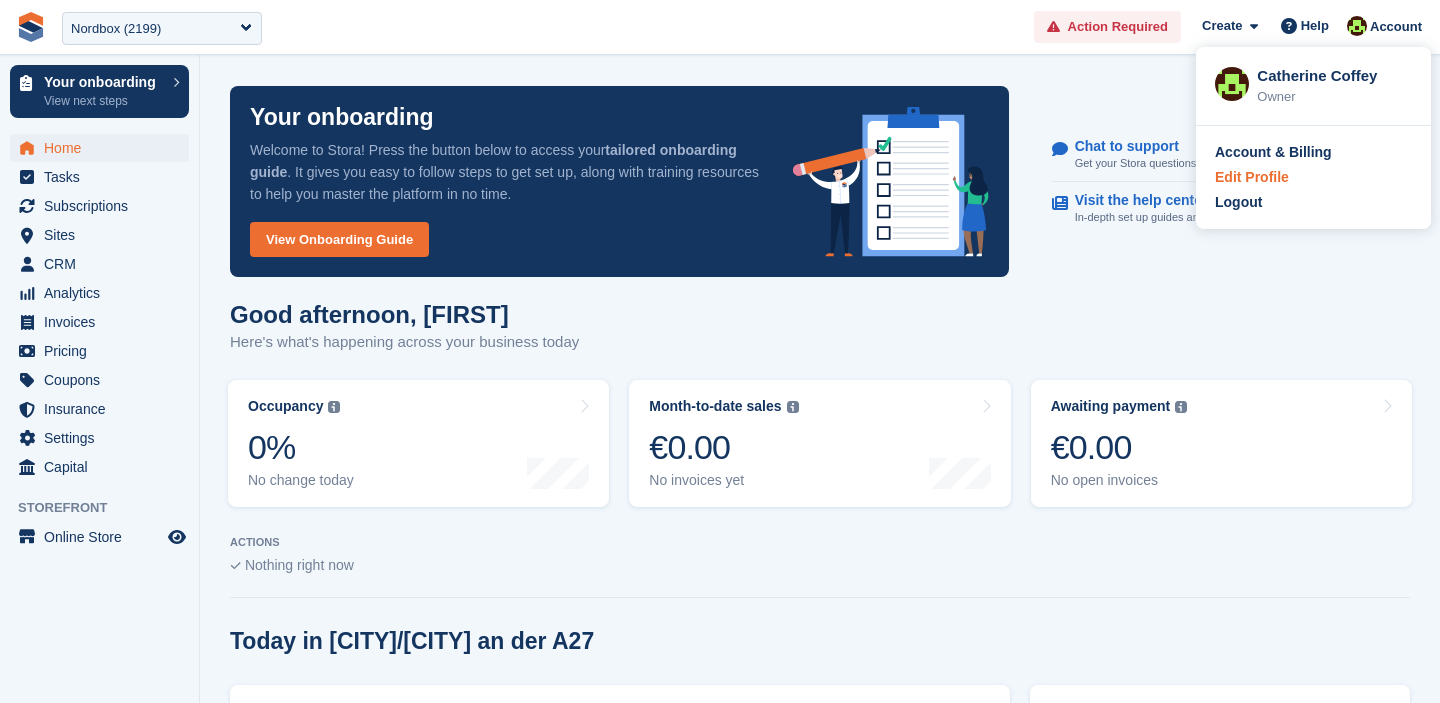 click on "Edit Profile" at bounding box center [1252, 177] 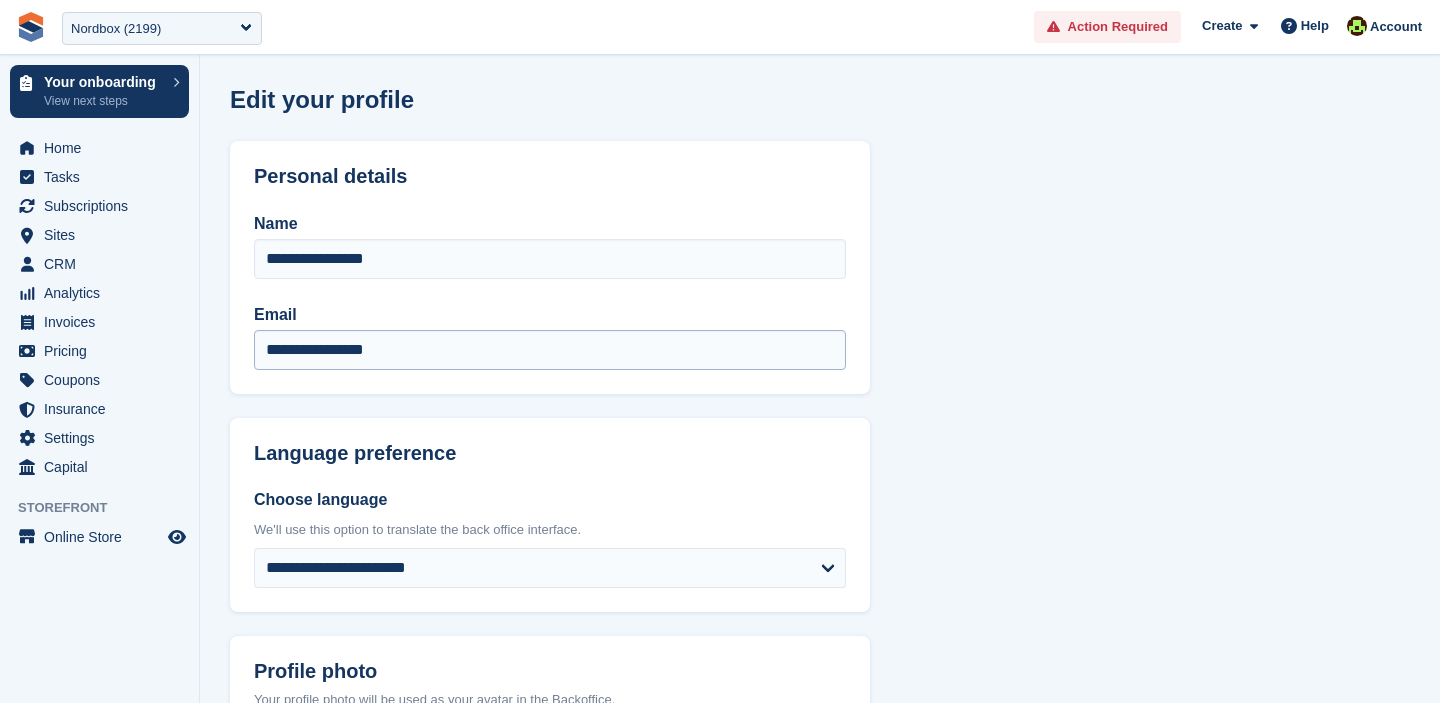 scroll, scrollTop: 0, scrollLeft: 0, axis: both 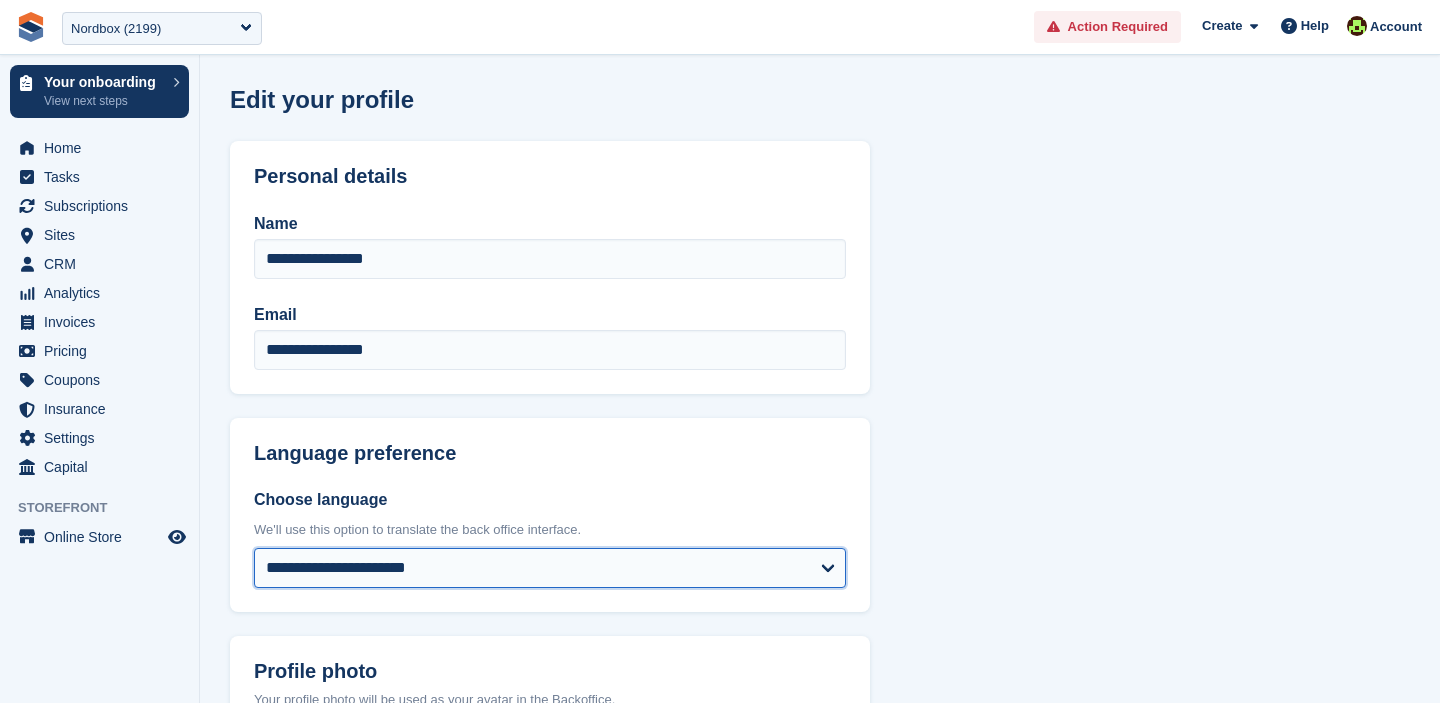 click on "**********" at bounding box center (550, 568) 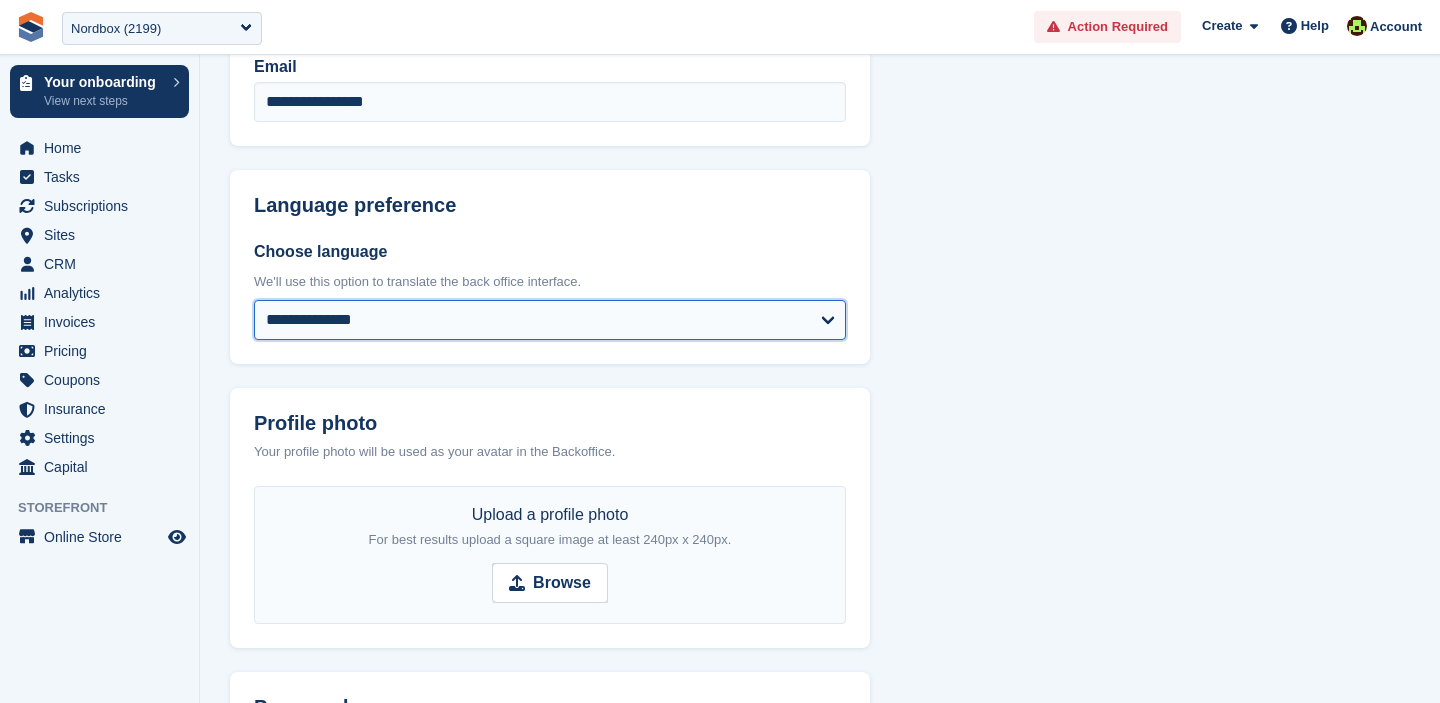 scroll, scrollTop: 798, scrollLeft: 0, axis: vertical 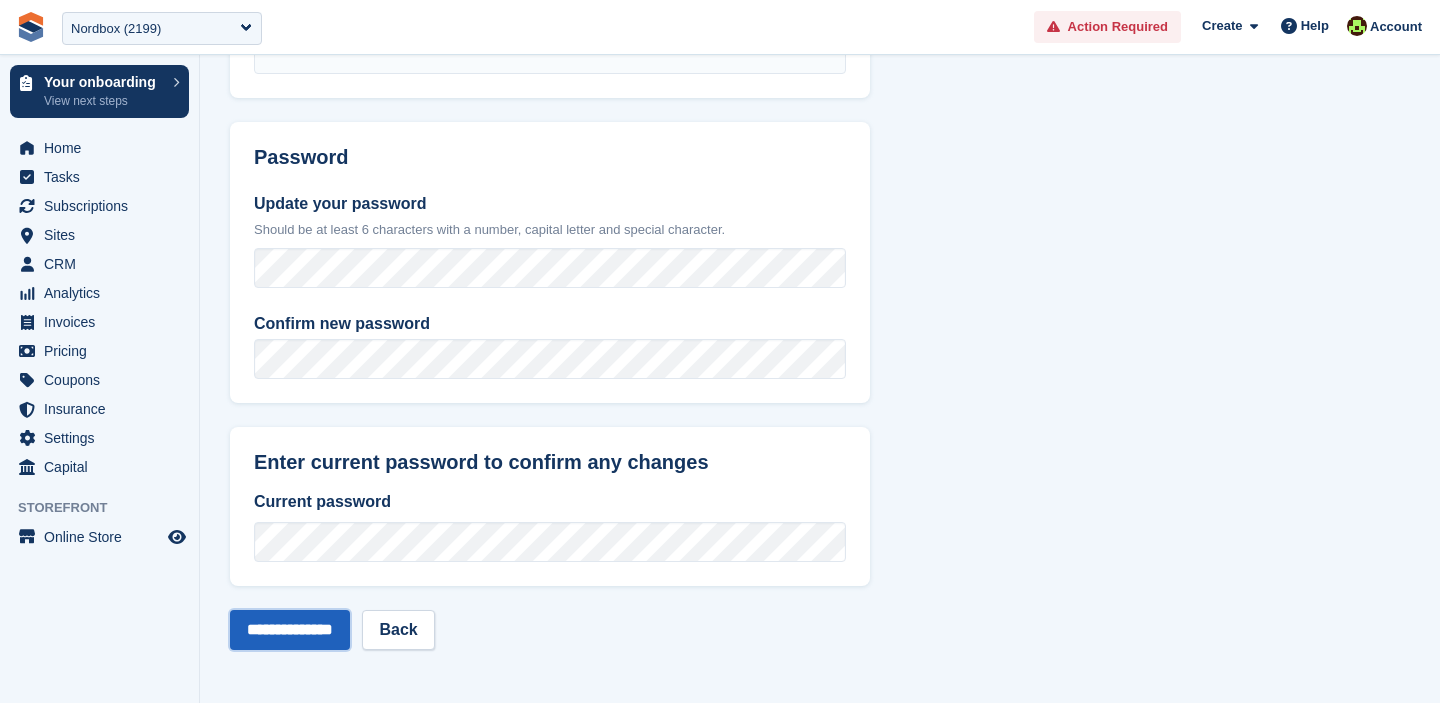 click on "**********" at bounding box center [290, 630] 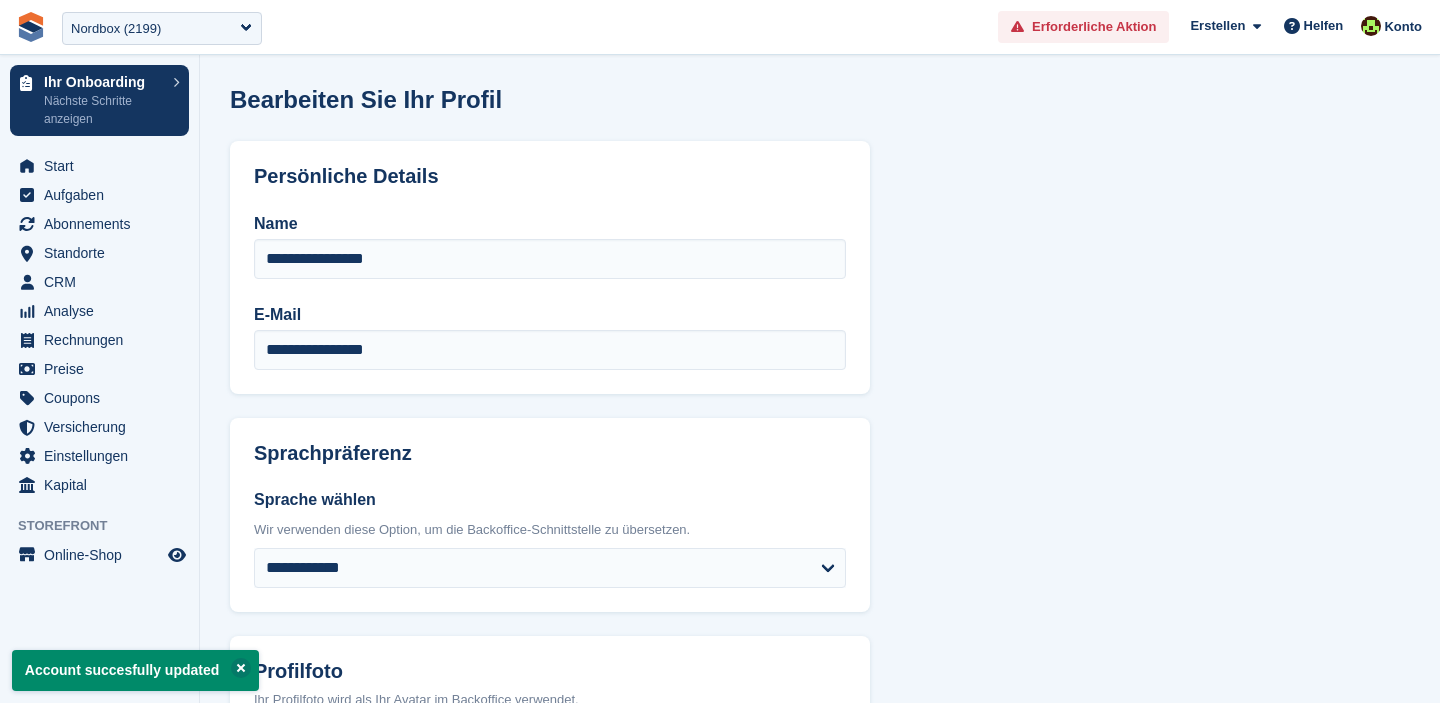 scroll, scrollTop: 0, scrollLeft: 0, axis: both 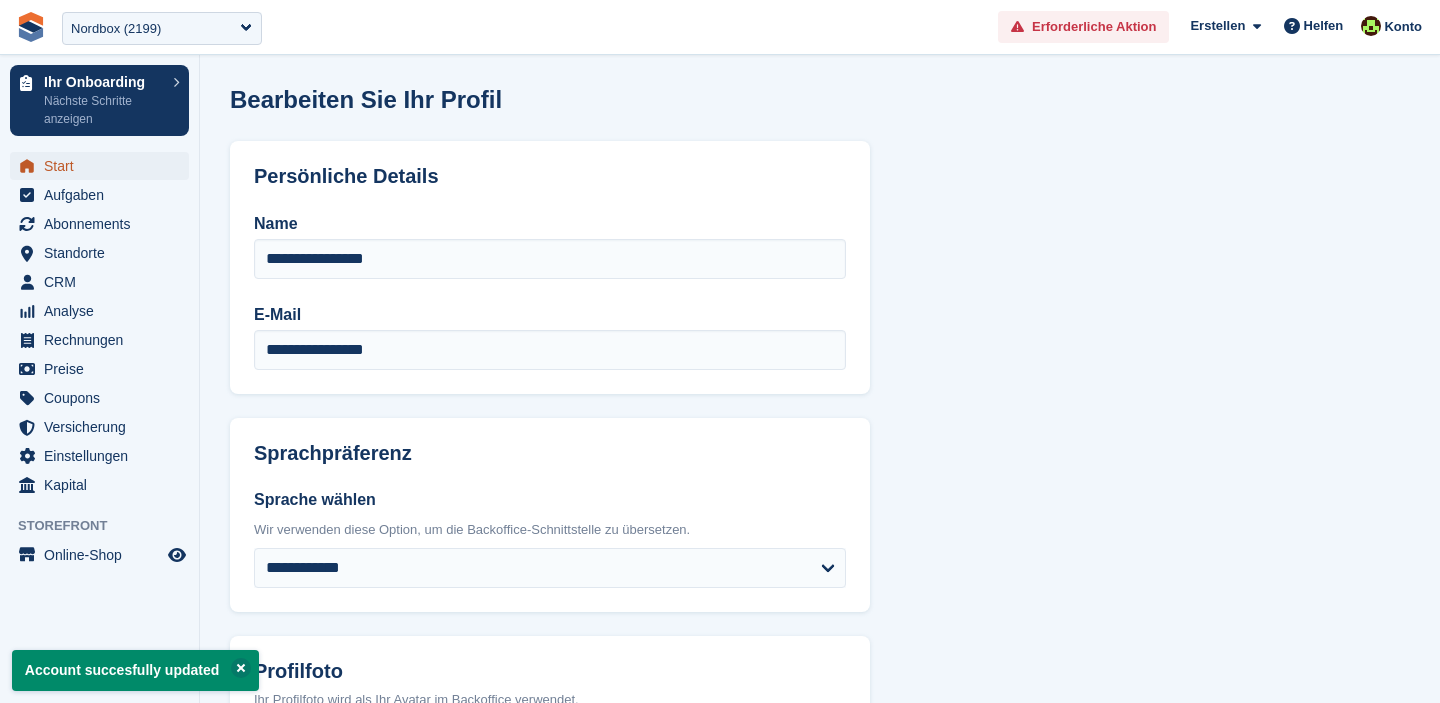 click on "Start" at bounding box center (104, 166) 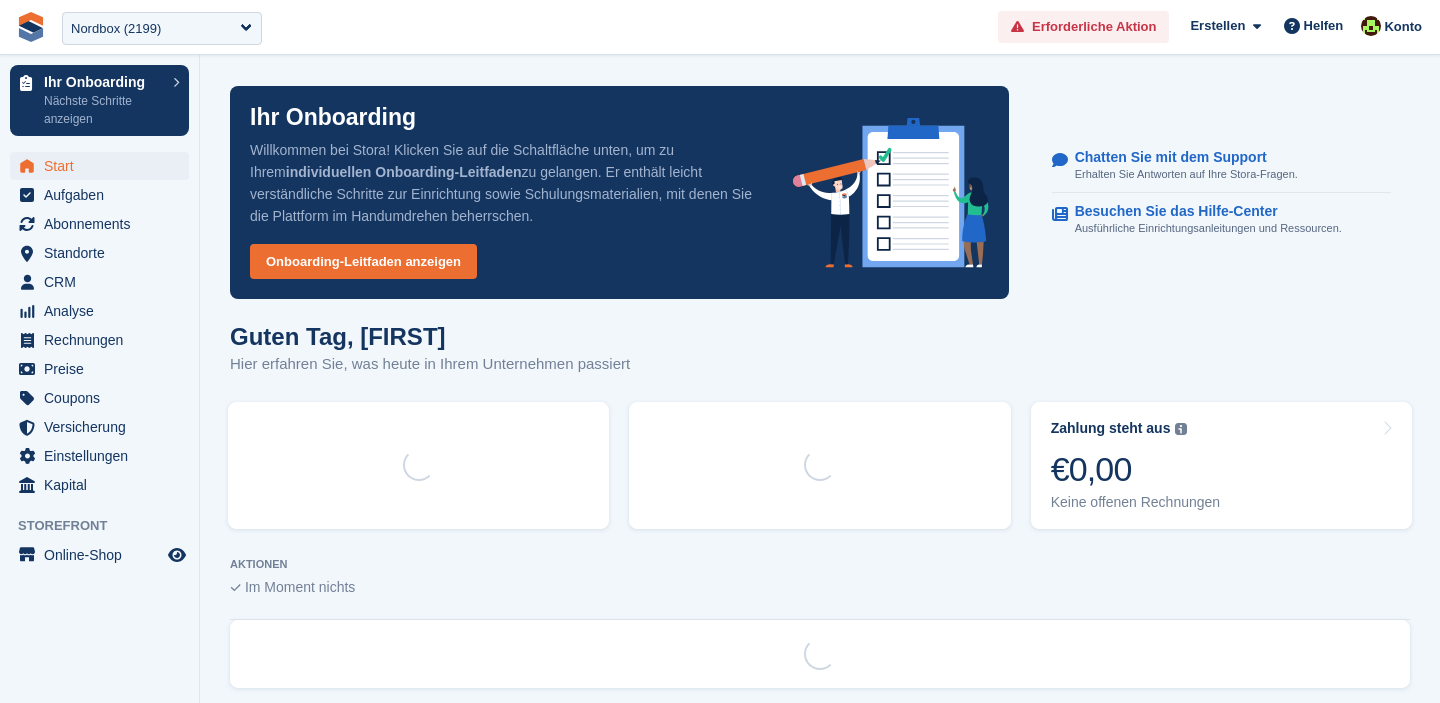 scroll, scrollTop: 0, scrollLeft: 0, axis: both 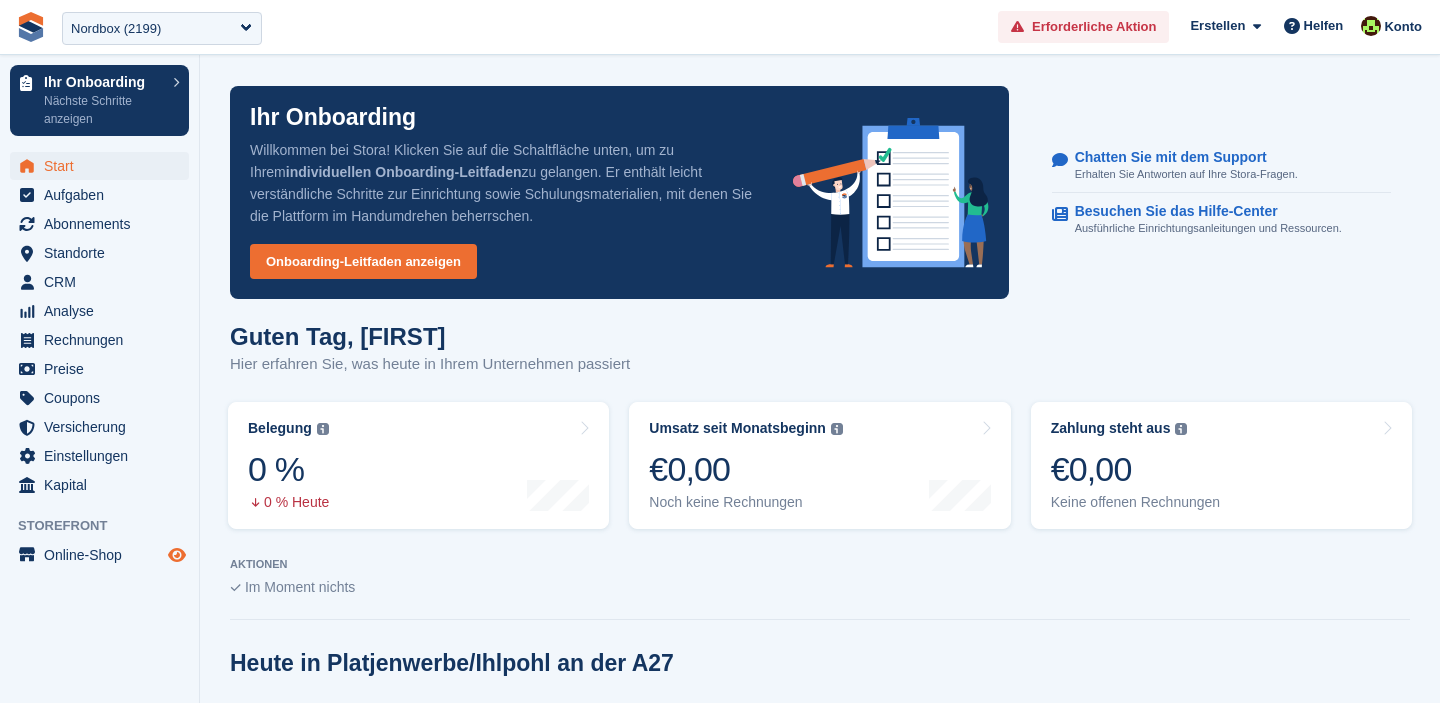 click at bounding box center (177, 555) 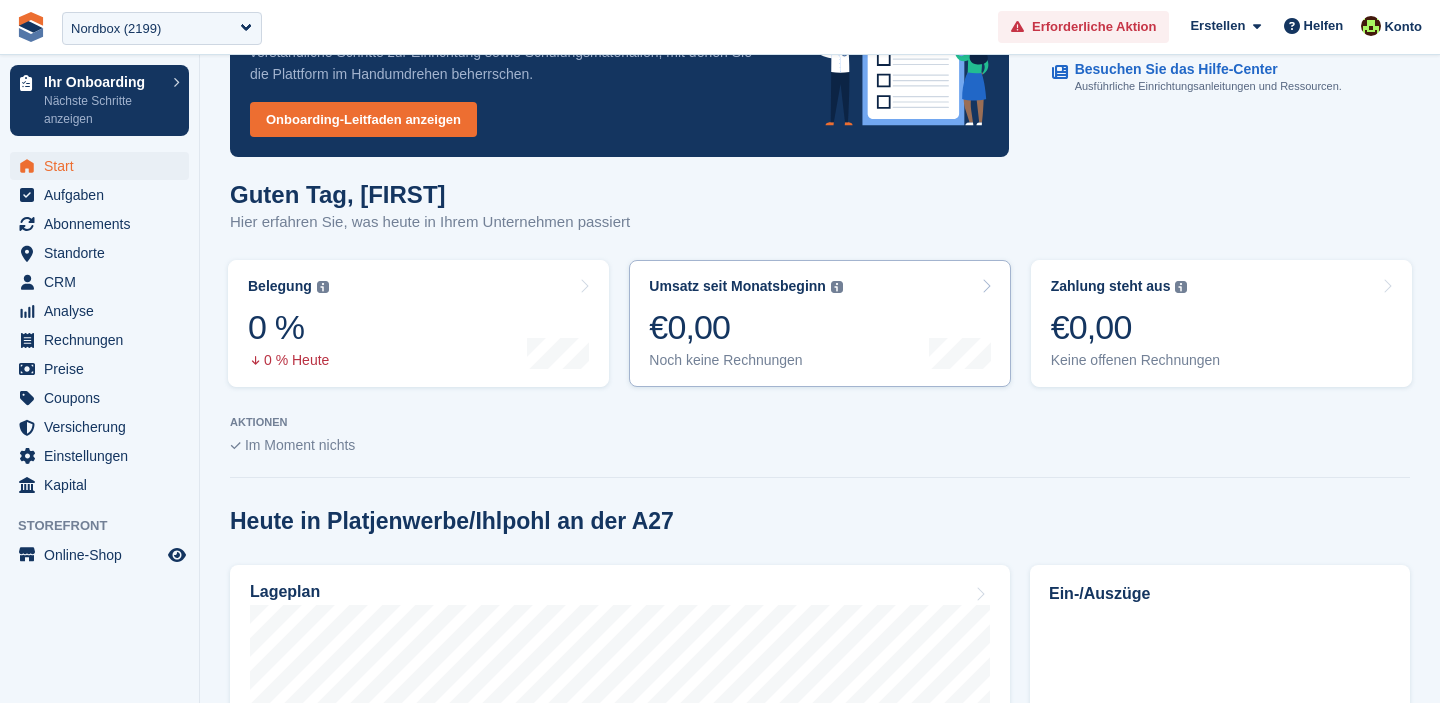 scroll, scrollTop: 0, scrollLeft: 0, axis: both 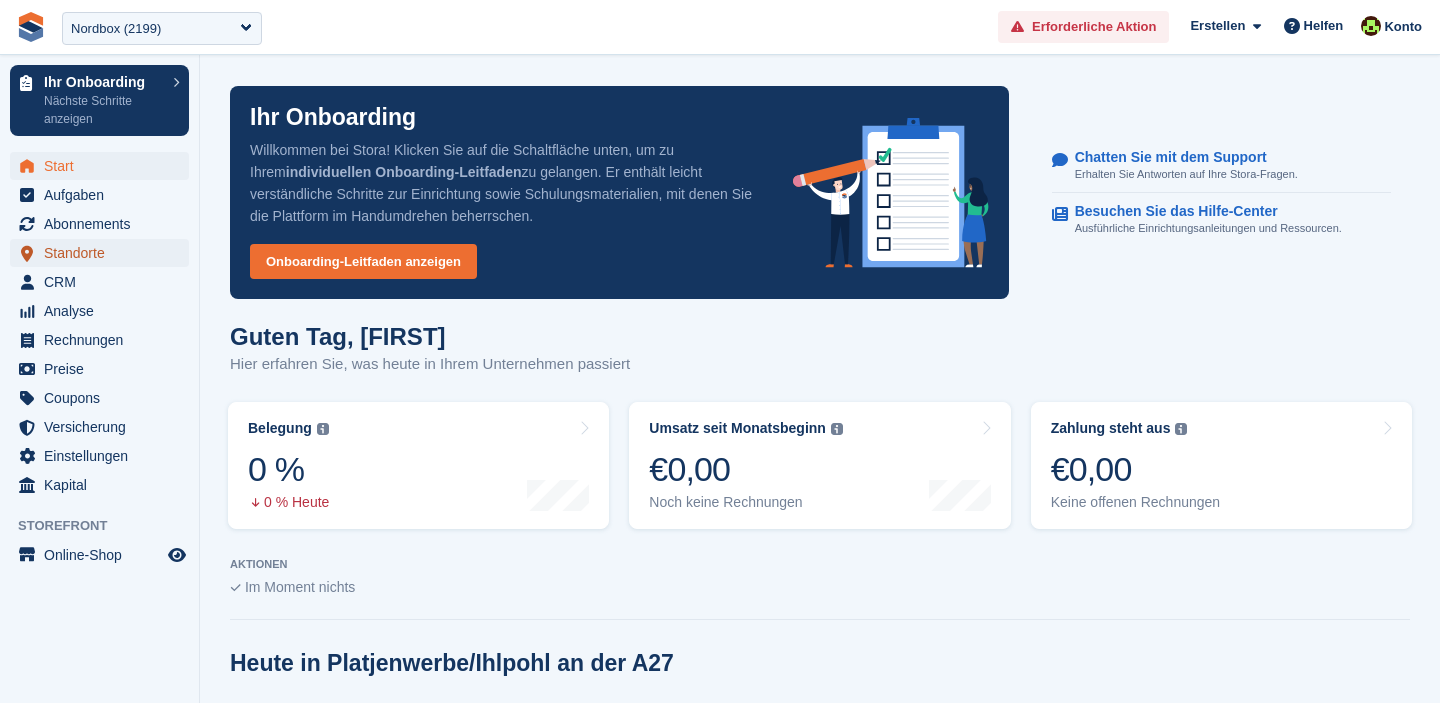 click on "Standorte" at bounding box center (104, 253) 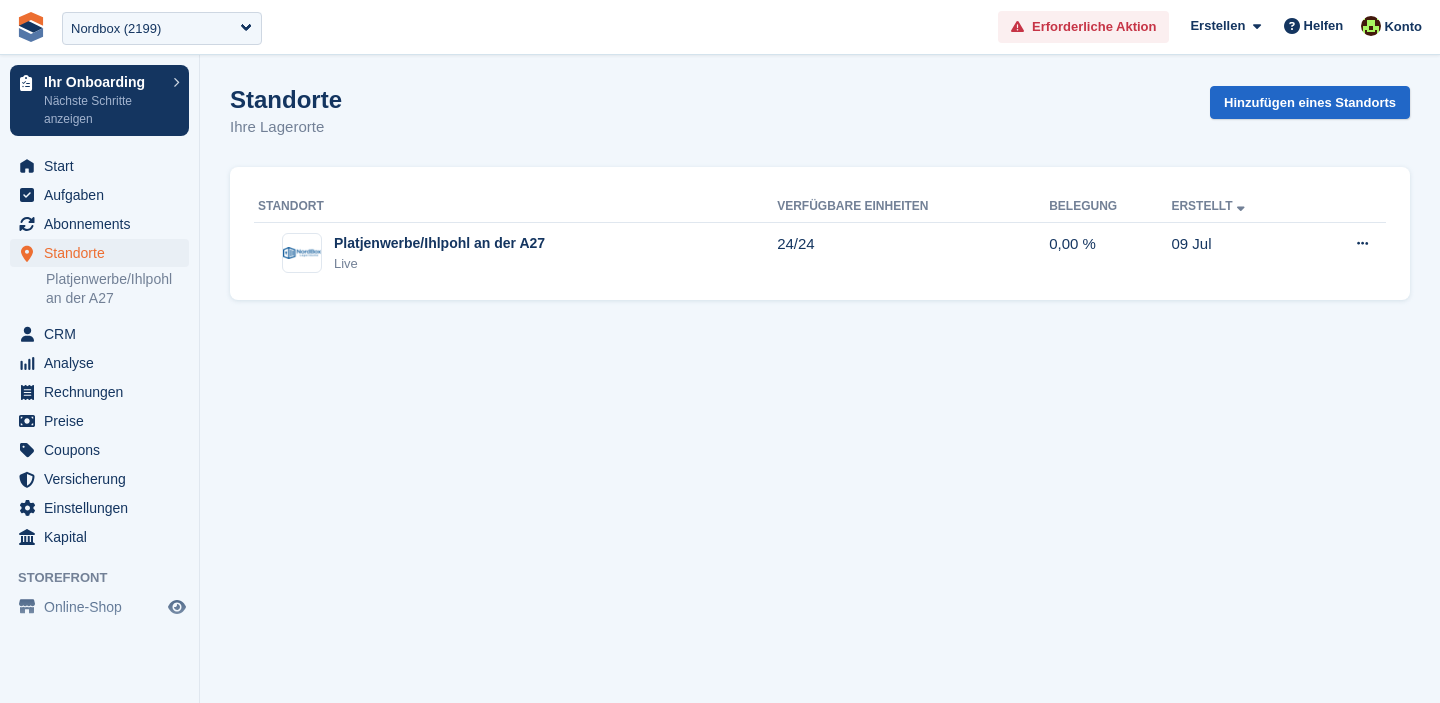 scroll, scrollTop: 0, scrollLeft: 0, axis: both 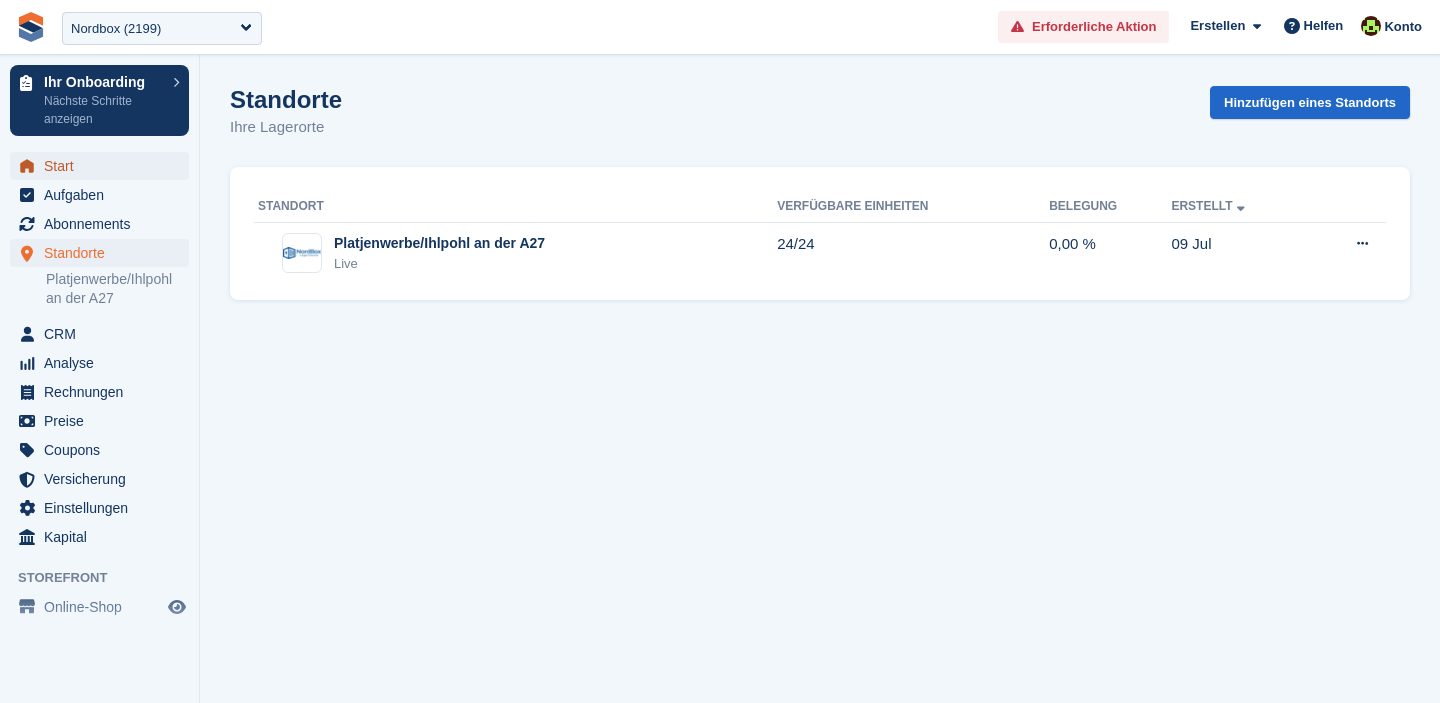click on "Start" at bounding box center (104, 166) 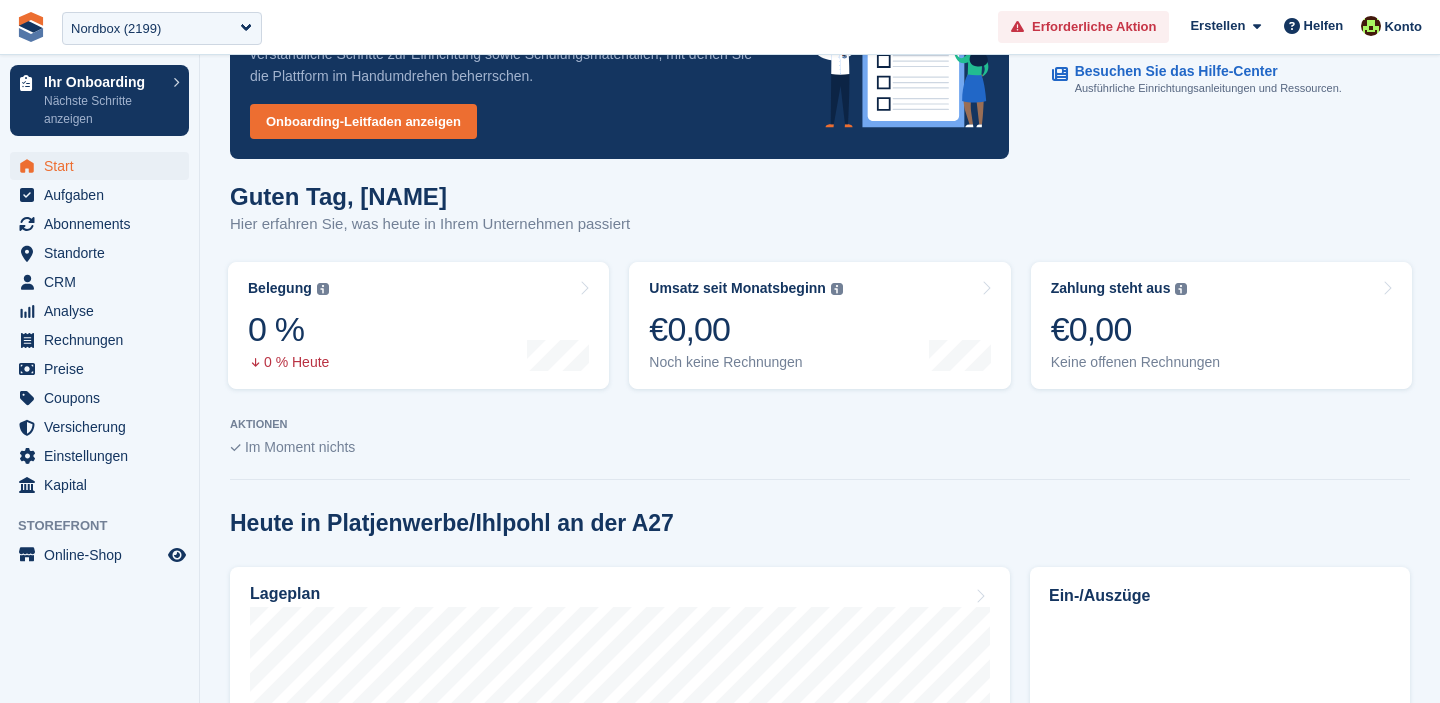 scroll, scrollTop: 0, scrollLeft: 0, axis: both 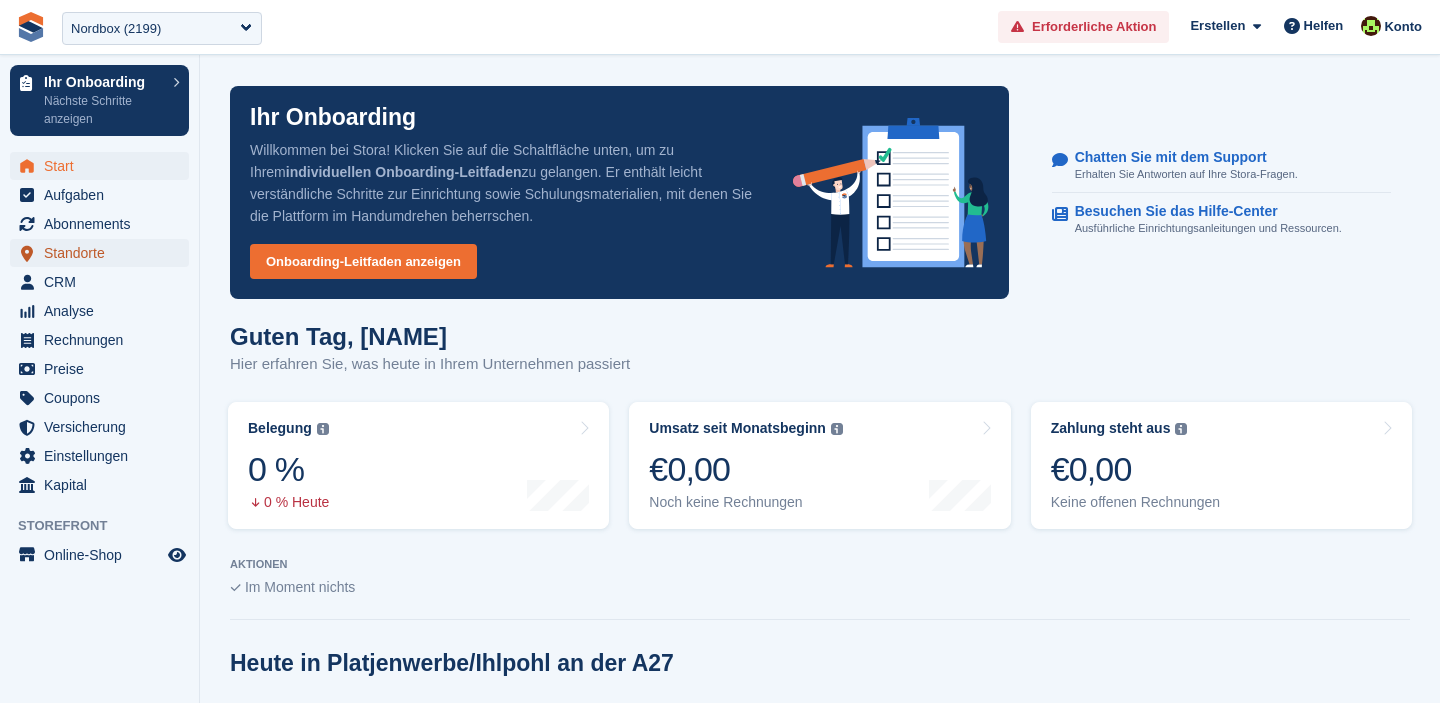 click on "Standorte" at bounding box center [104, 253] 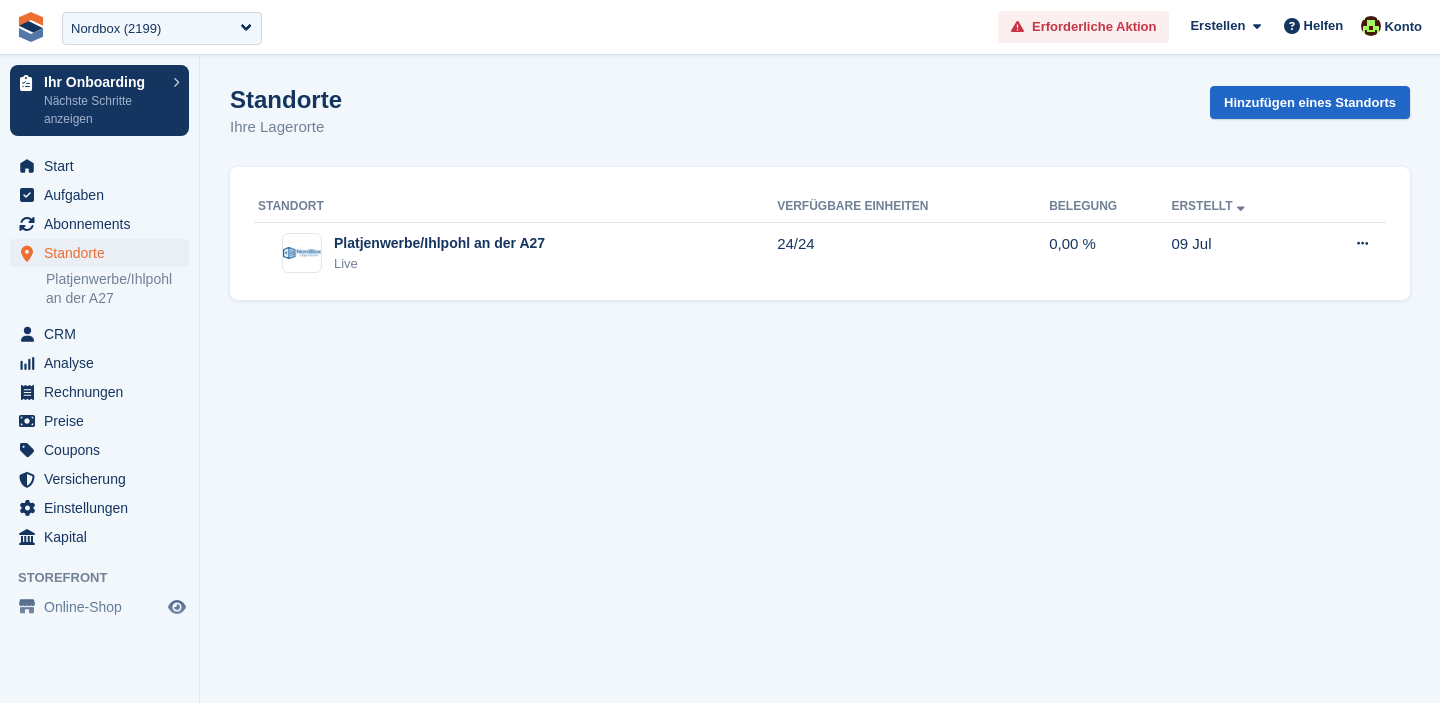 scroll, scrollTop: 0, scrollLeft: 0, axis: both 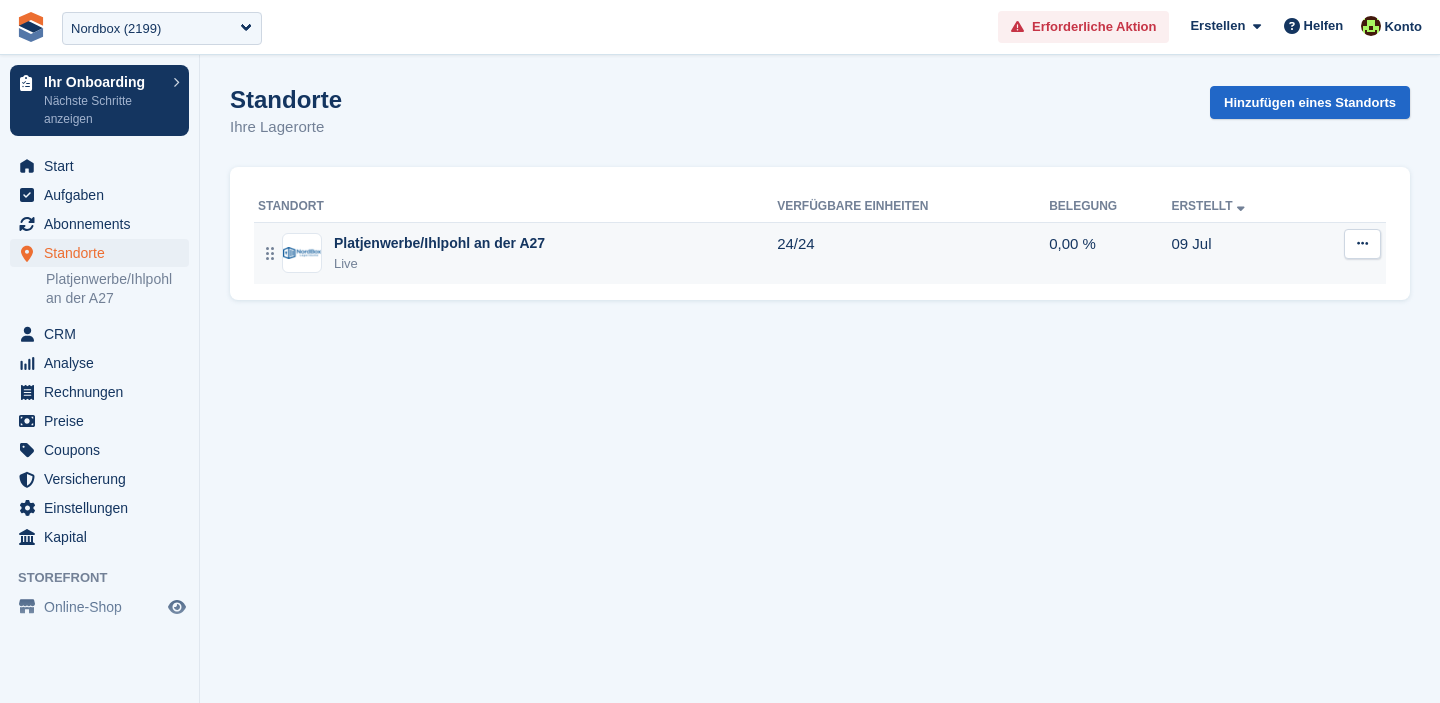 click at bounding box center [1362, 244] 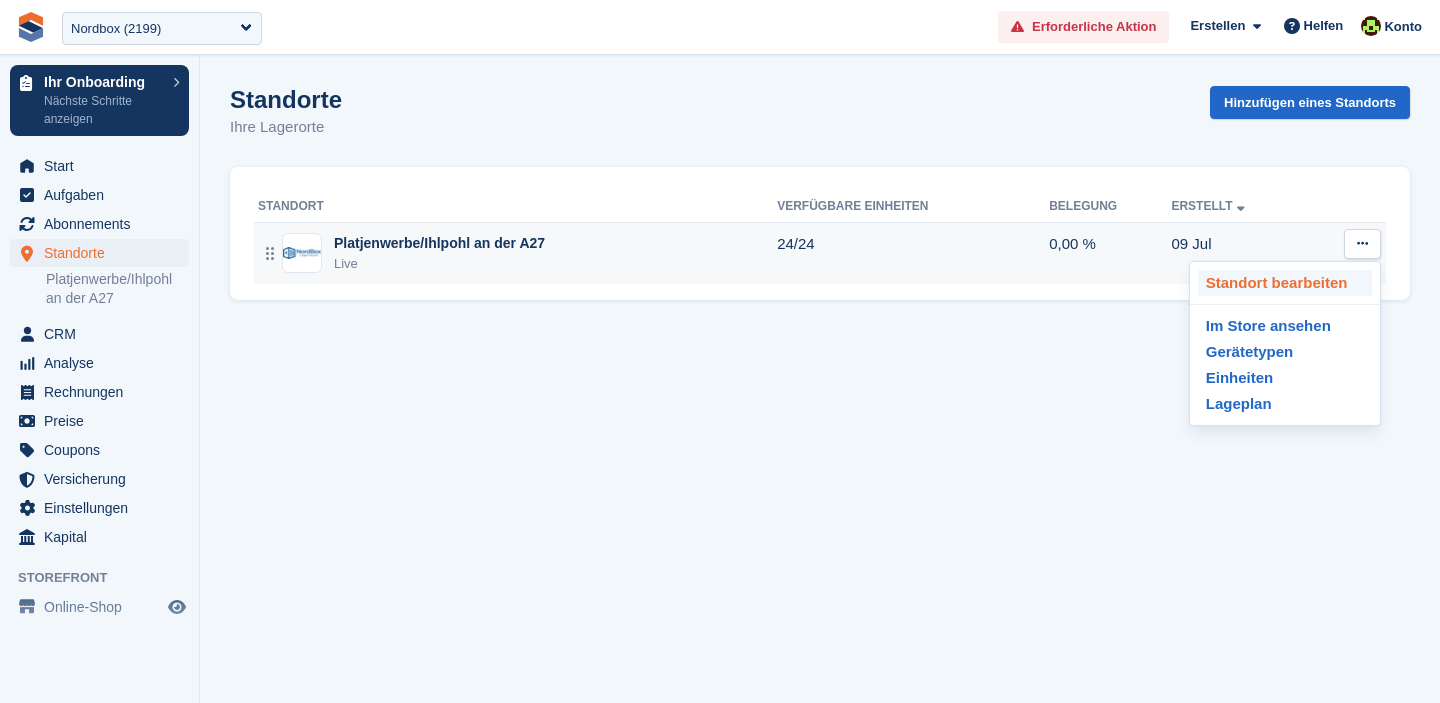 click on "Standort bearbeiten" at bounding box center (1285, 283) 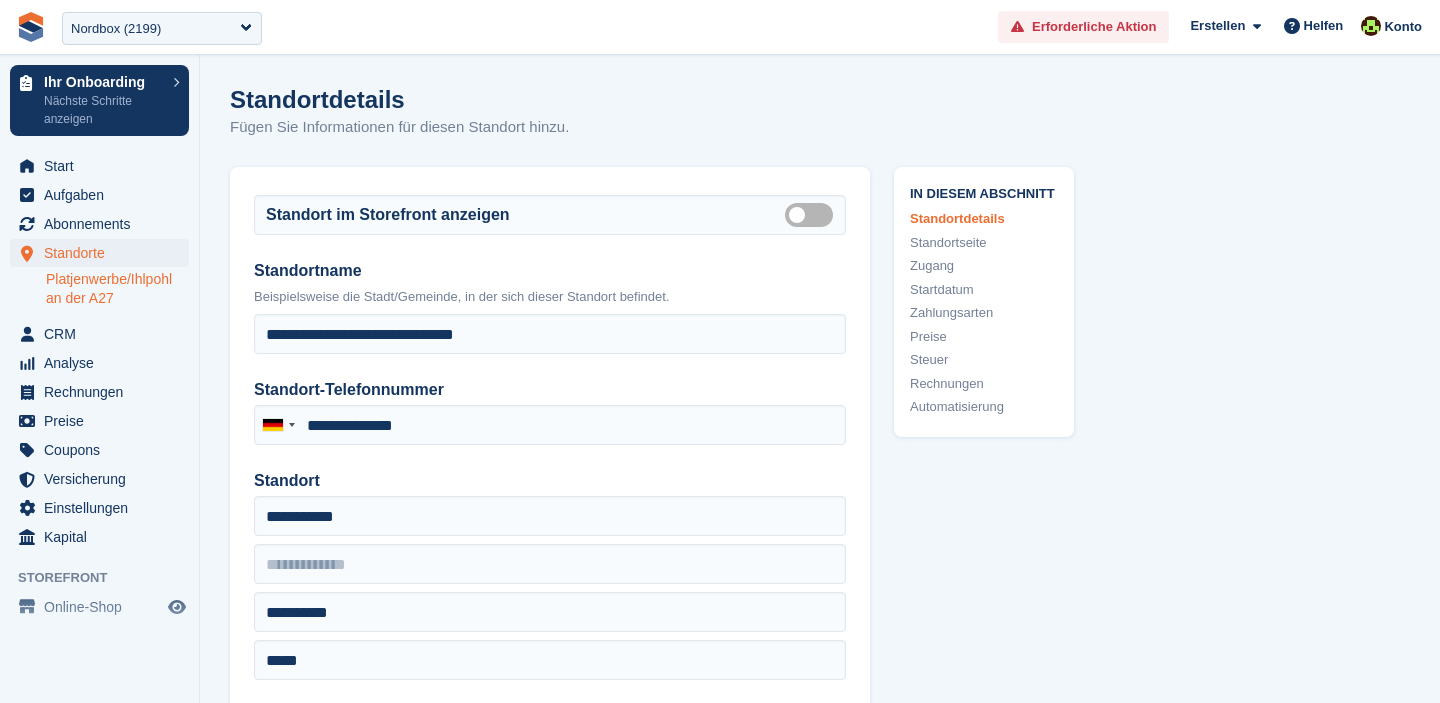 type on "**********" 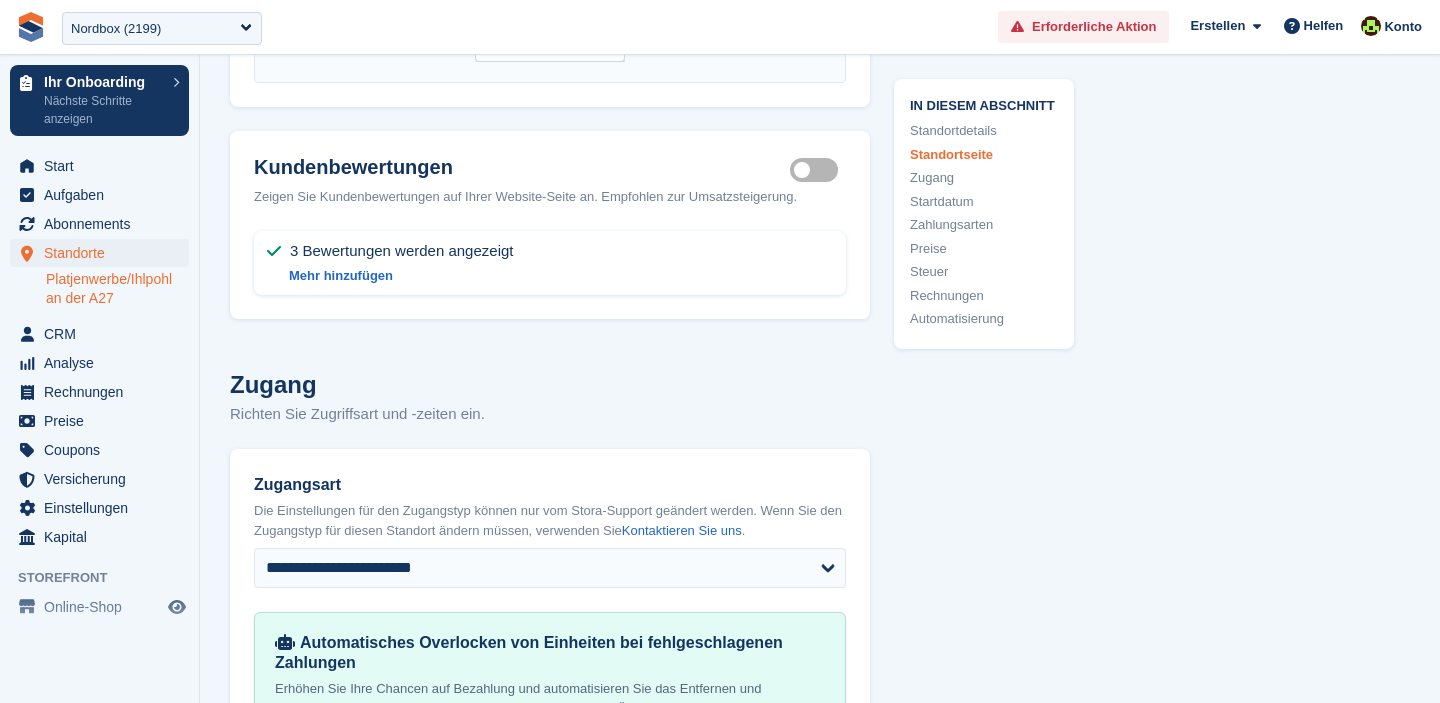 scroll, scrollTop: 3802, scrollLeft: 0, axis: vertical 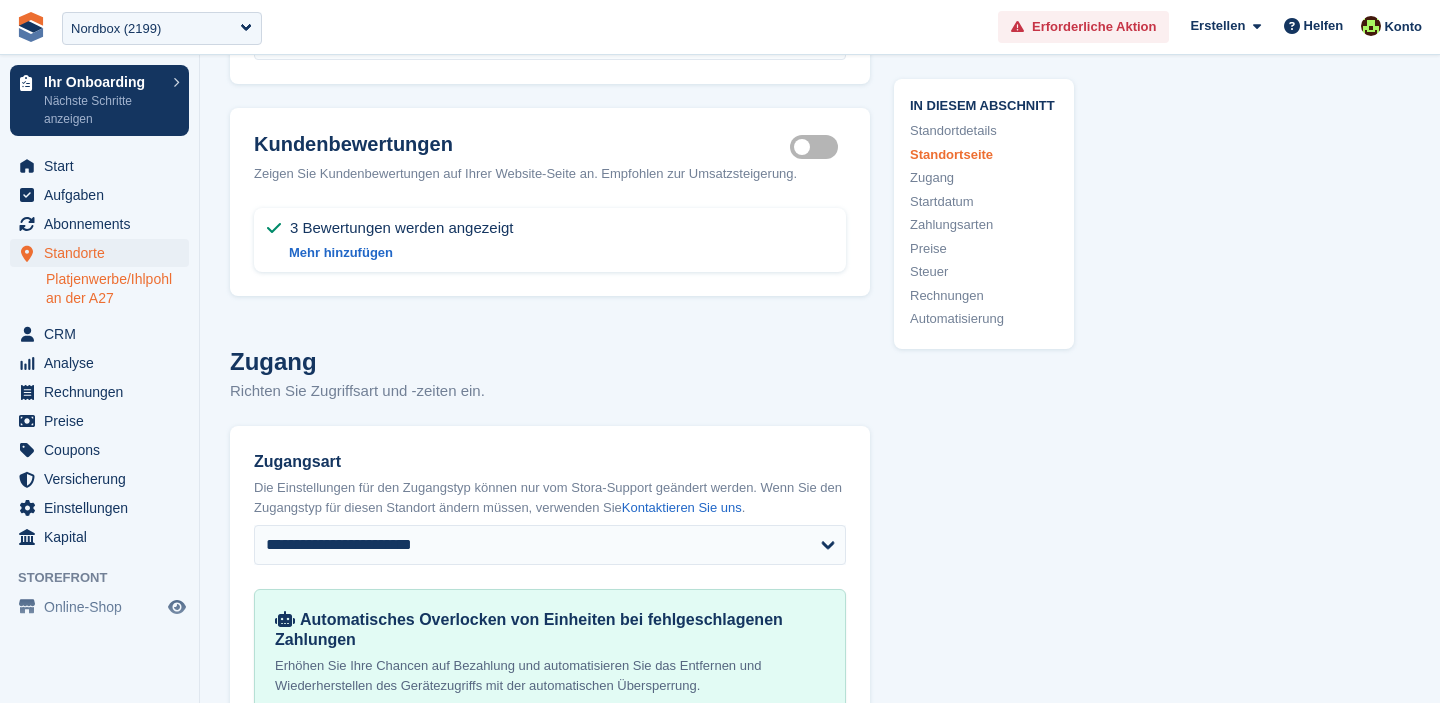 click on "Storefront show reviews" at bounding box center [818, 147] 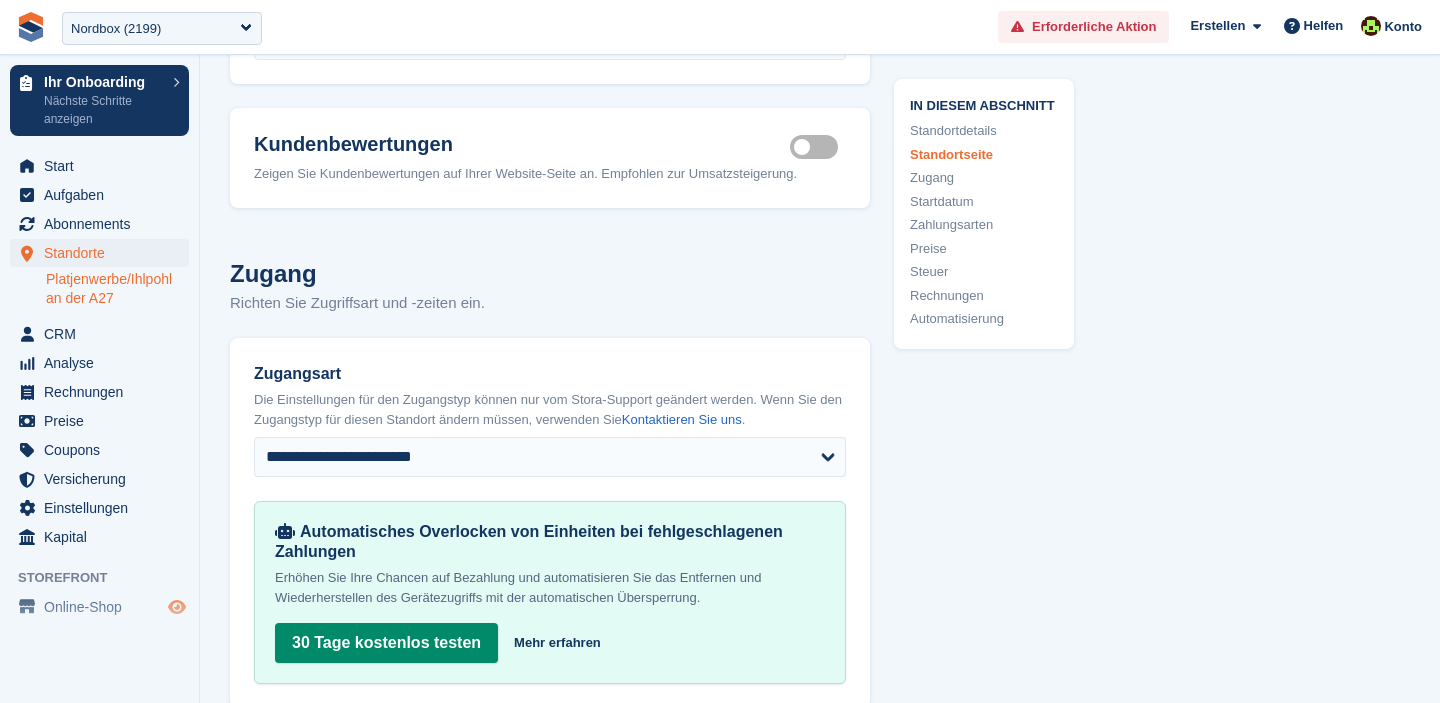 click at bounding box center (177, 607) 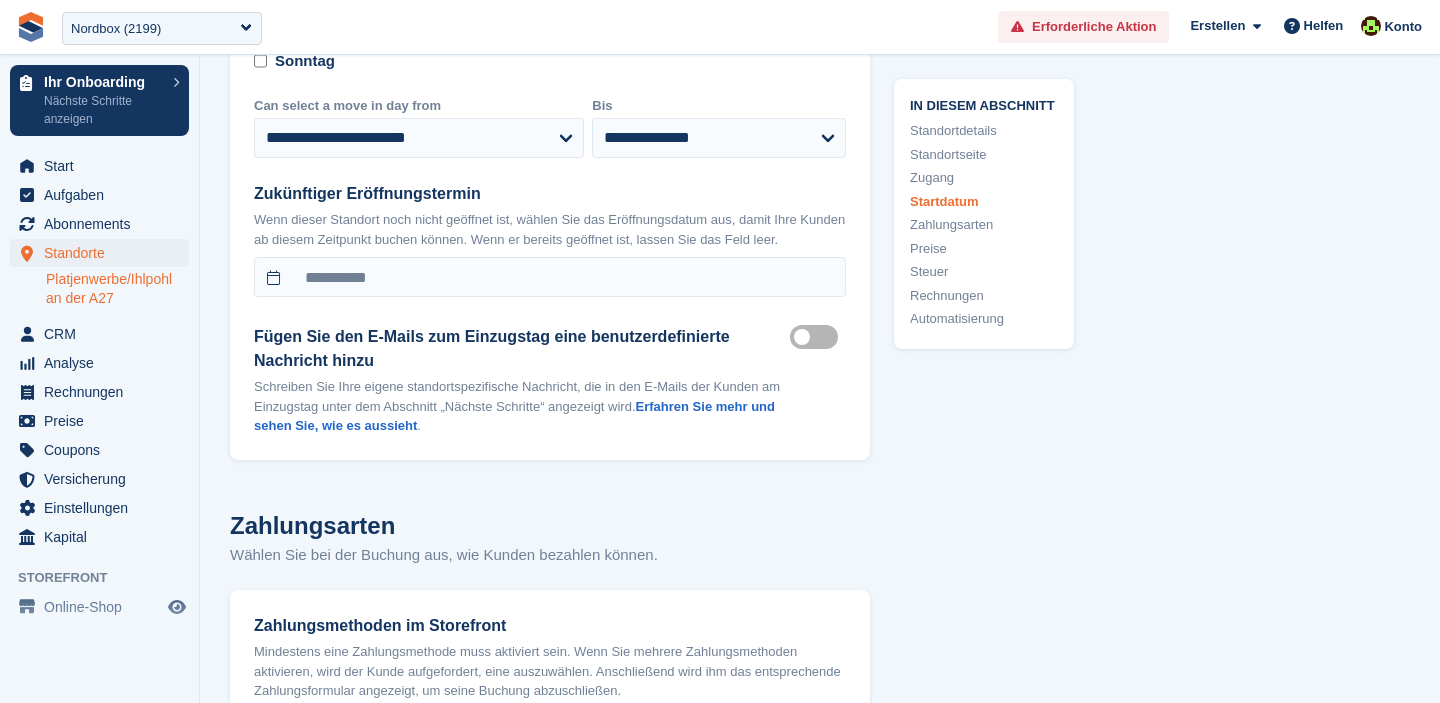 scroll, scrollTop: 5593, scrollLeft: 0, axis: vertical 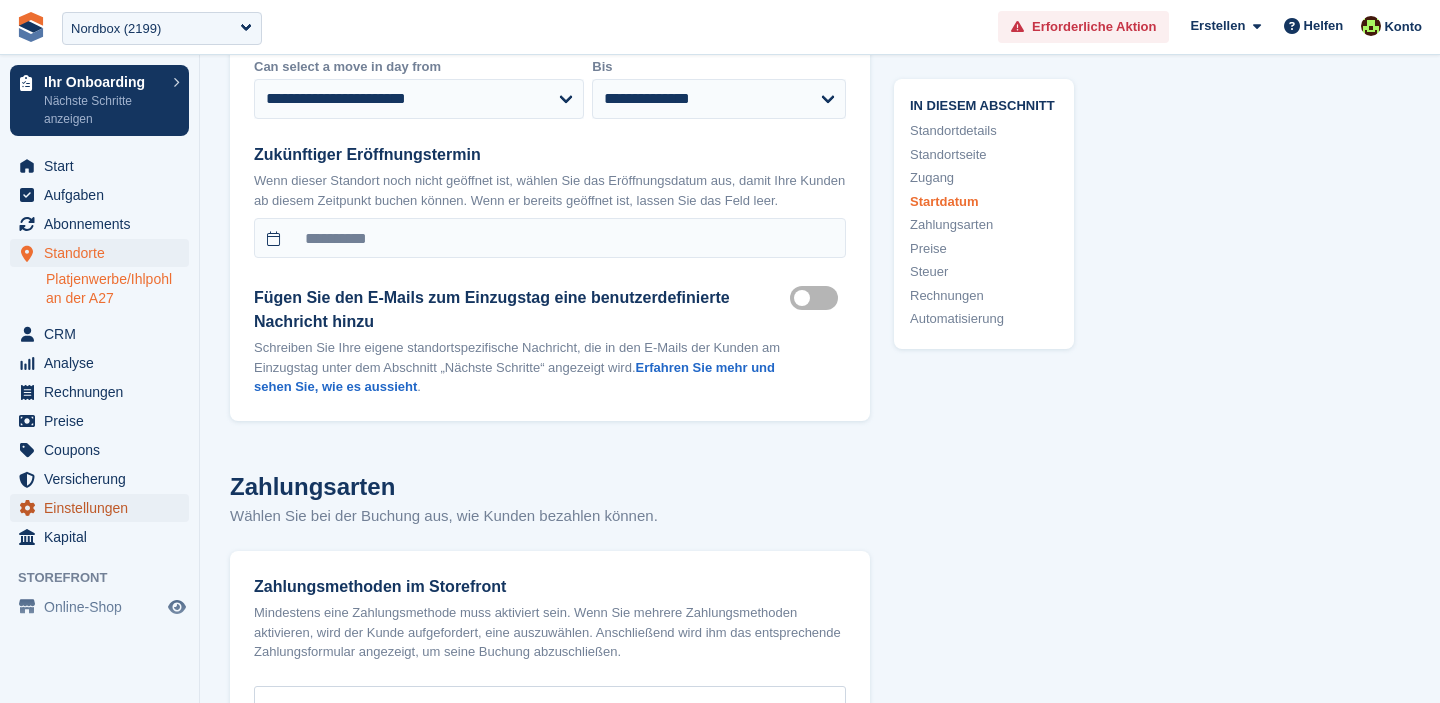 click on "Einstellungen" at bounding box center [104, 508] 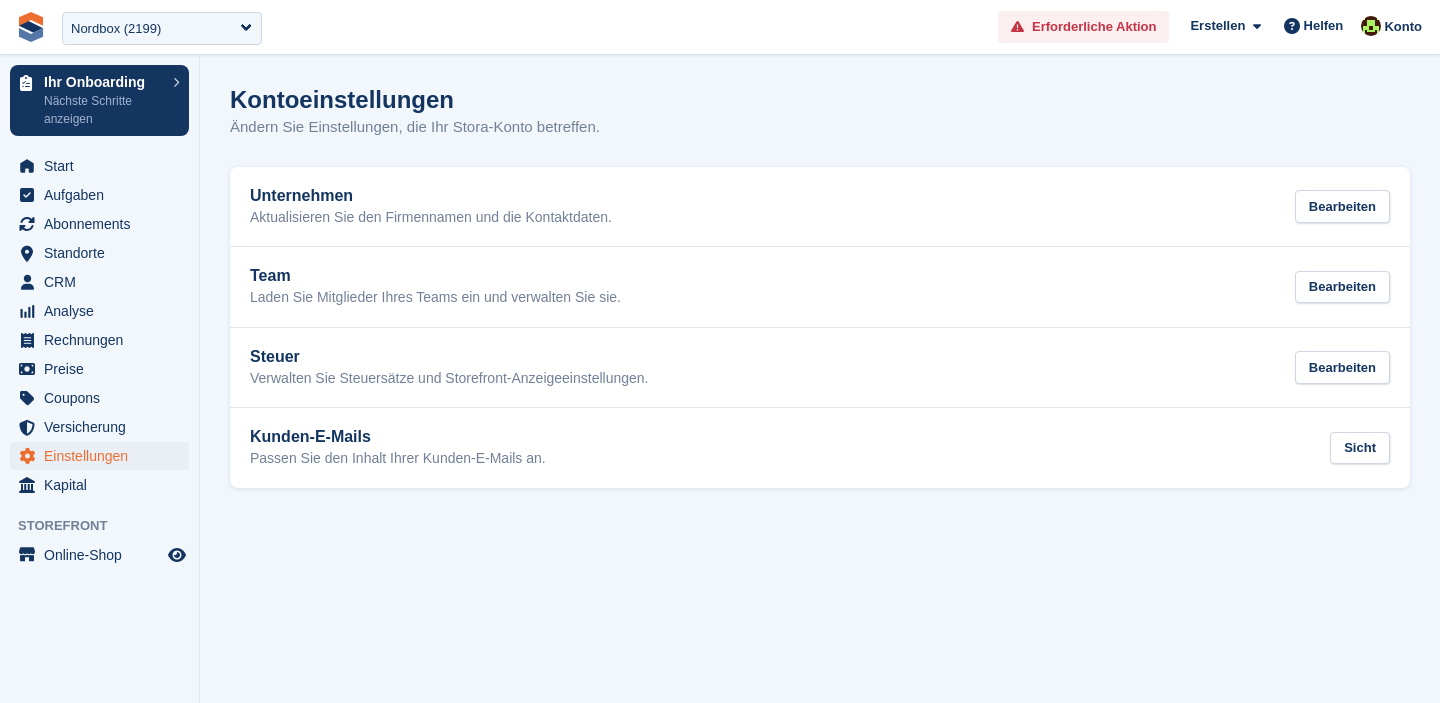 scroll, scrollTop: 0, scrollLeft: 0, axis: both 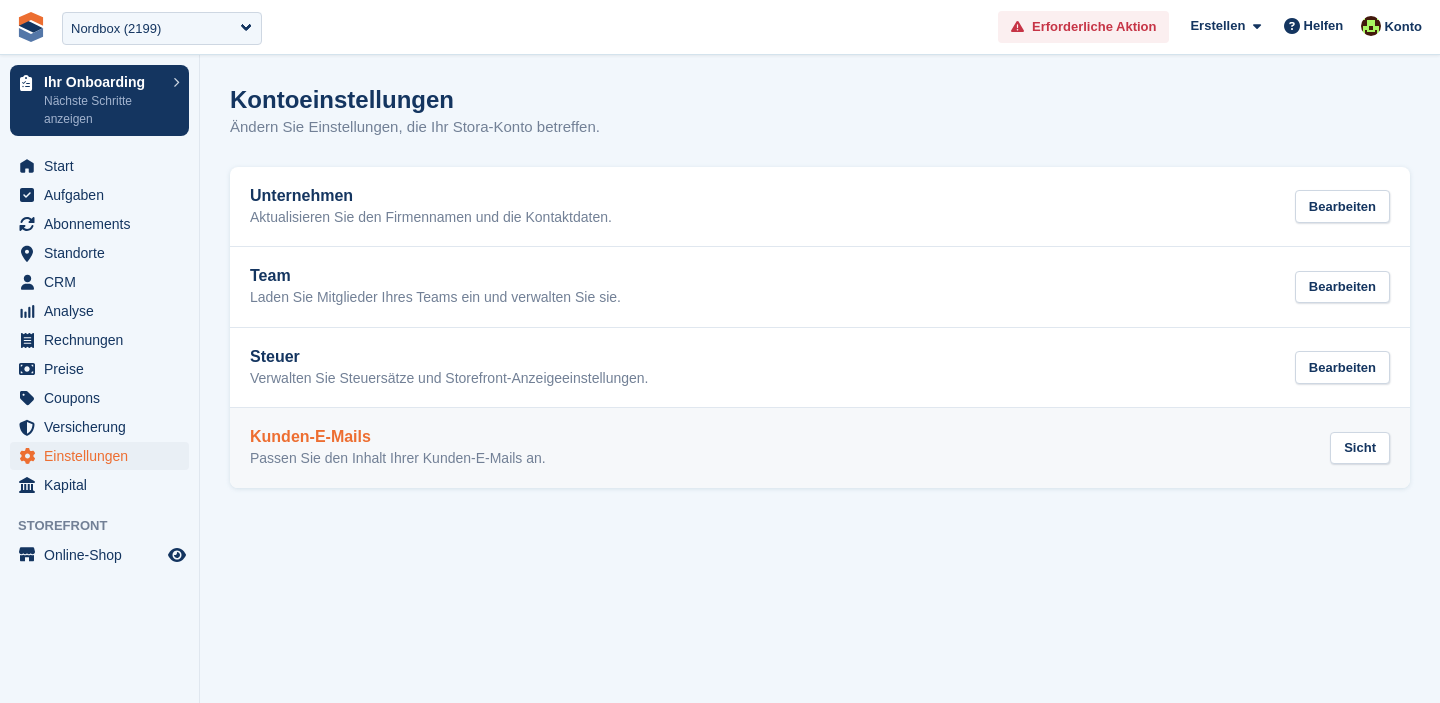 click on "Passen Sie den Inhalt Ihrer Kunden-E-Mails an." at bounding box center (398, 459) 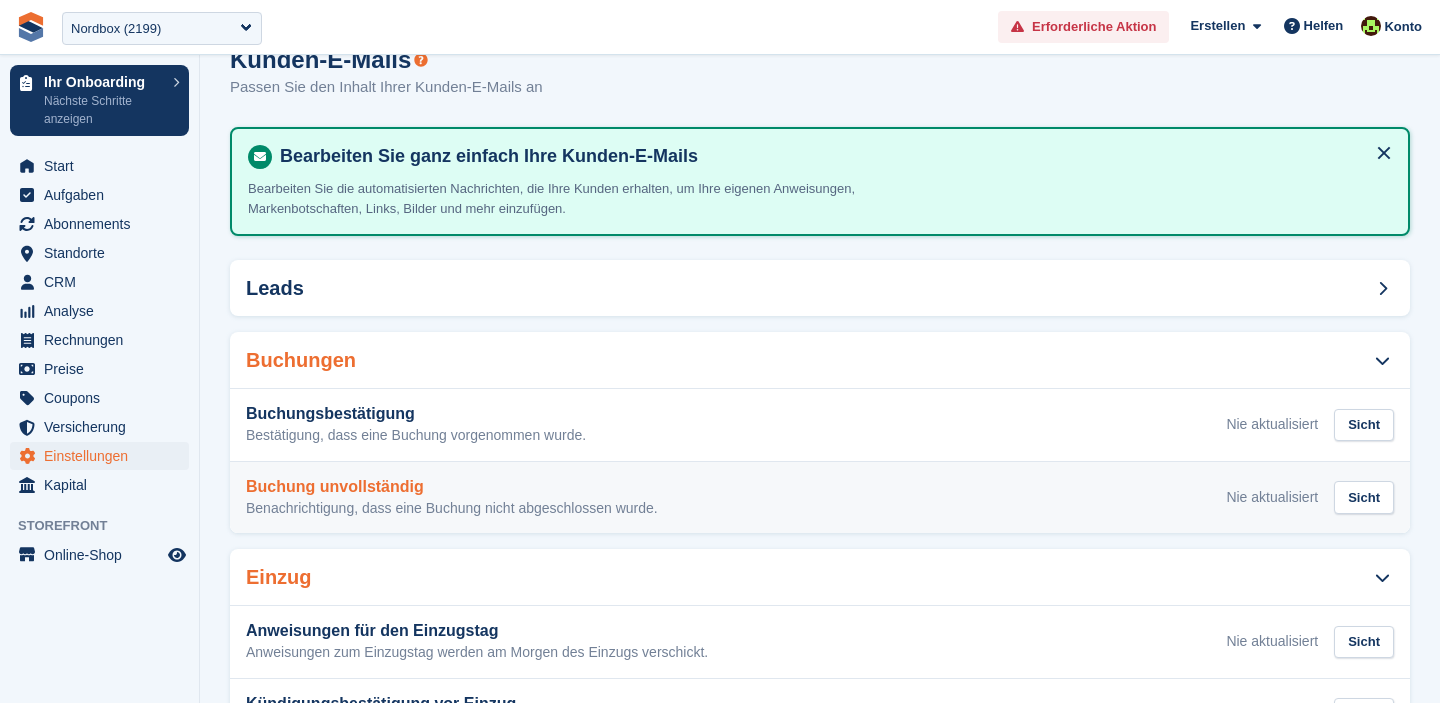 scroll, scrollTop: 32, scrollLeft: 0, axis: vertical 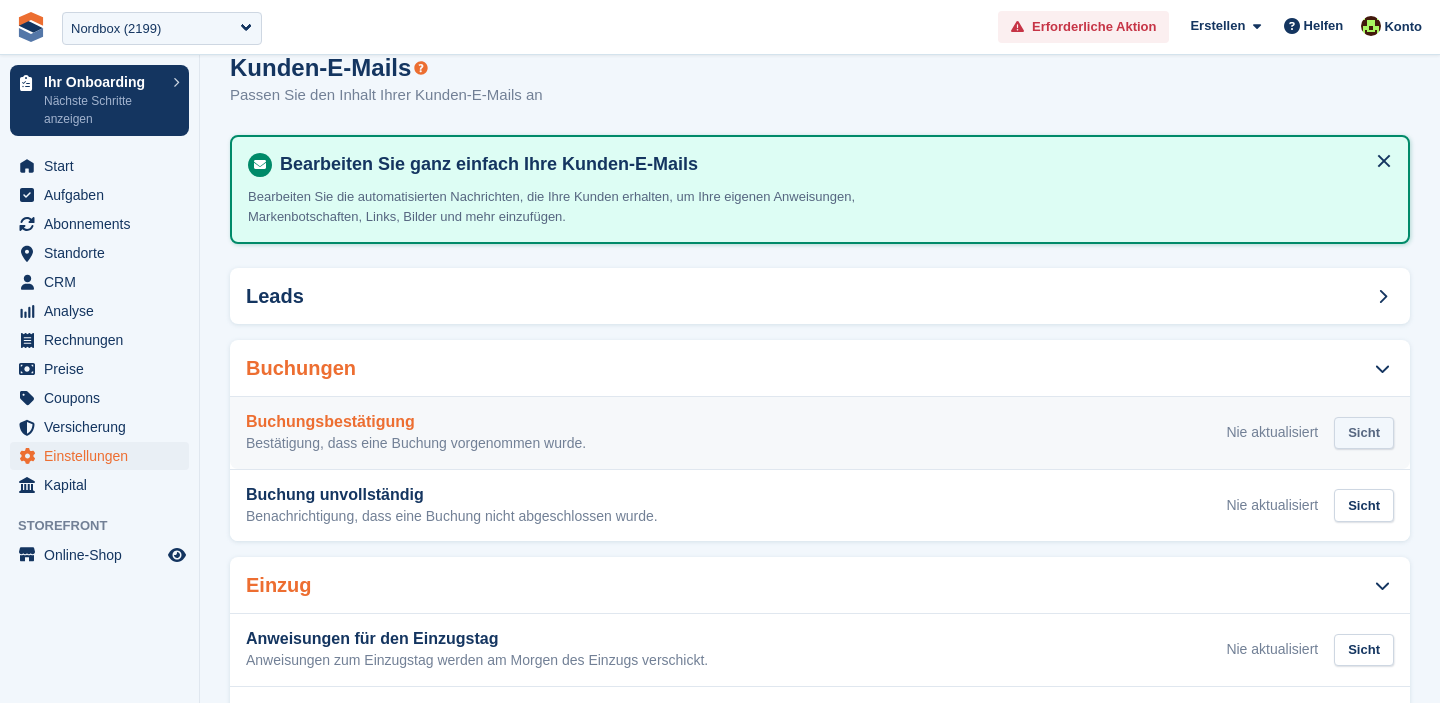 click on "Sicht" at bounding box center (1364, 433) 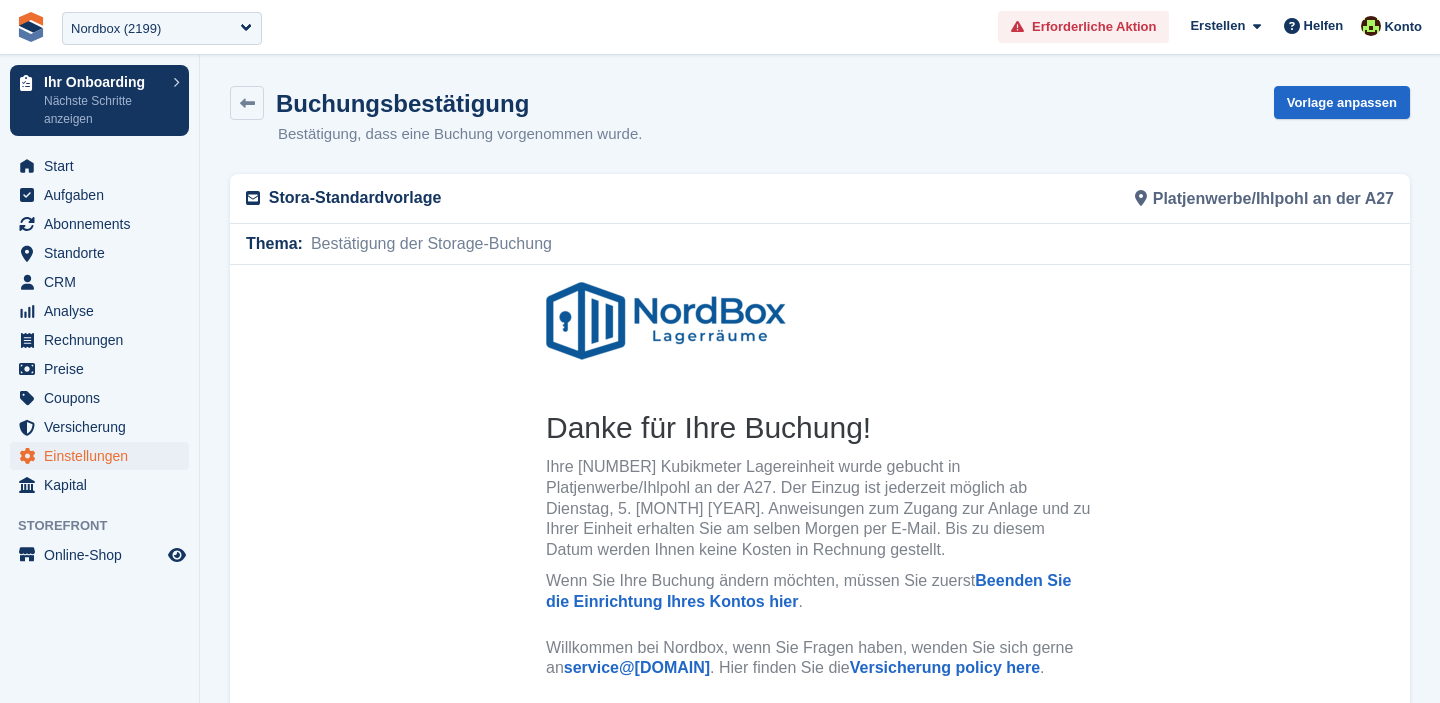 scroll, scrollTop: 0, scrollLeft: 0, axis: both 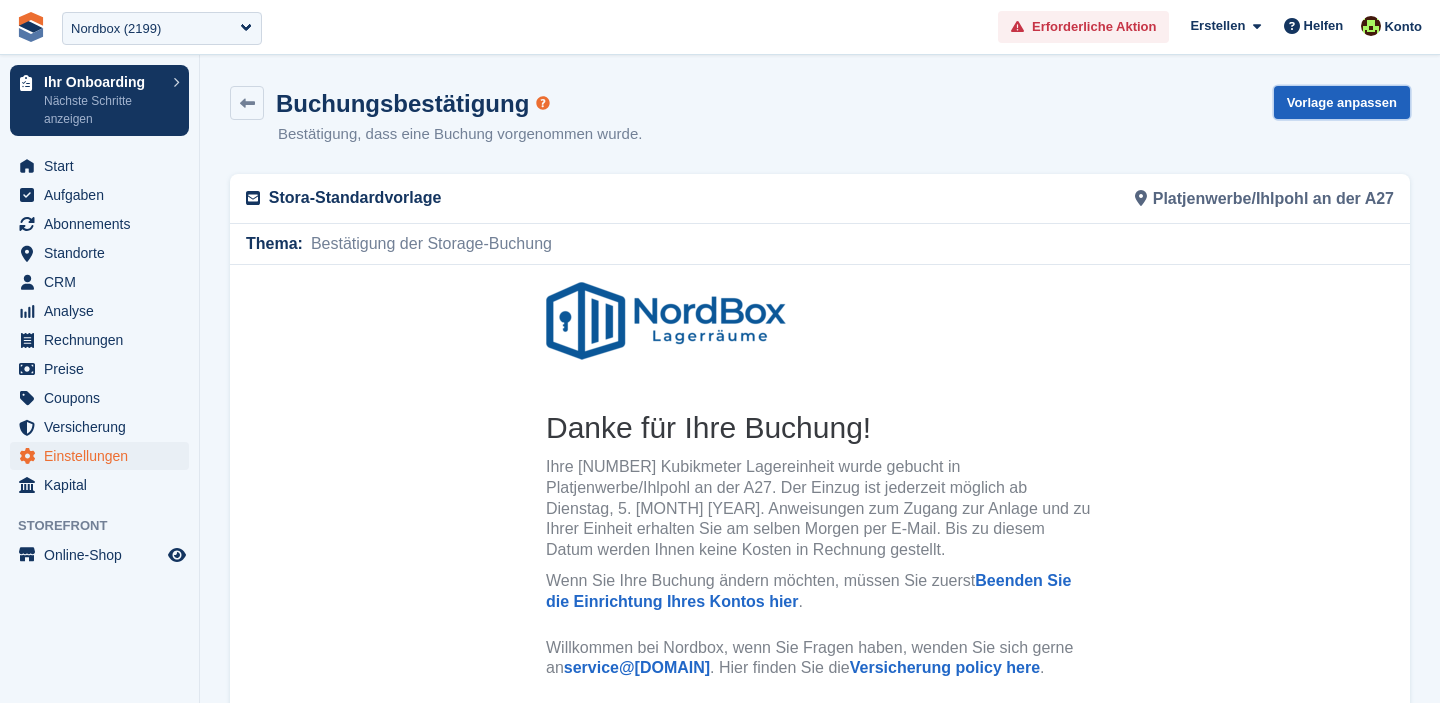 click on "Vorlage anpassen" at bounding box center (1342, 102) 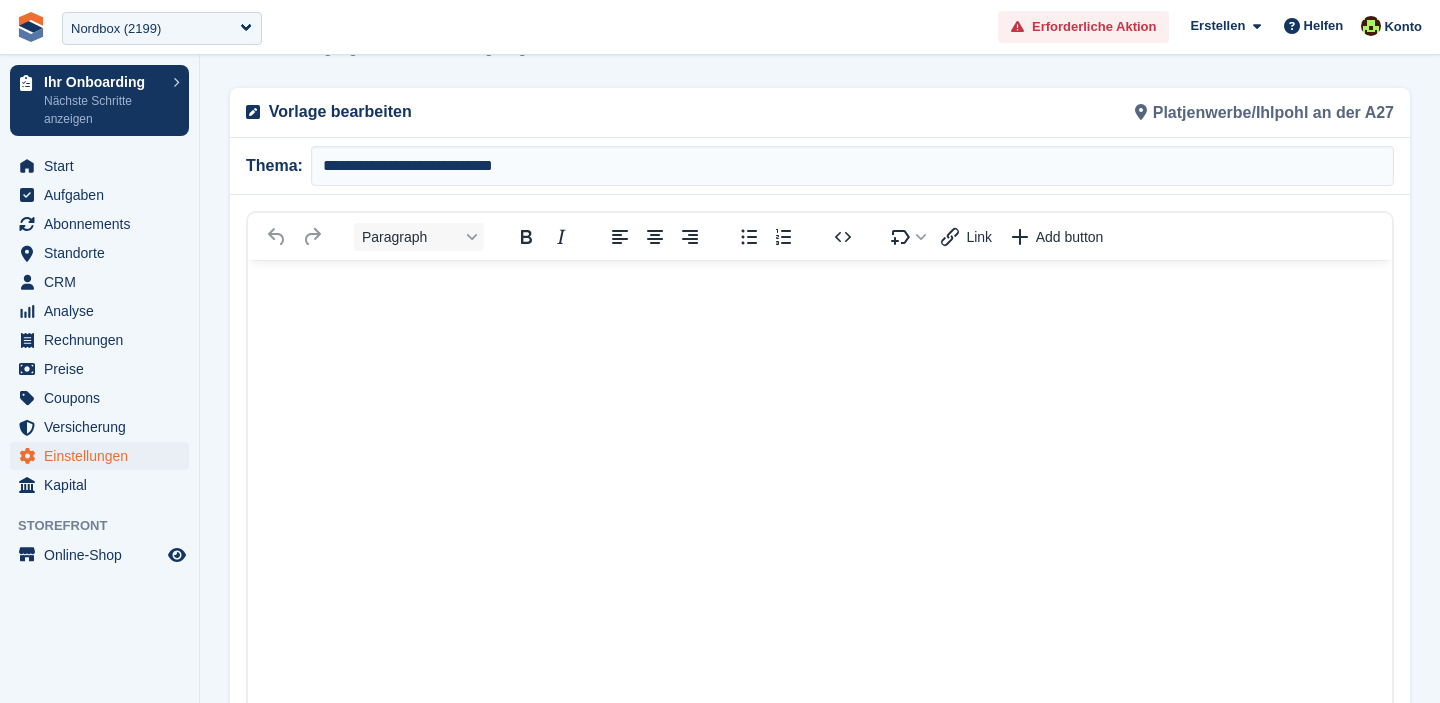 scroll, scrollTop: 121, scrollLeft: 0, axis: vertical 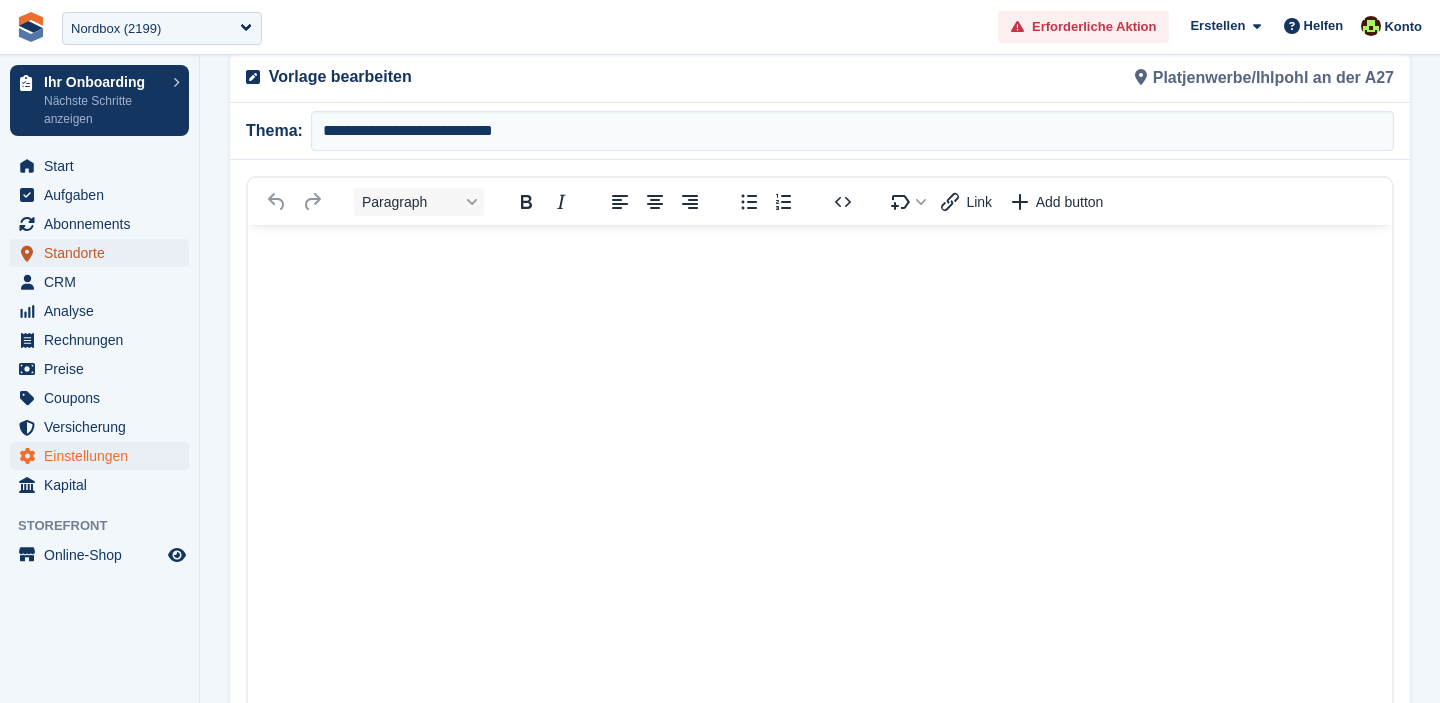 click on "Standorte" at bounding box center (104, 253) 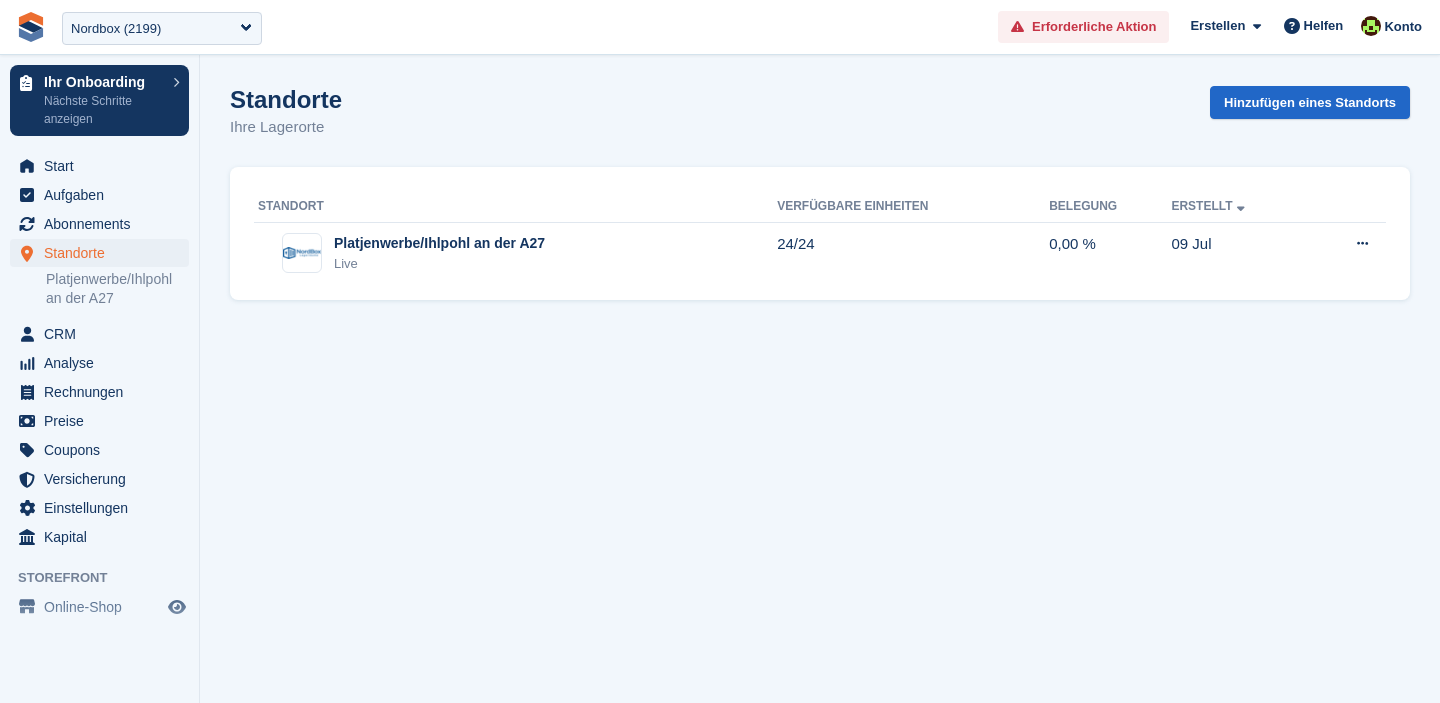scroll, scrollTop: 0, scrollLeft: 0, axis: both 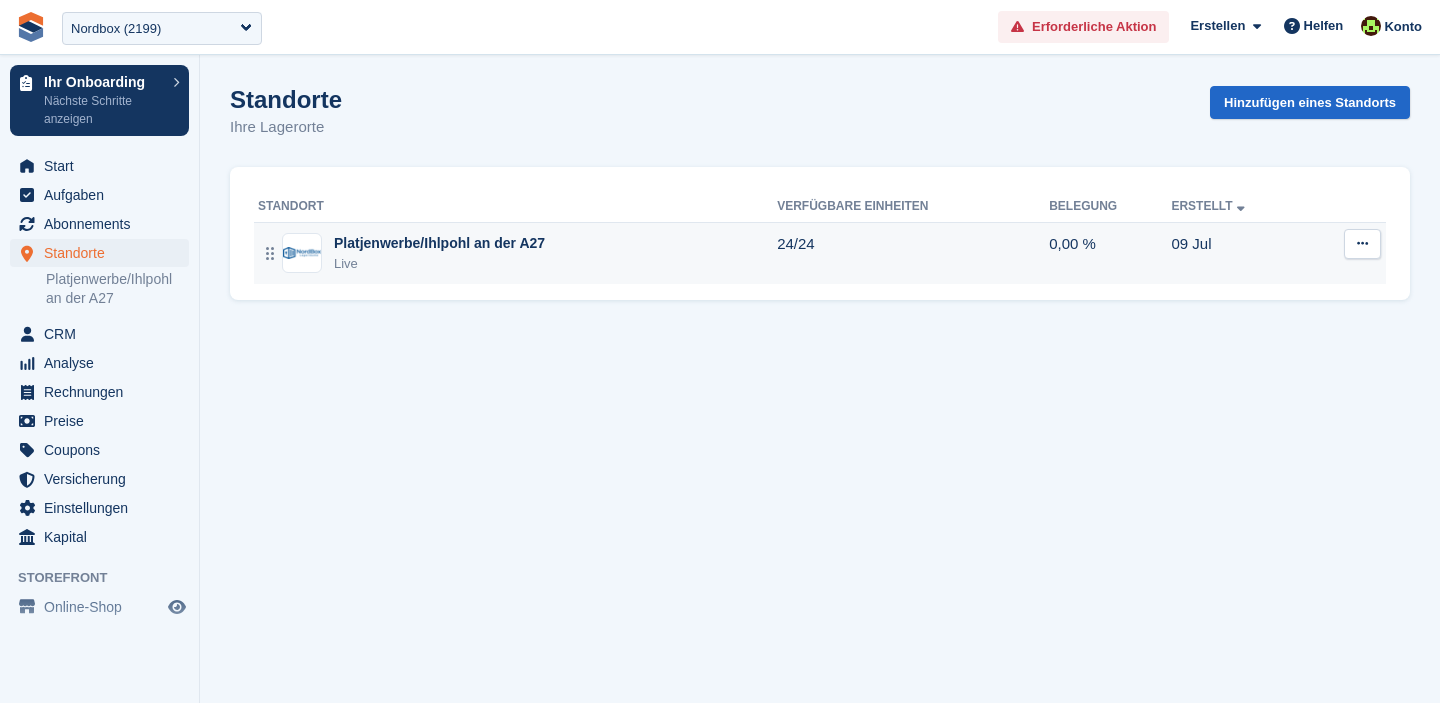 click at bounding box center [1362, 244] 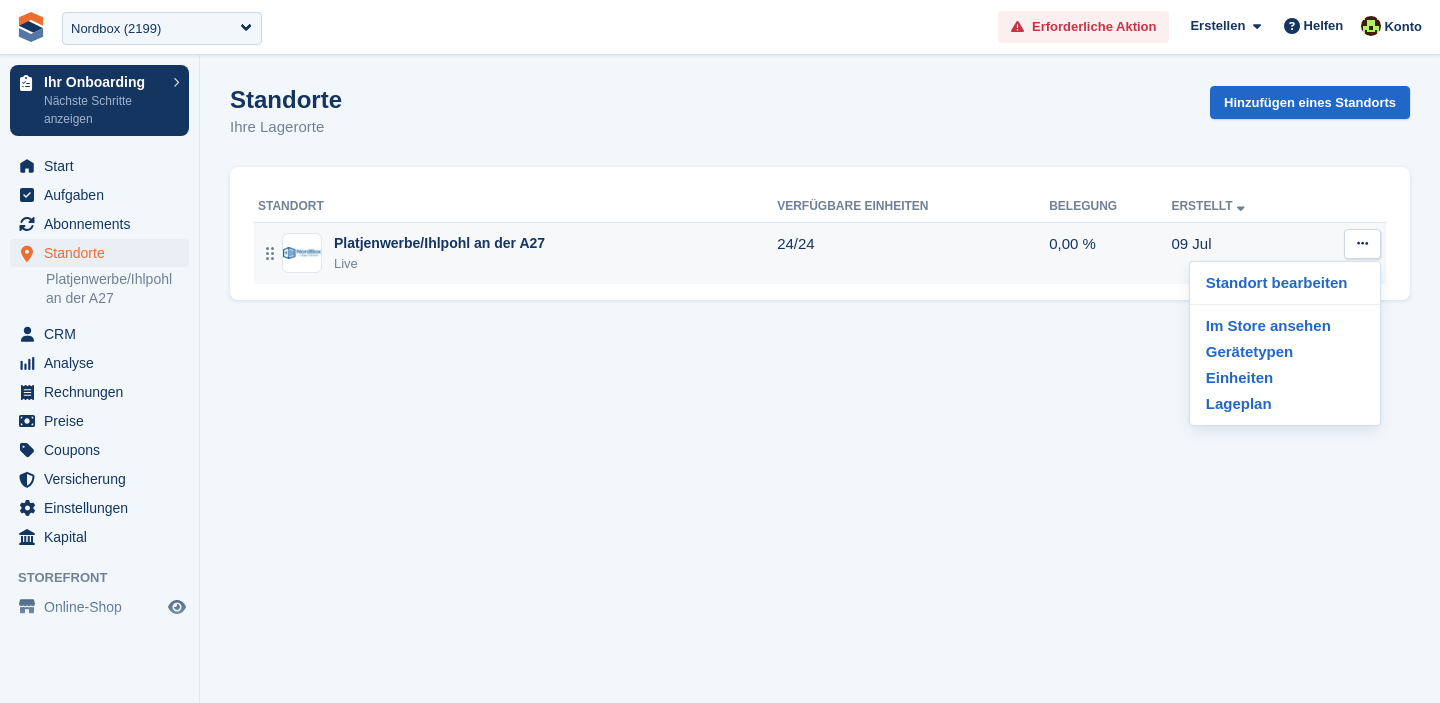 click on "Standort bearbeiten
Im Store ansehen
Gerätetypen
Einheiten
Lageplan" at bounding box center [1285, 343] 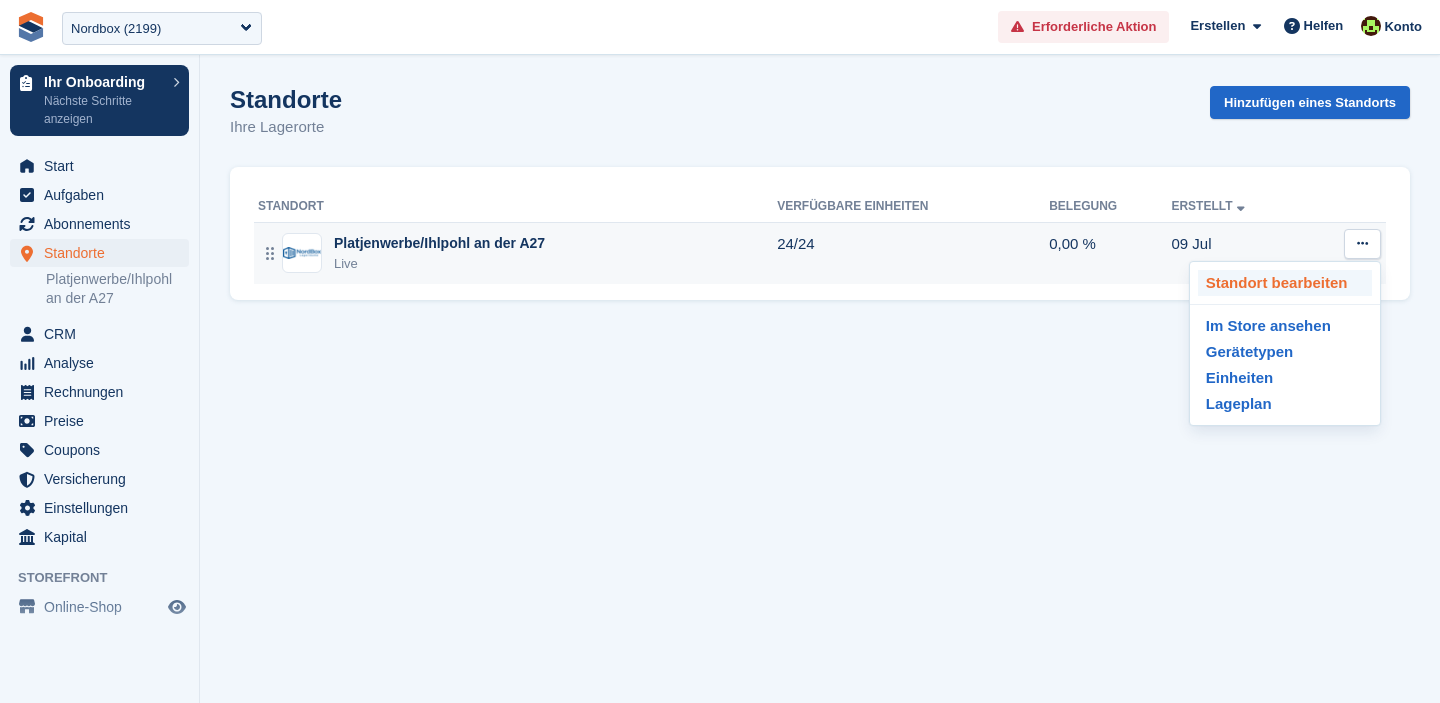 click on "Standort bearbeiten" at bounding box center [1285, 283] 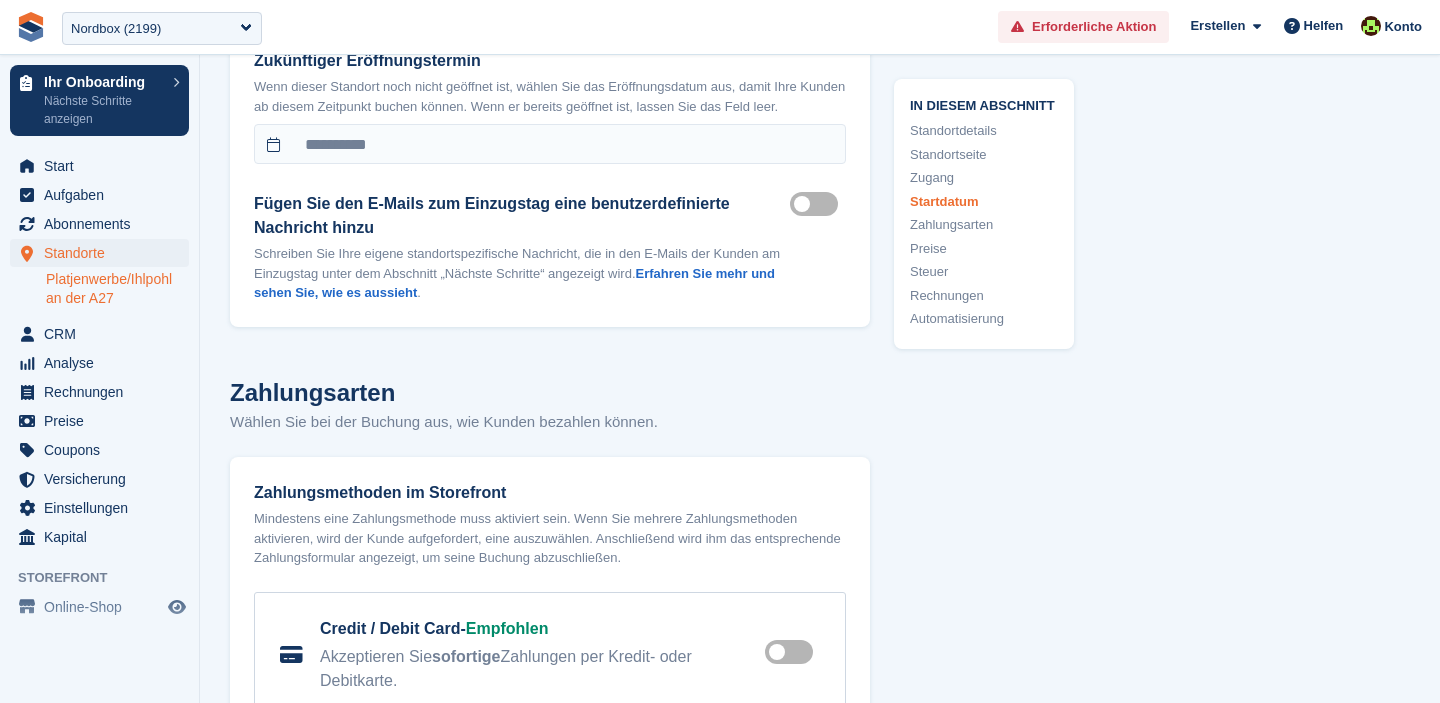 scroll, scrollTop: 5771, scrollLeft: 0, axis: vertical 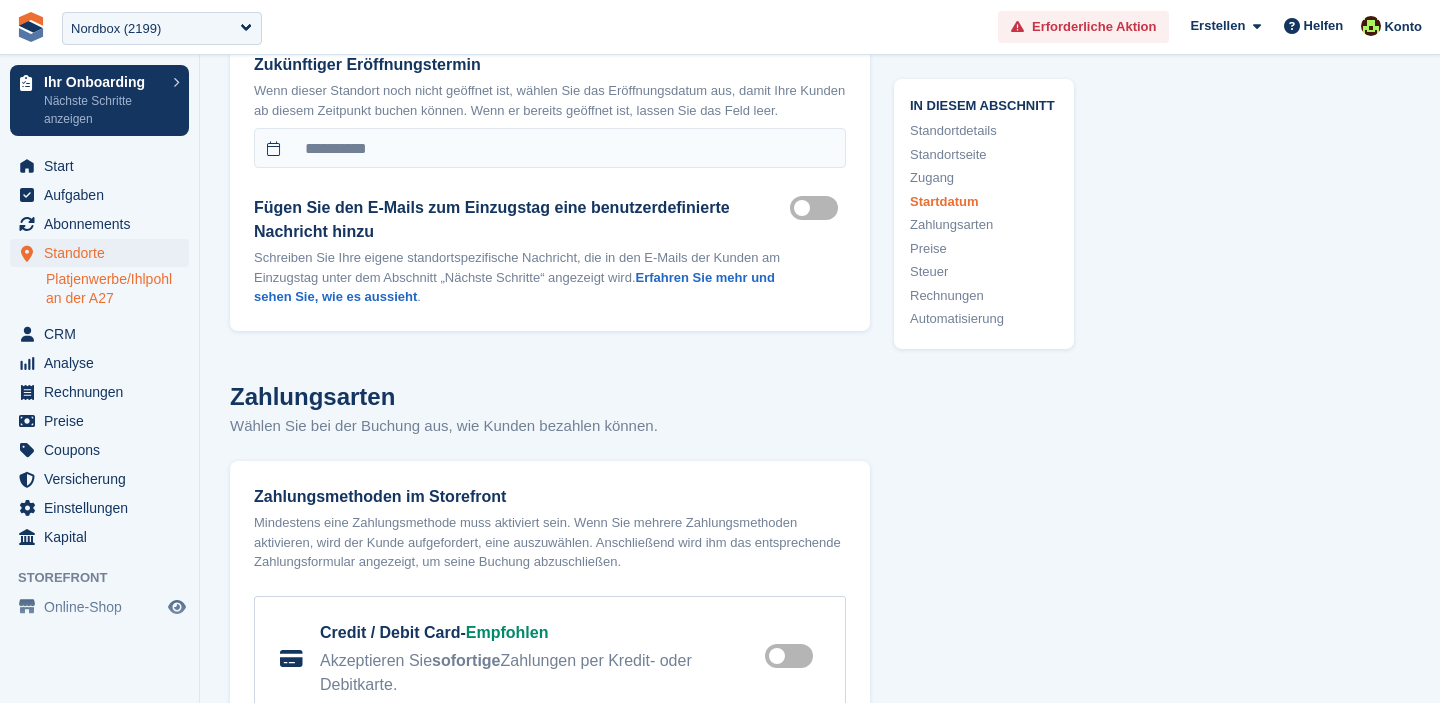 click on "Move in mailer custom message on" at bounding box center [818, 207] 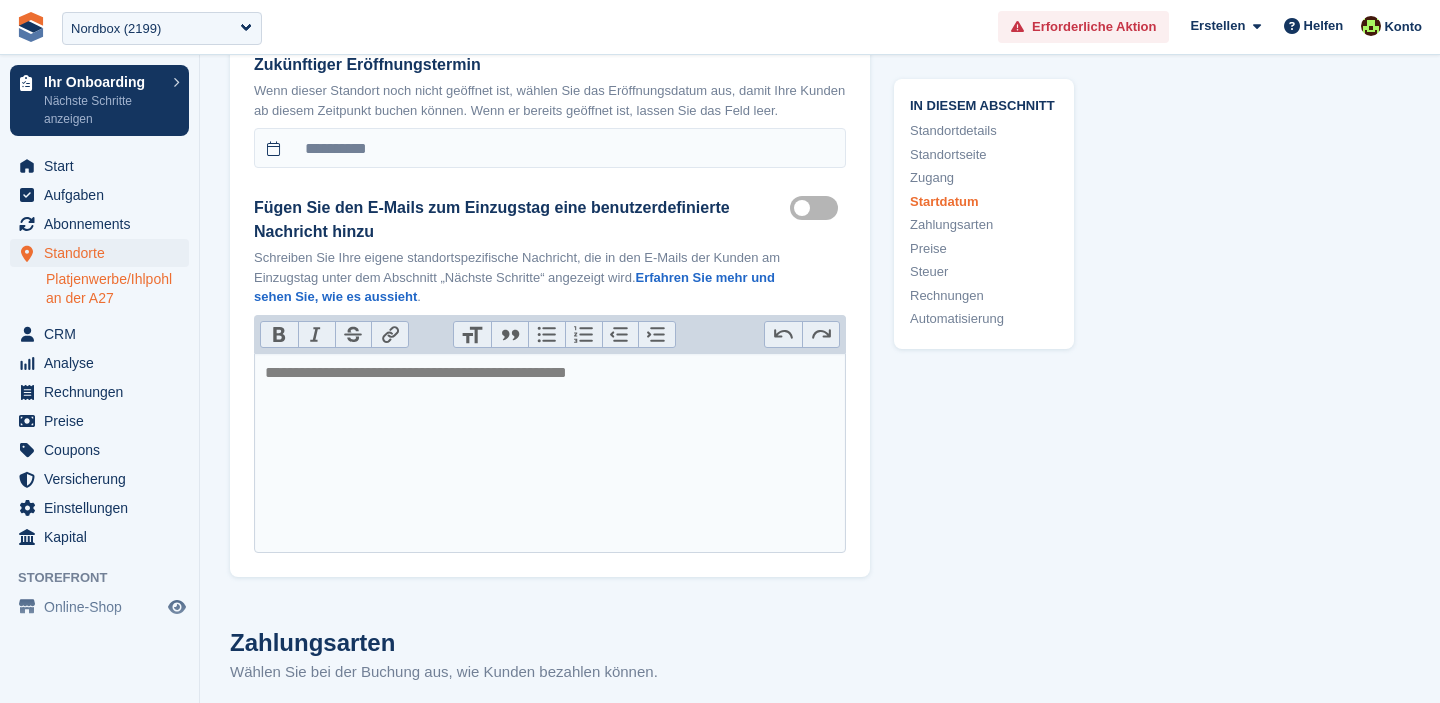 click on "Move in mailer custom message on" at bounding box center (818, 207) 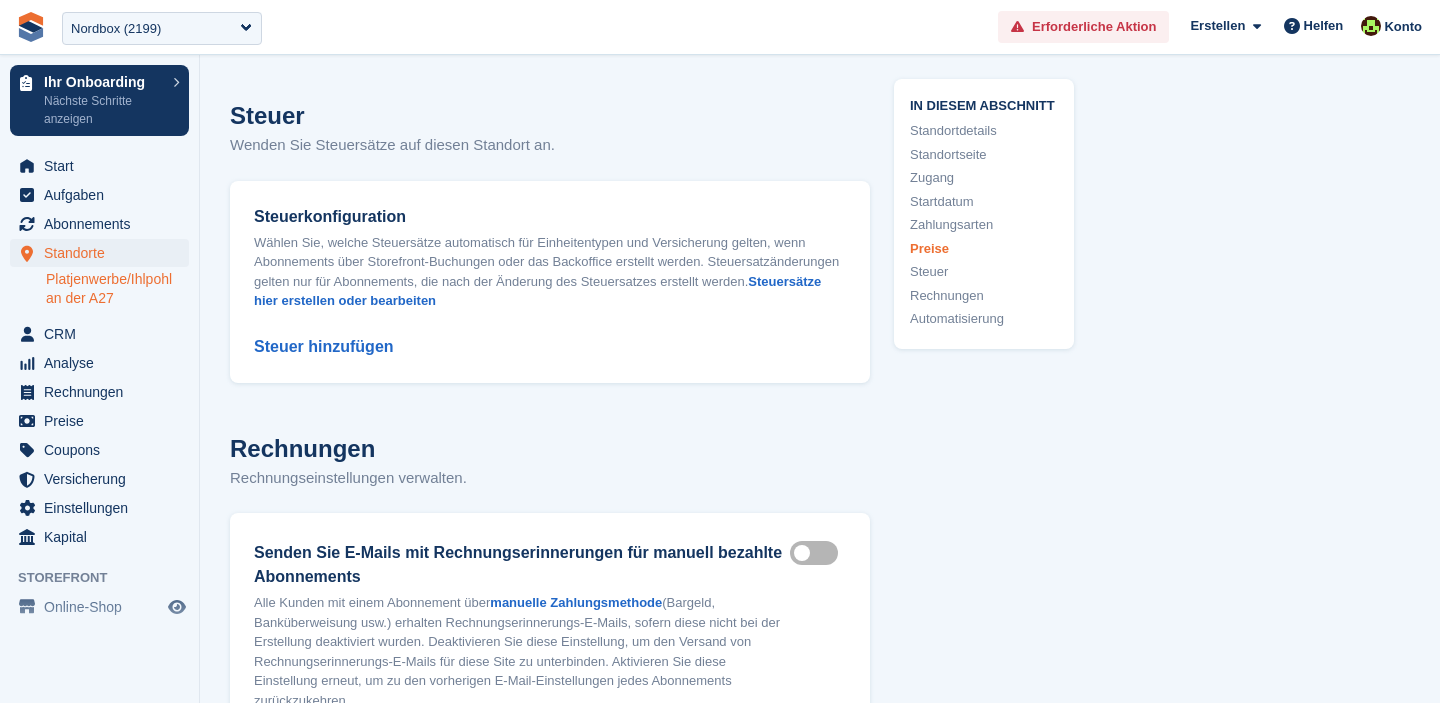 scroll, scrollTop: 7696, scrollLeft: 0, axis: vertical 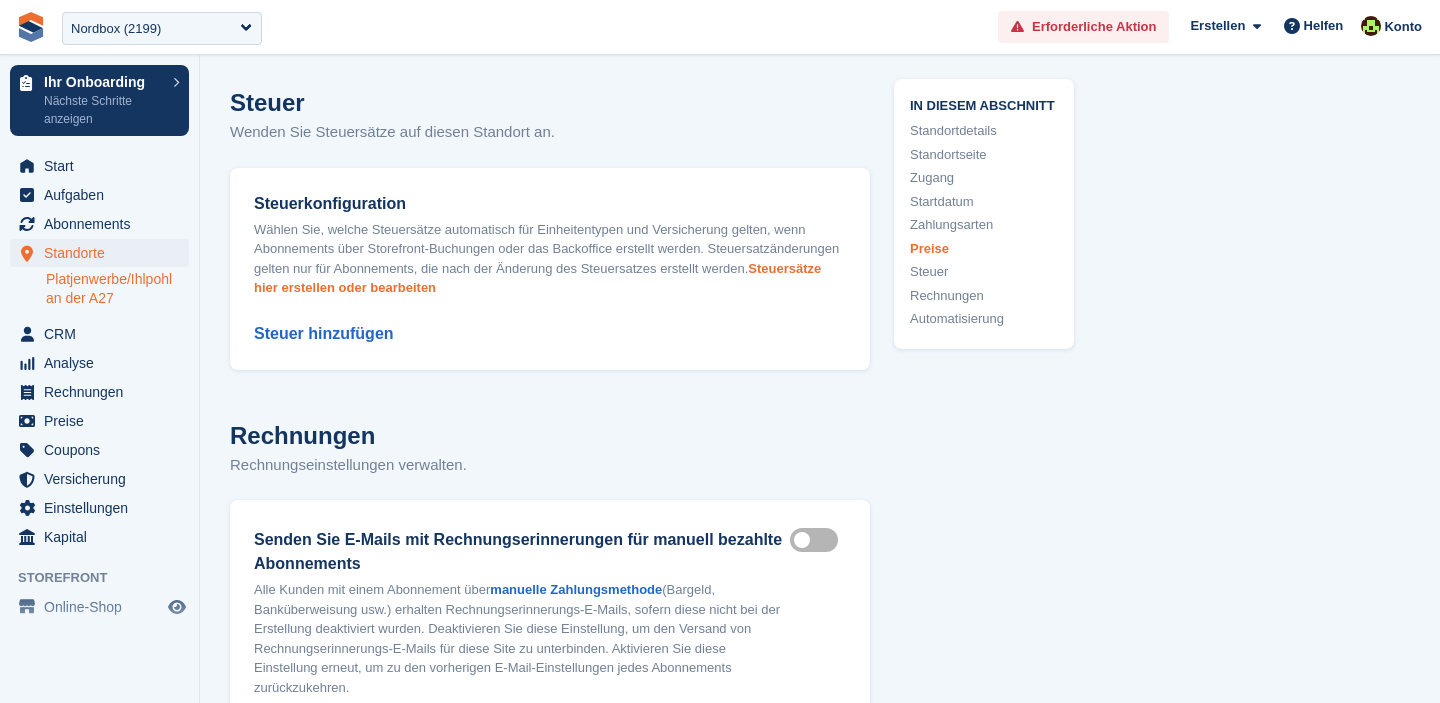 click on "Steuersätze hier erstellen oder bearbeiten" at bounding box center (537, 278) 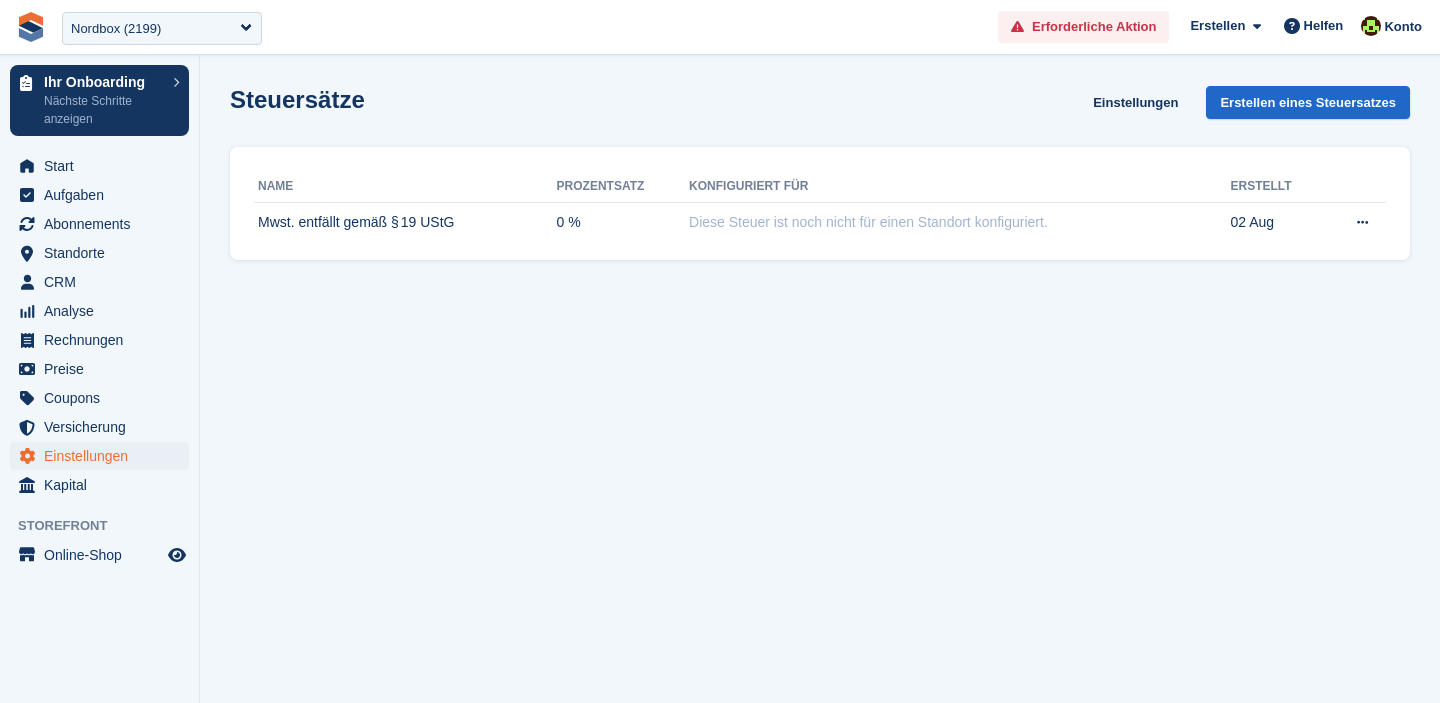 scroll, scrollTop: 0, scrollLeft: 0, axis: both 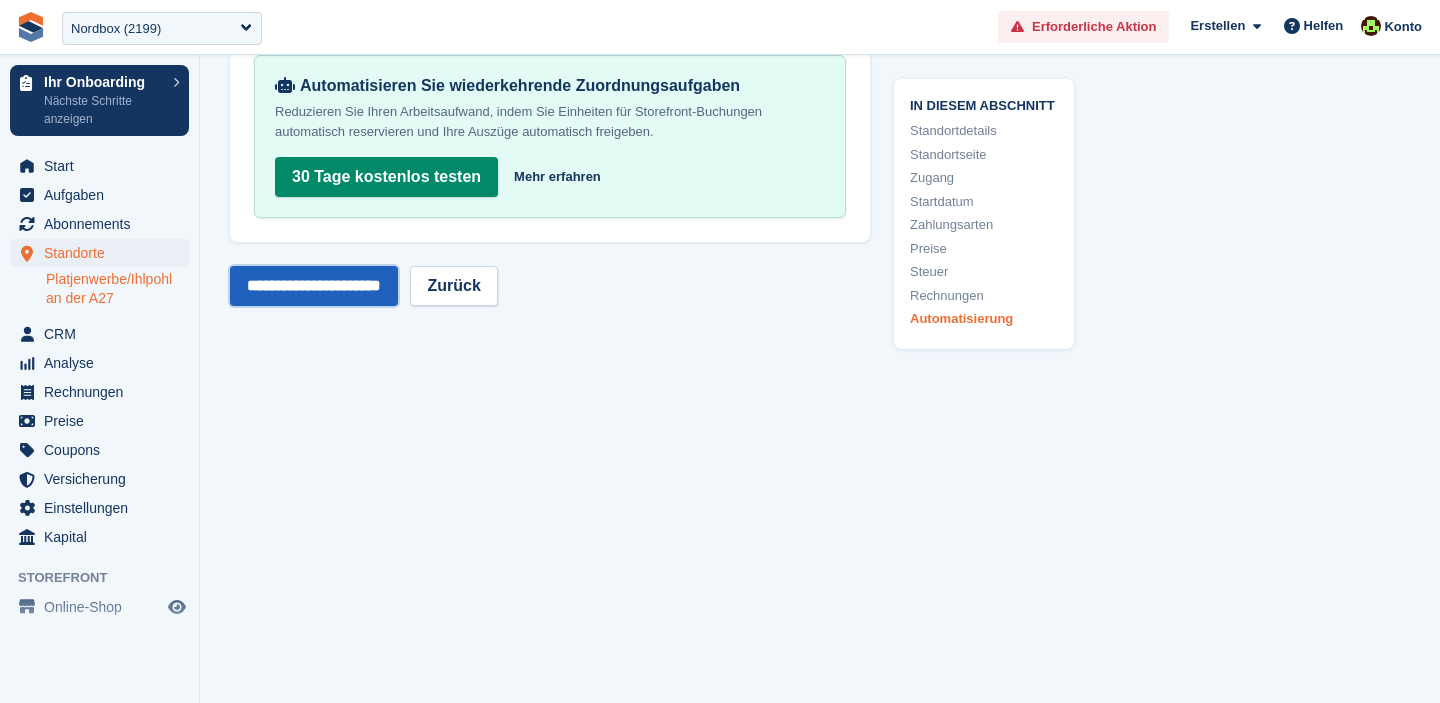 click on "**********" at bounding box center (314, 286) 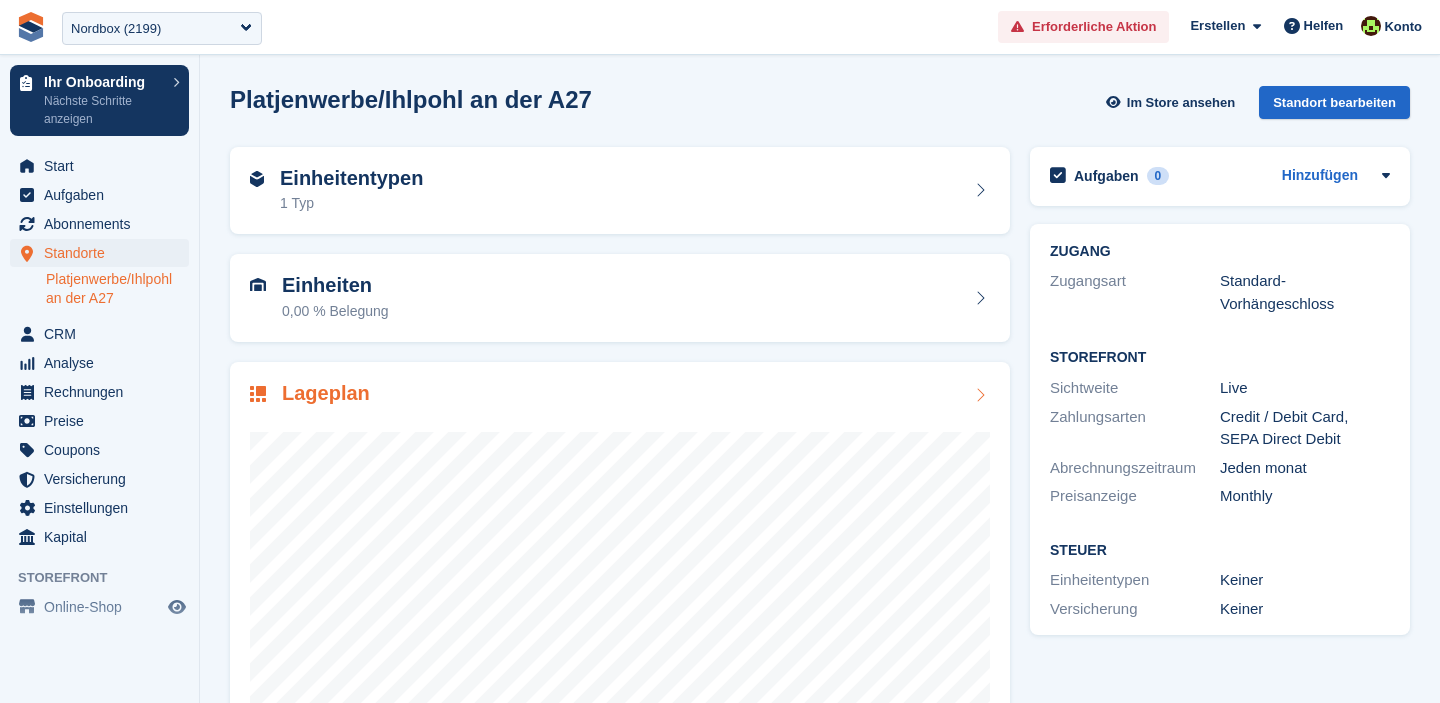 scroll, scrollTop: 0, scrollLeft: 0, axis: both 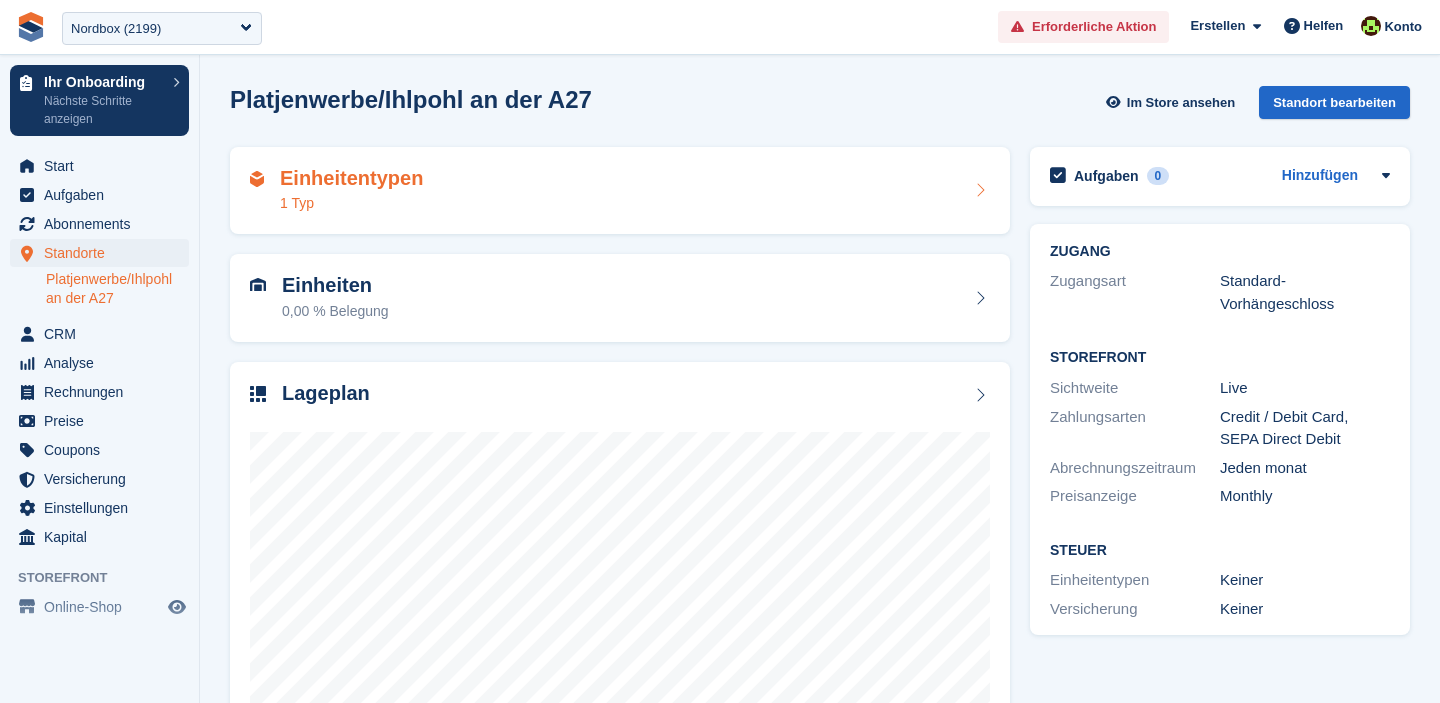 click on "Einheitentypen
1 Typ" at bounding box center [351, 191] 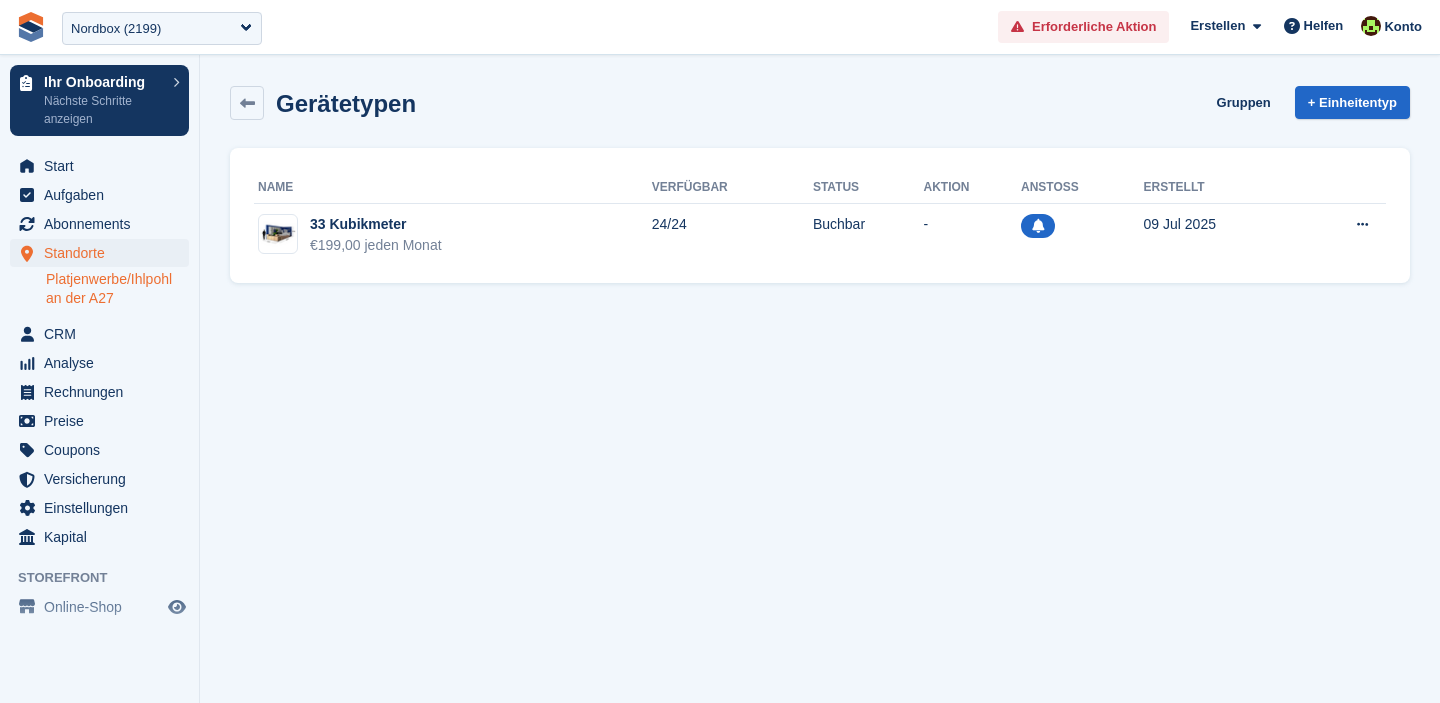scroll, scrollTop: 0, scrollLeft: 0, axis: both 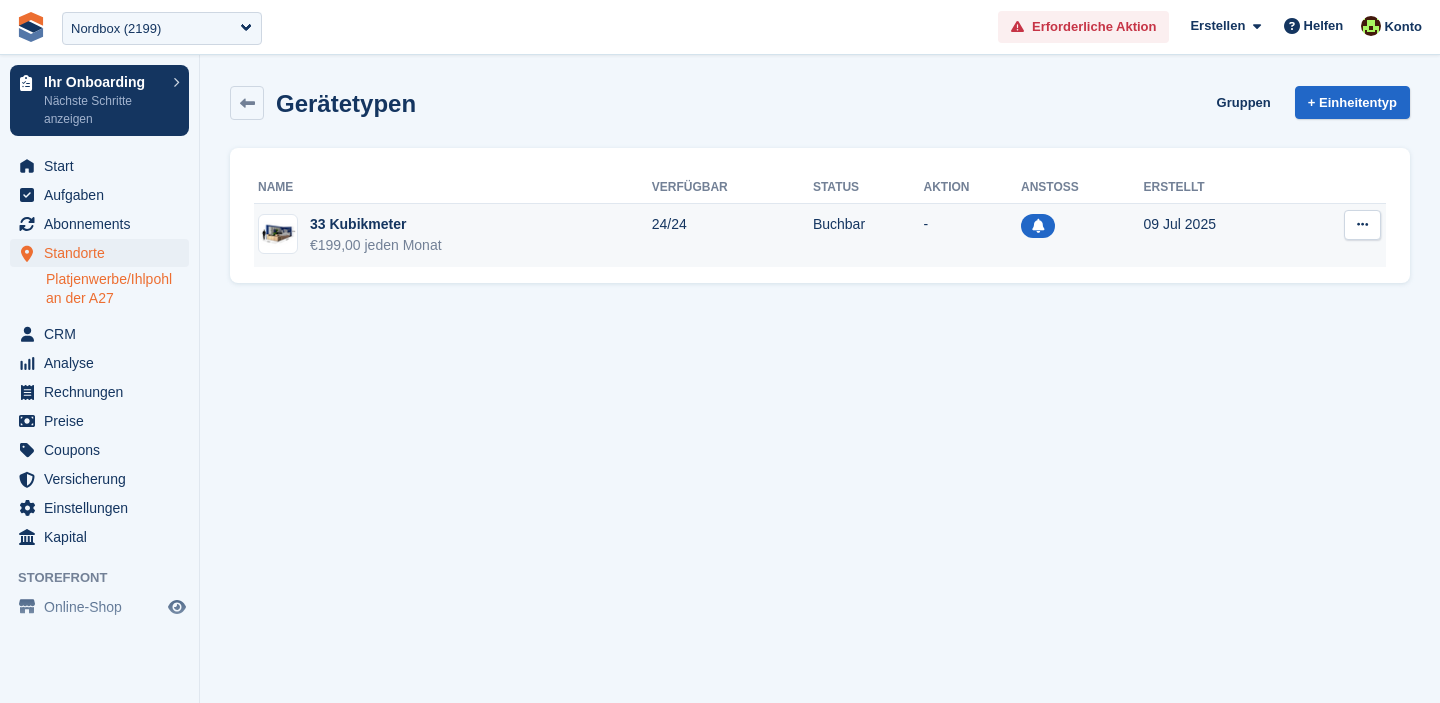 click at bounding box center [1362, 224] 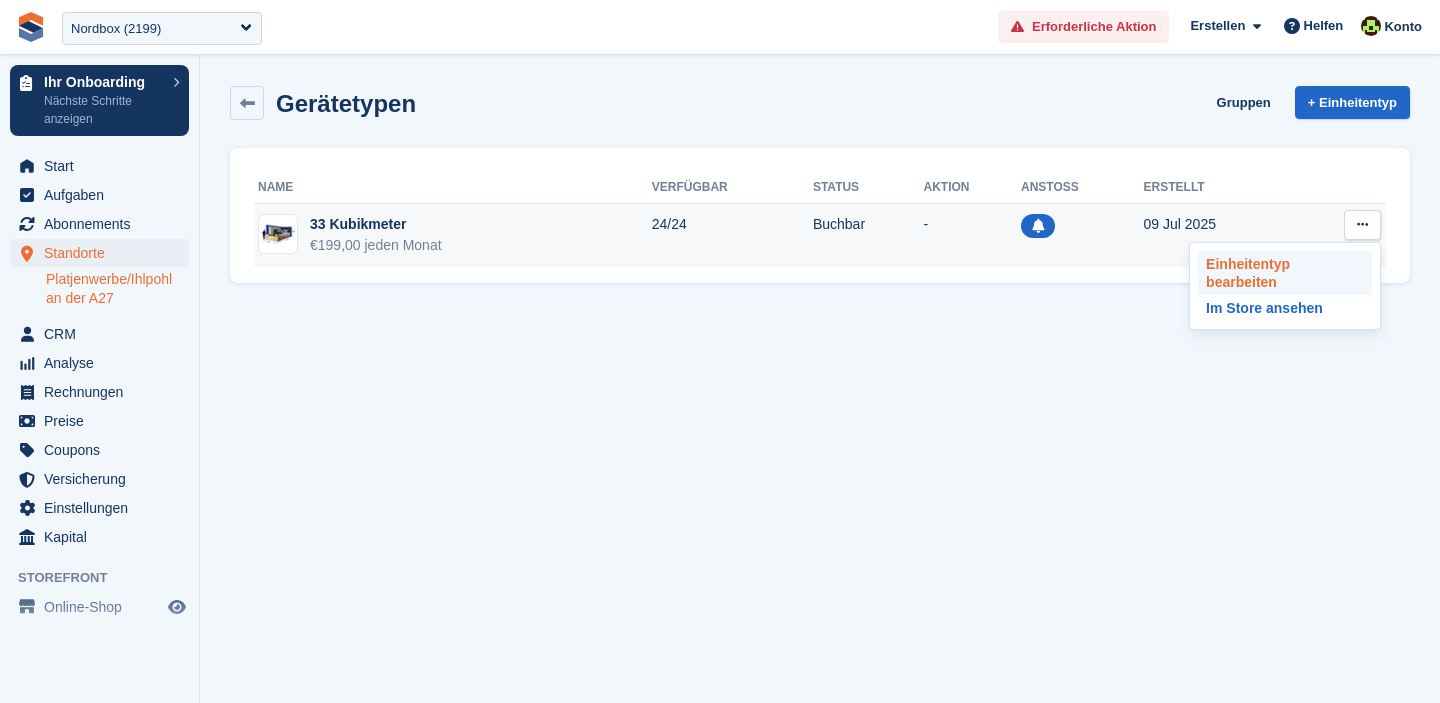 click on "Einheitentyp bearbeiten" at bounding box center (1285, 273) 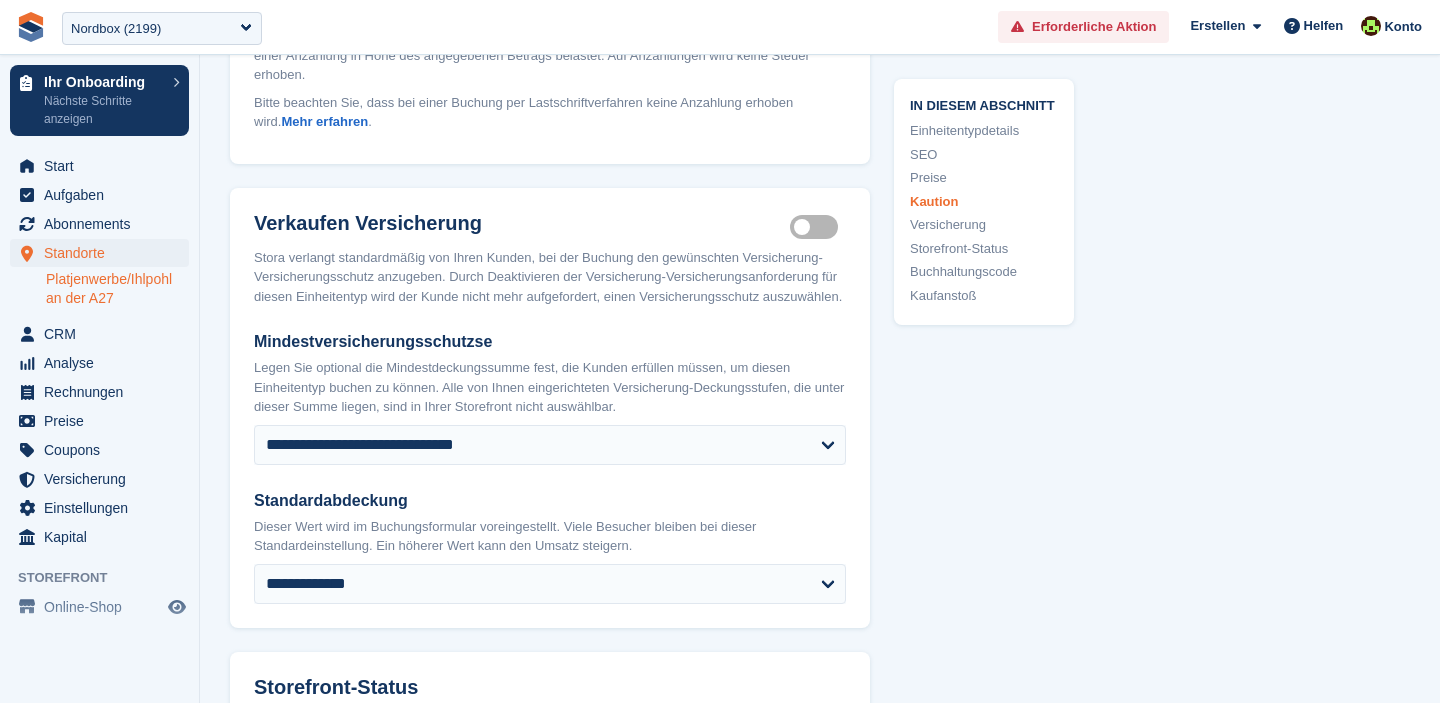scroll, scrollTop: 2783, scrollLeft: 0, axis: vertical 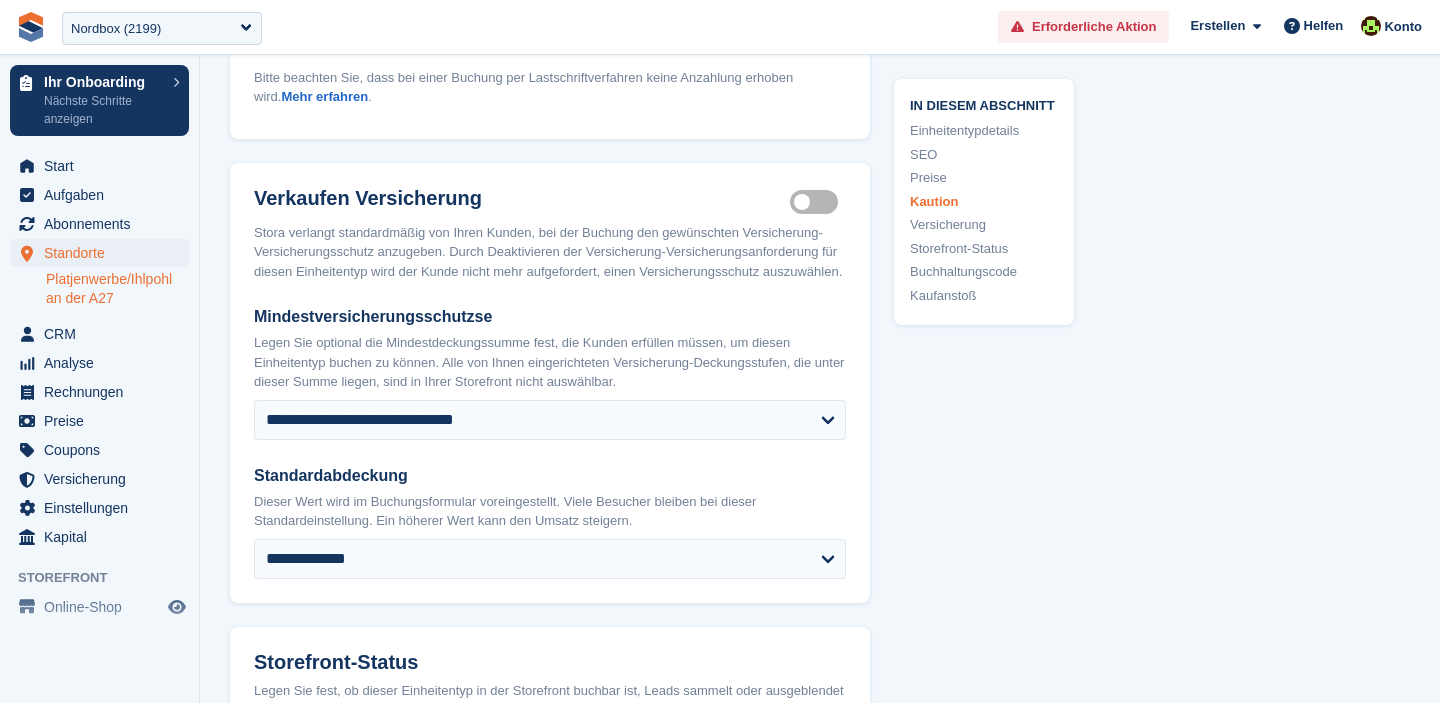 click on "Insurance coverage required" at bounding box center (818, 201) 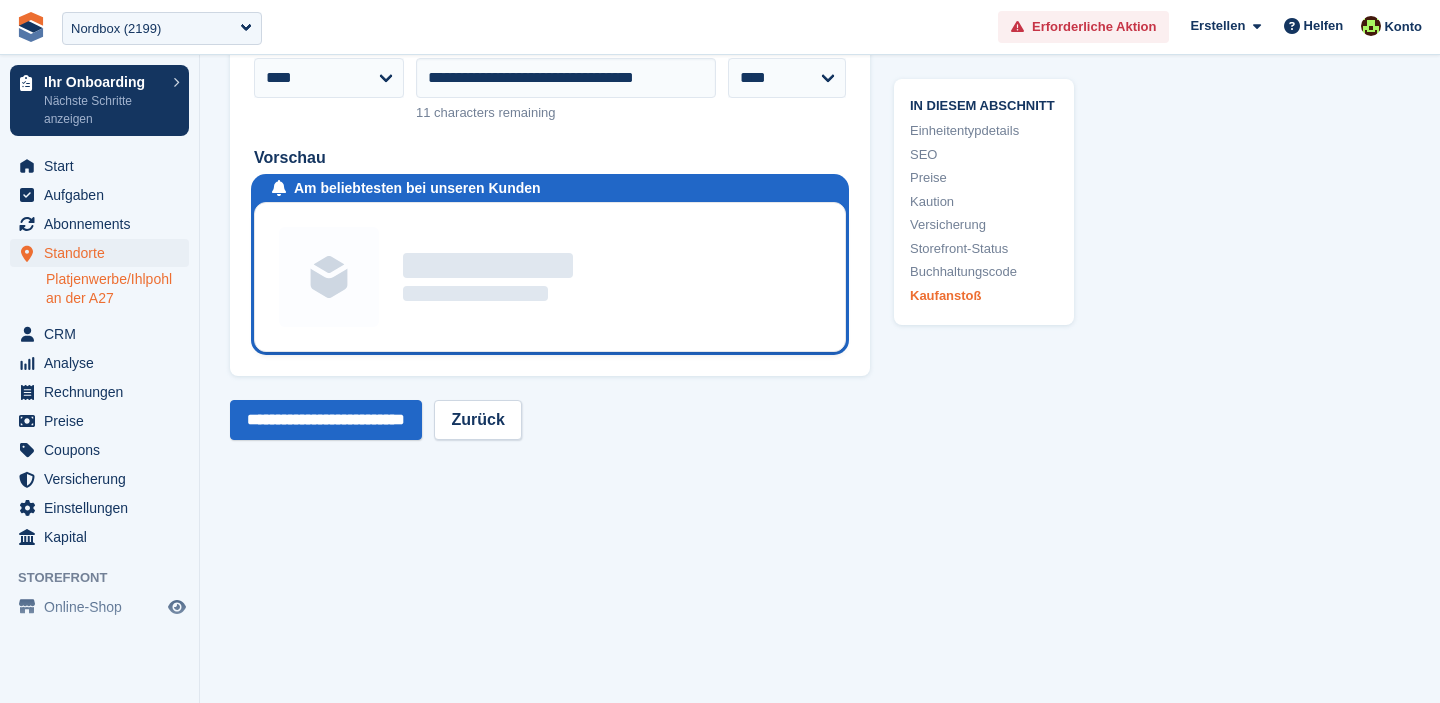 scroll, scrollTop: 3939, scrollLeft: 0, axis: vertical 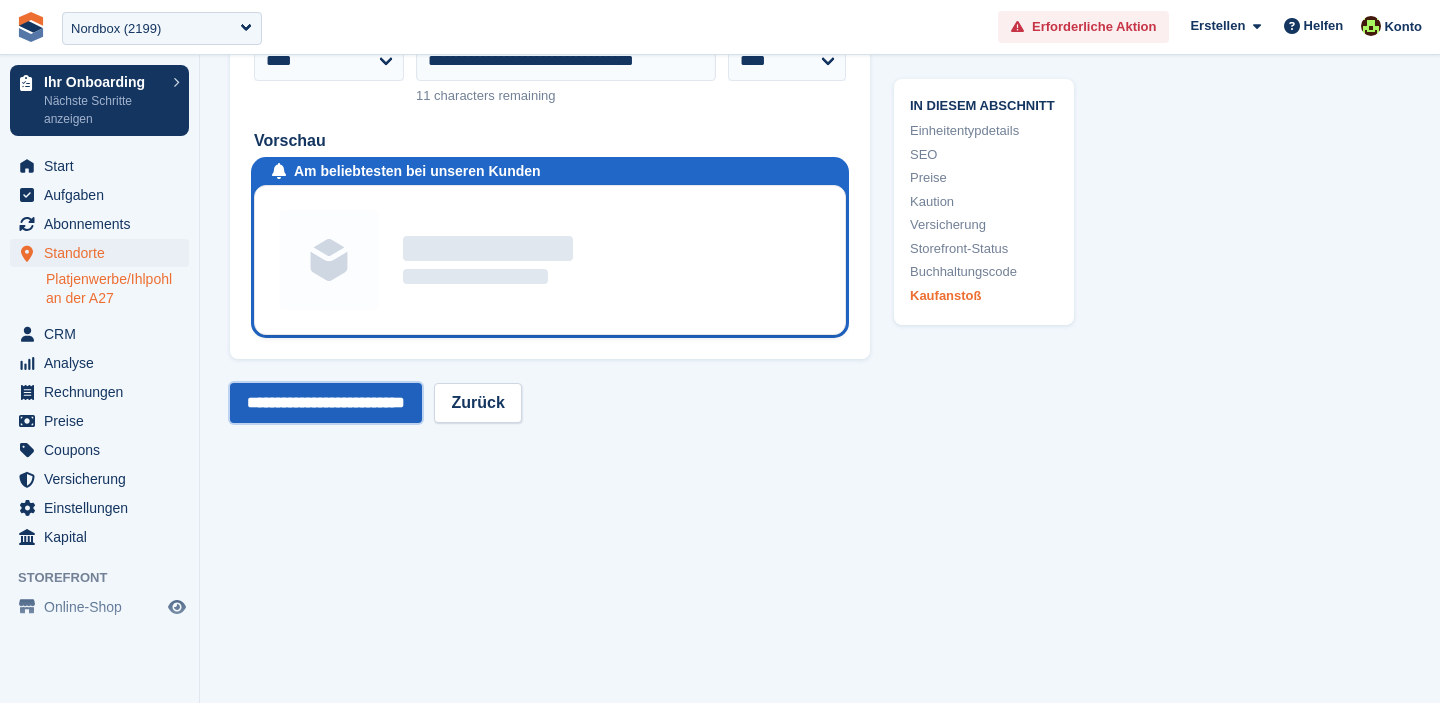 click on "**********" at bounding box center (326, 403) 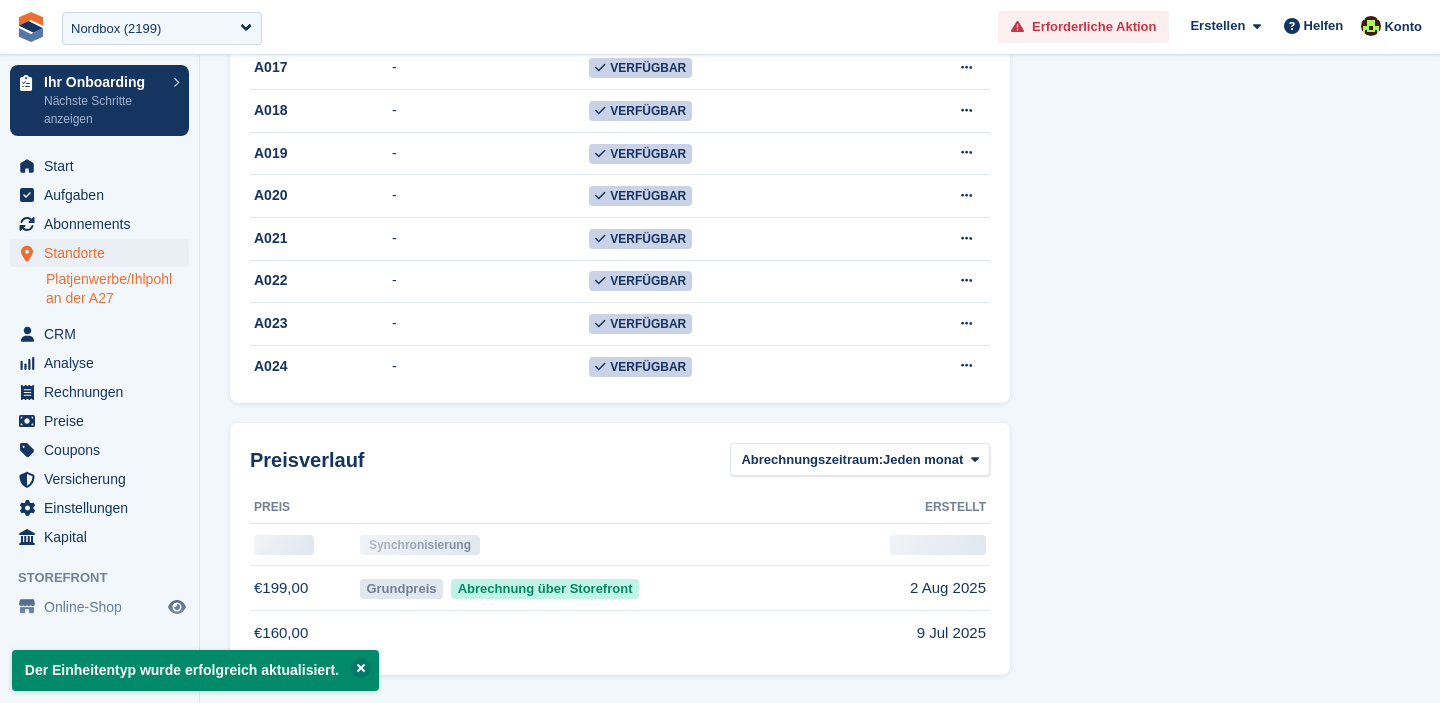 scroll, scrollTop: 0, scrollLeft: 0, axis: both 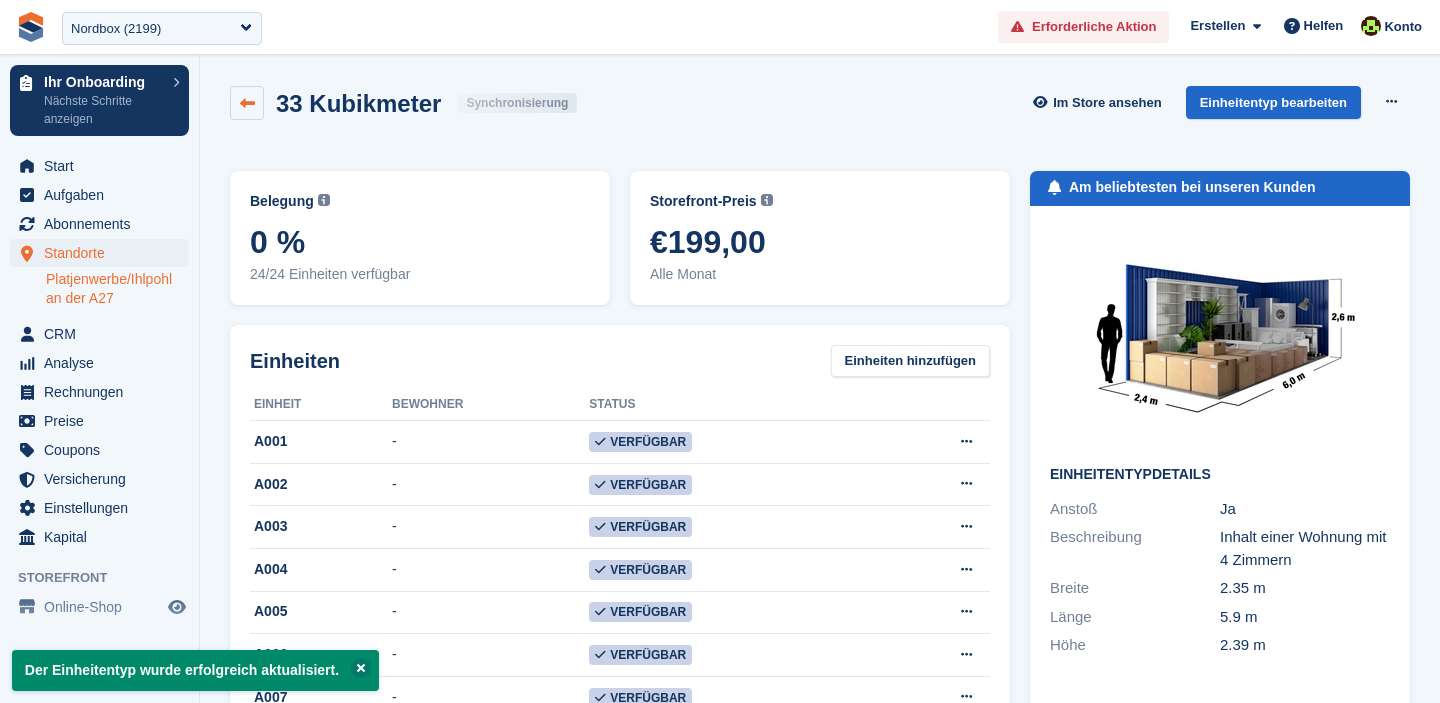 click at bounding box center [247, 103] 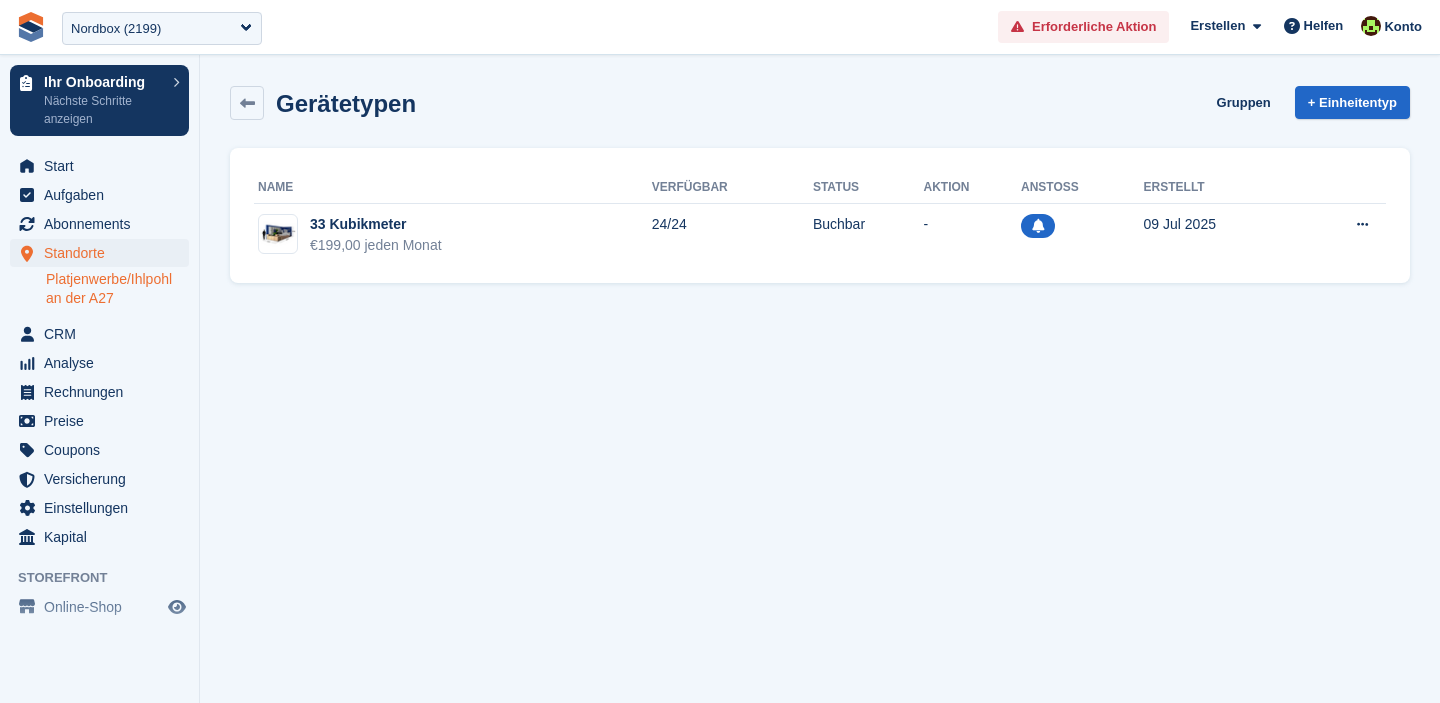 click on "Platjenwerbe/Ihlpohl an der A27" at bounding box center (117, 289) 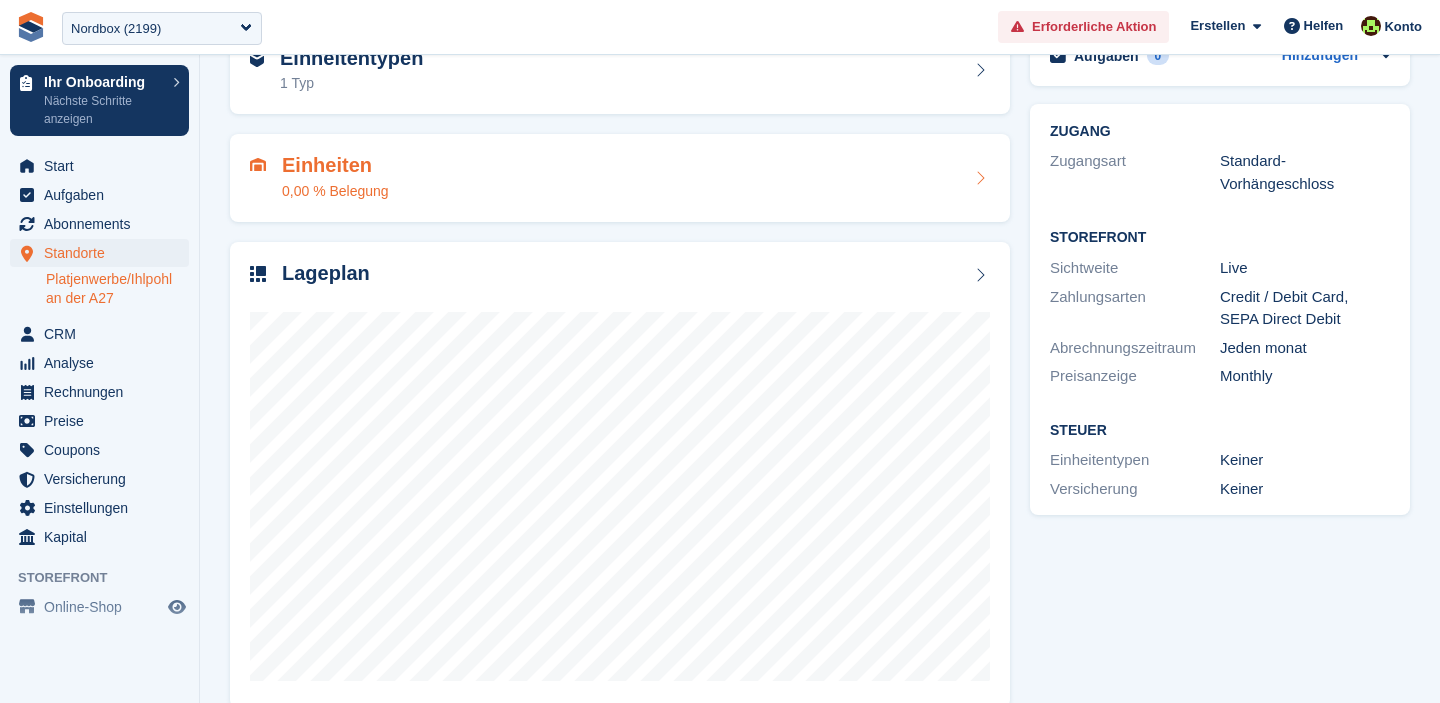 scroll, scrollTop: 150, scrollLeft: 0, axis: vertical 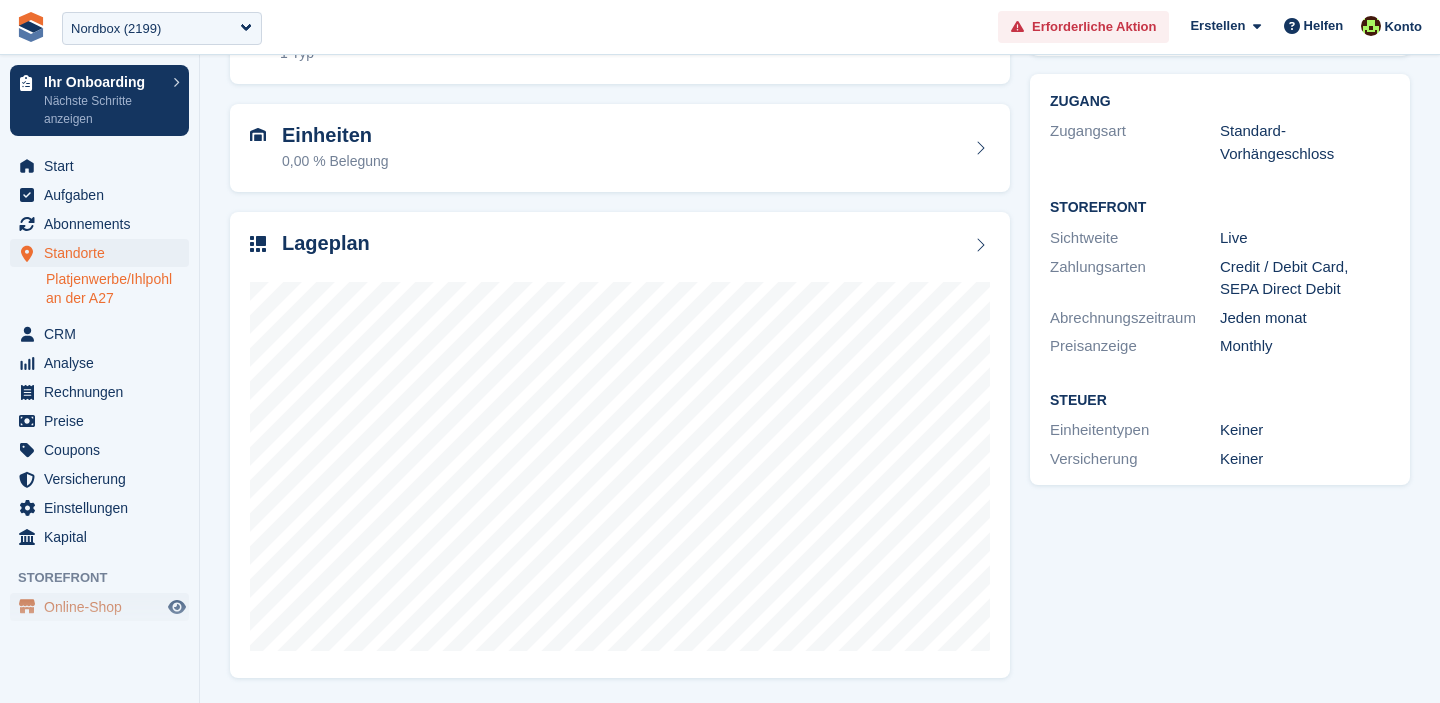 click on "Online-Shop" at bounding box center [104, 607] 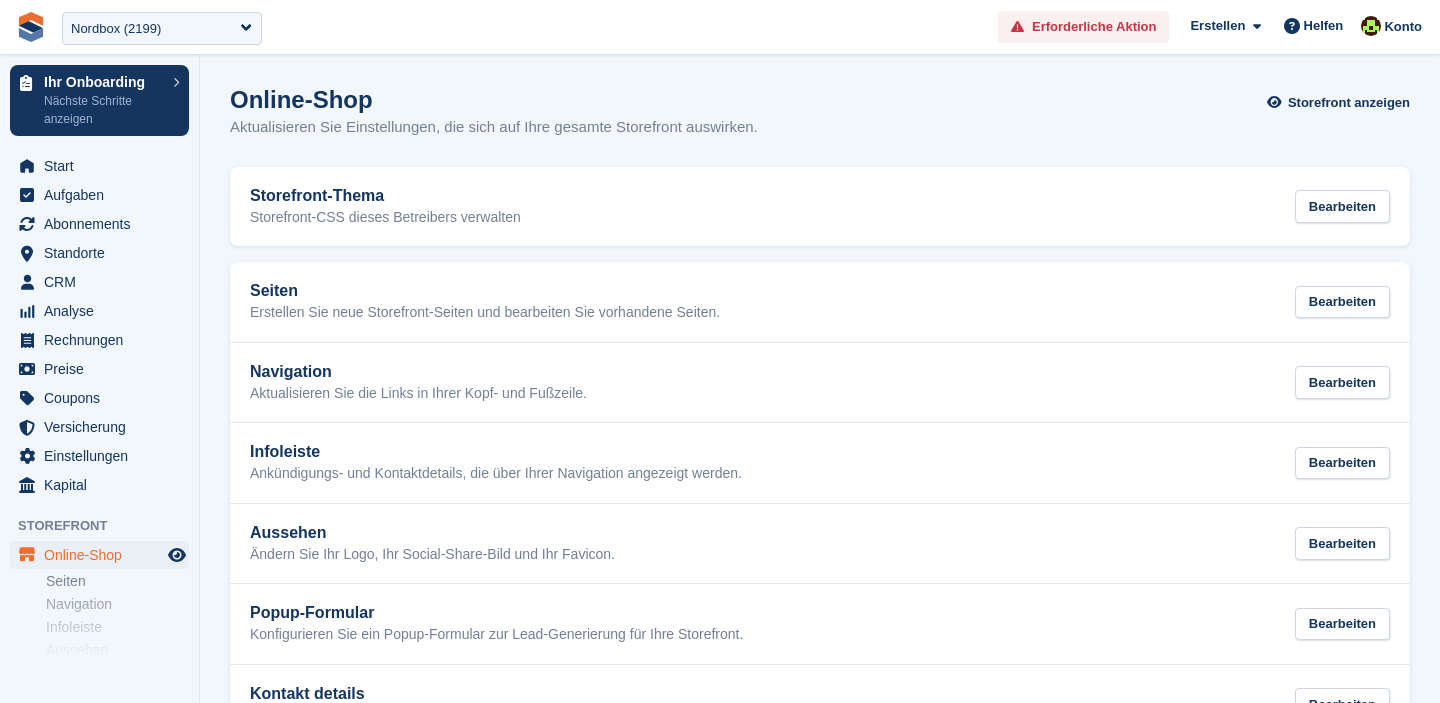 scroll, scrollTop: 0, scrollLeft: 0, axis: both 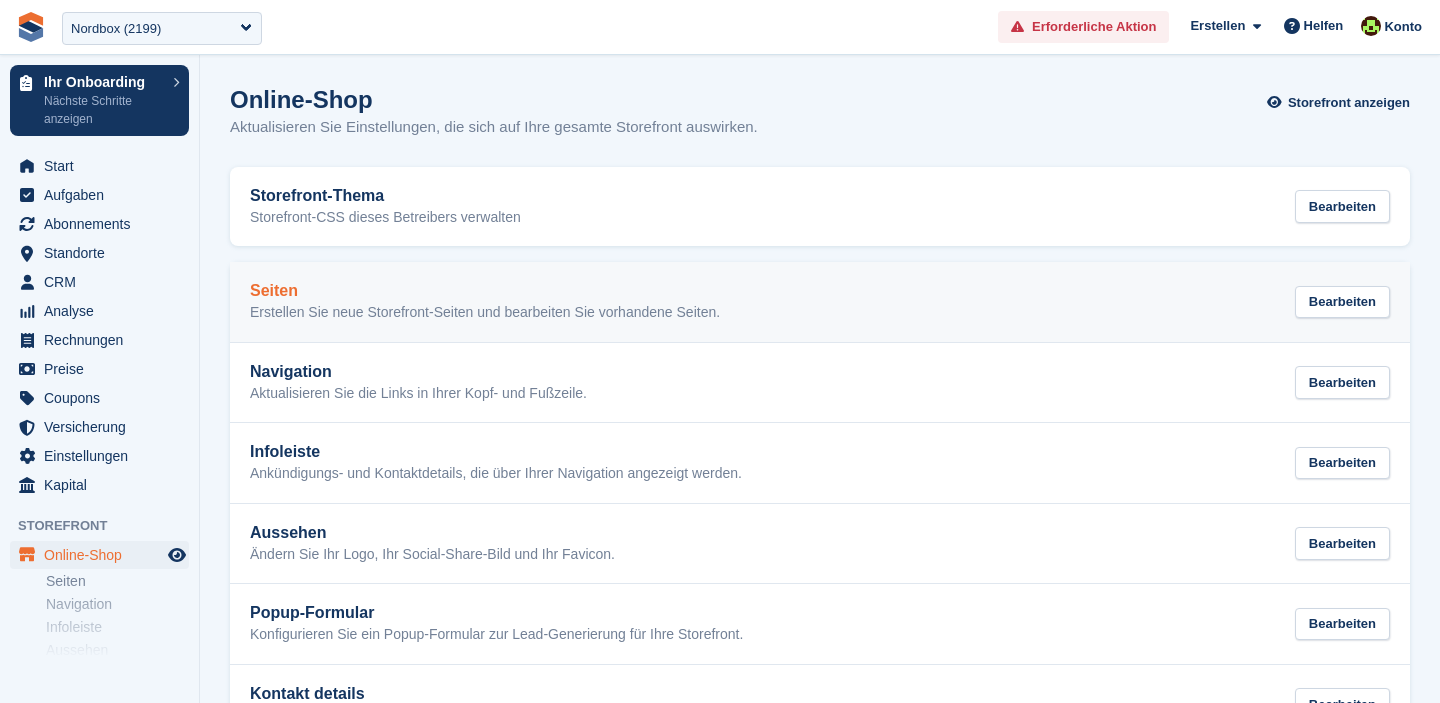 click on "Seiten" at bounding box center [485, 291] 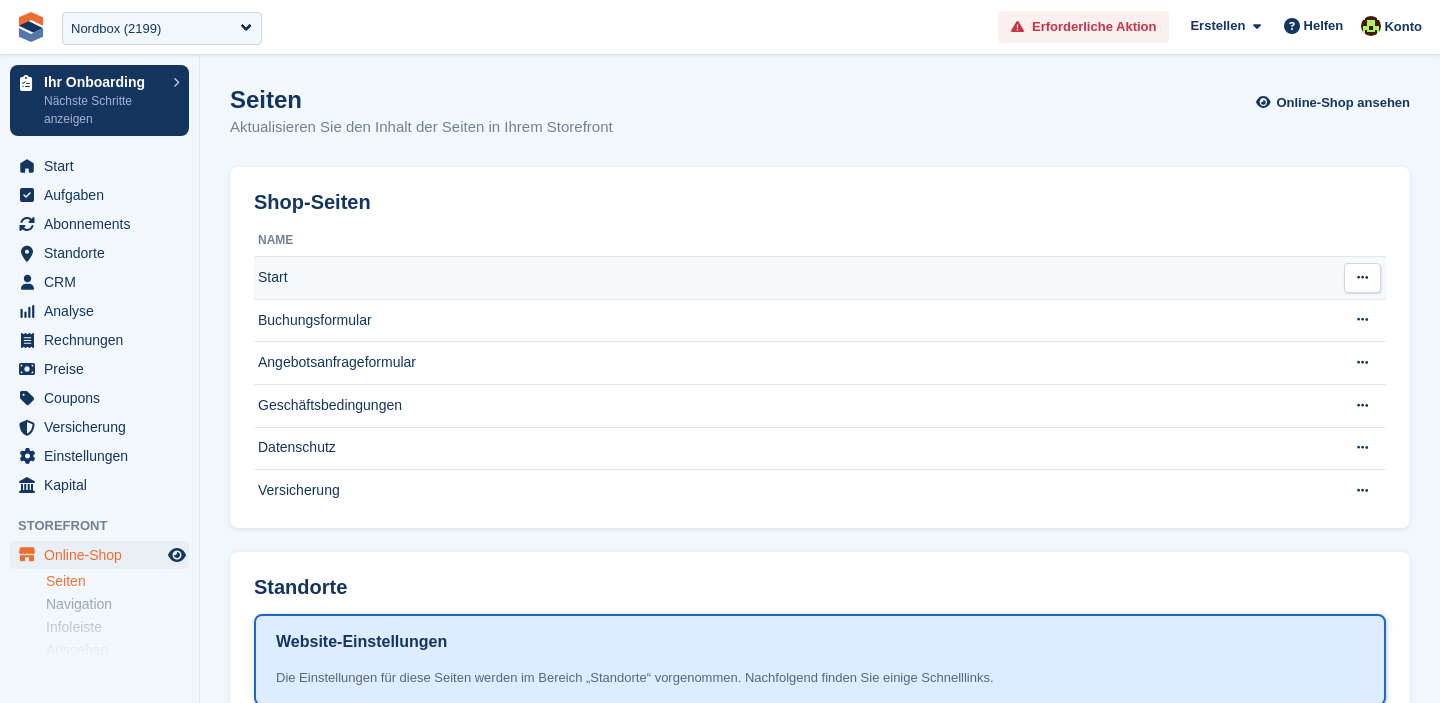 click on "Start" at bounding box center (791, 278) 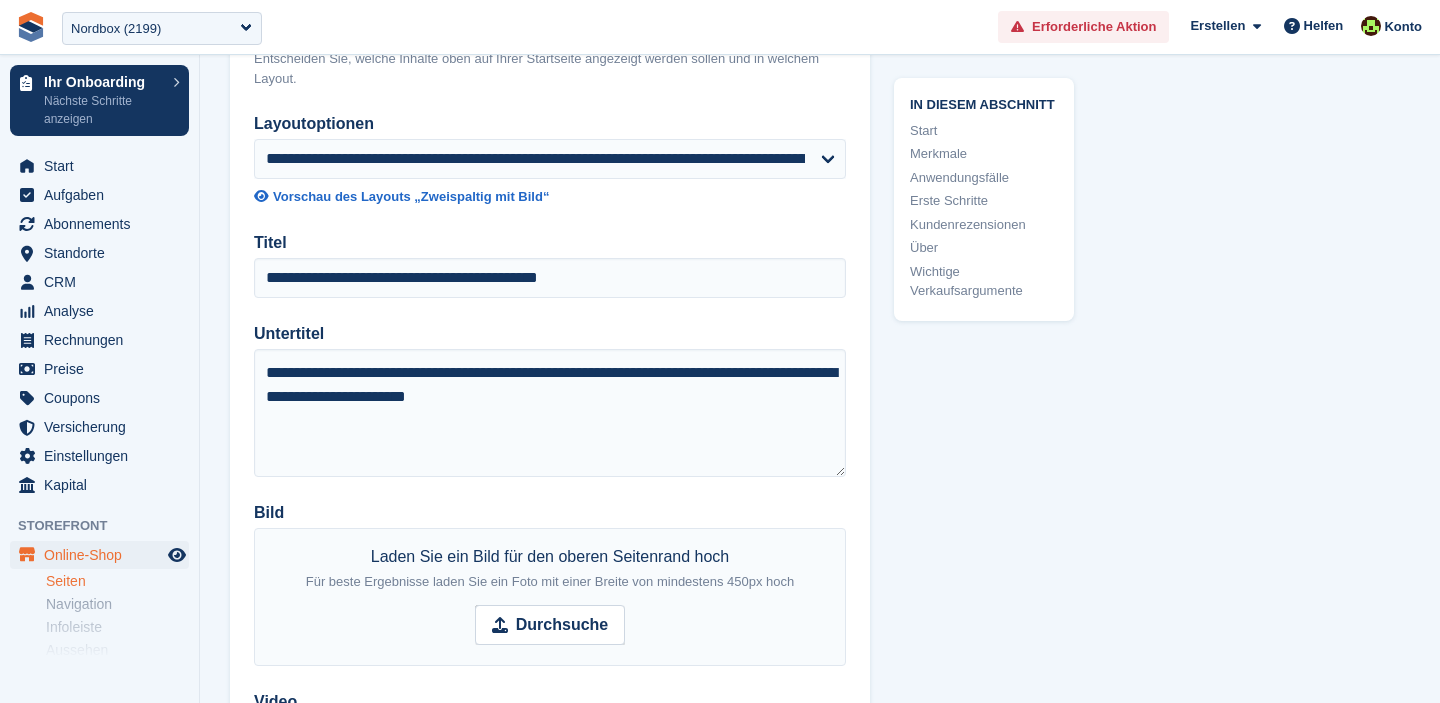 scroll, scrollTop: 152, scrollLeft: 0, axis: vertical 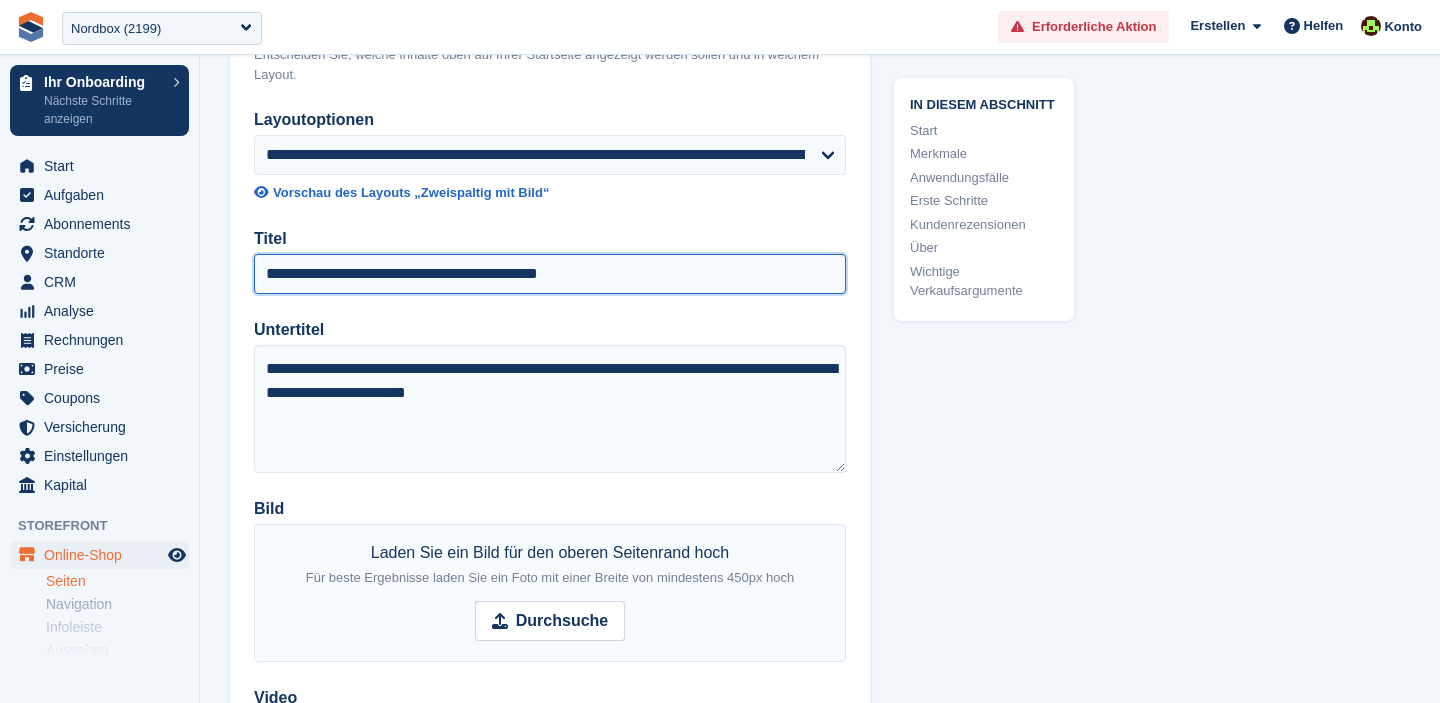 drag, startPoint x: 602, startPoint y: 281, endPoint x: 514, endPoint y: 273, distance: 88.362885 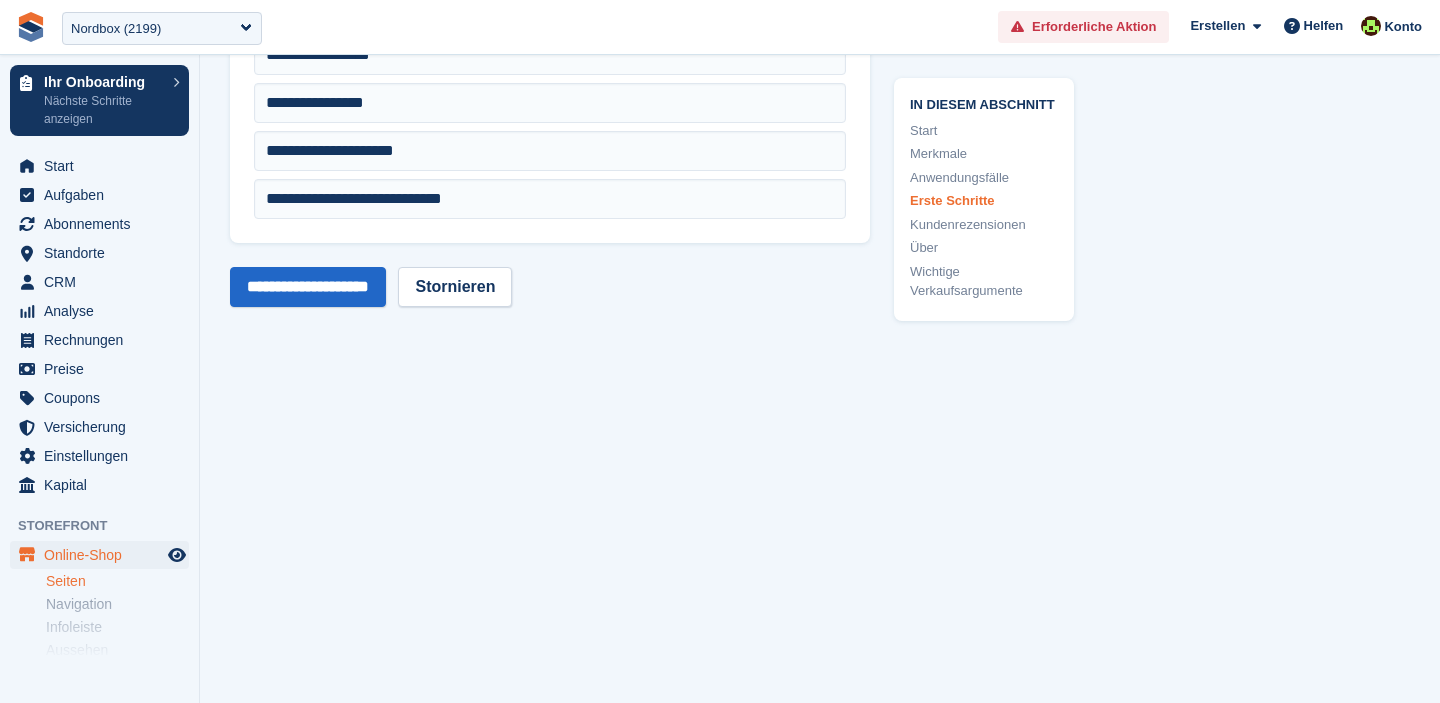 scroll, scrollTop: 5762, scrollLeft: 0, axis: vertical 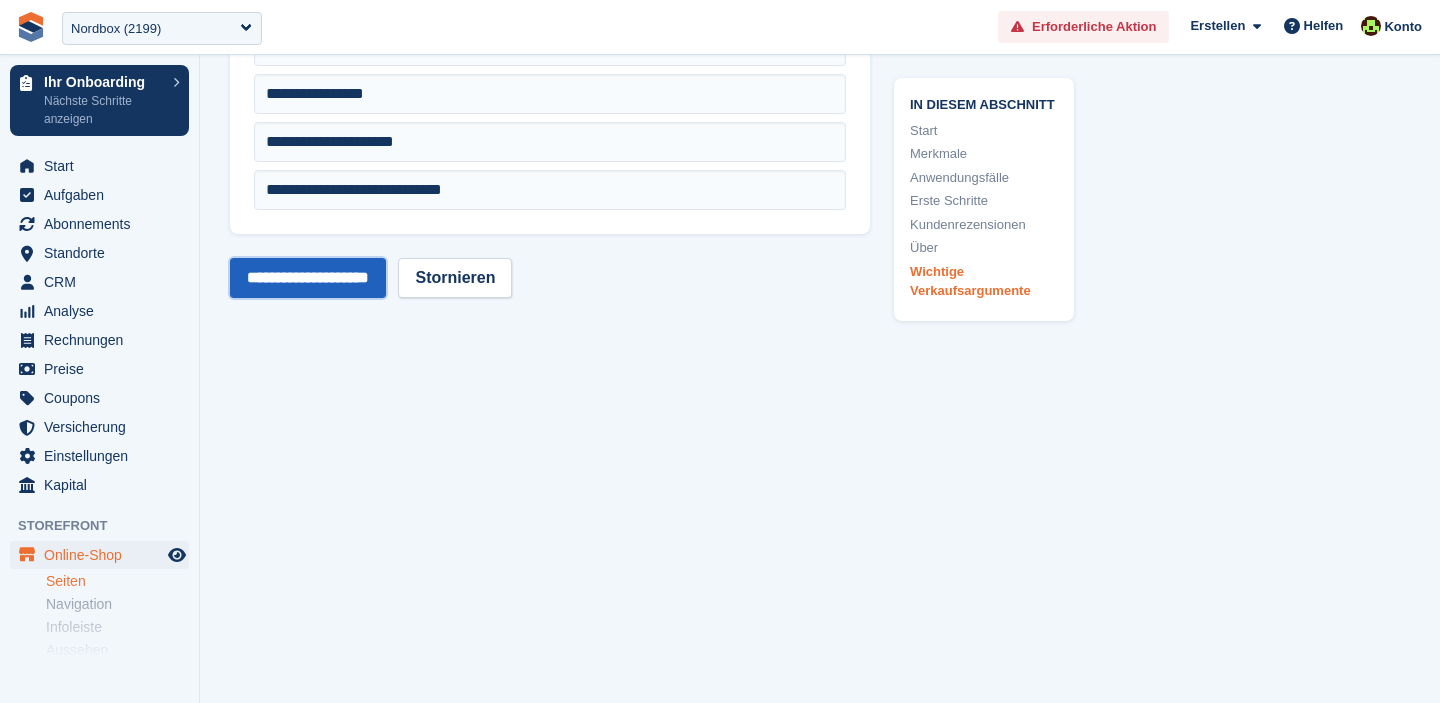 click on "**********" at bounding box center [308, 278] 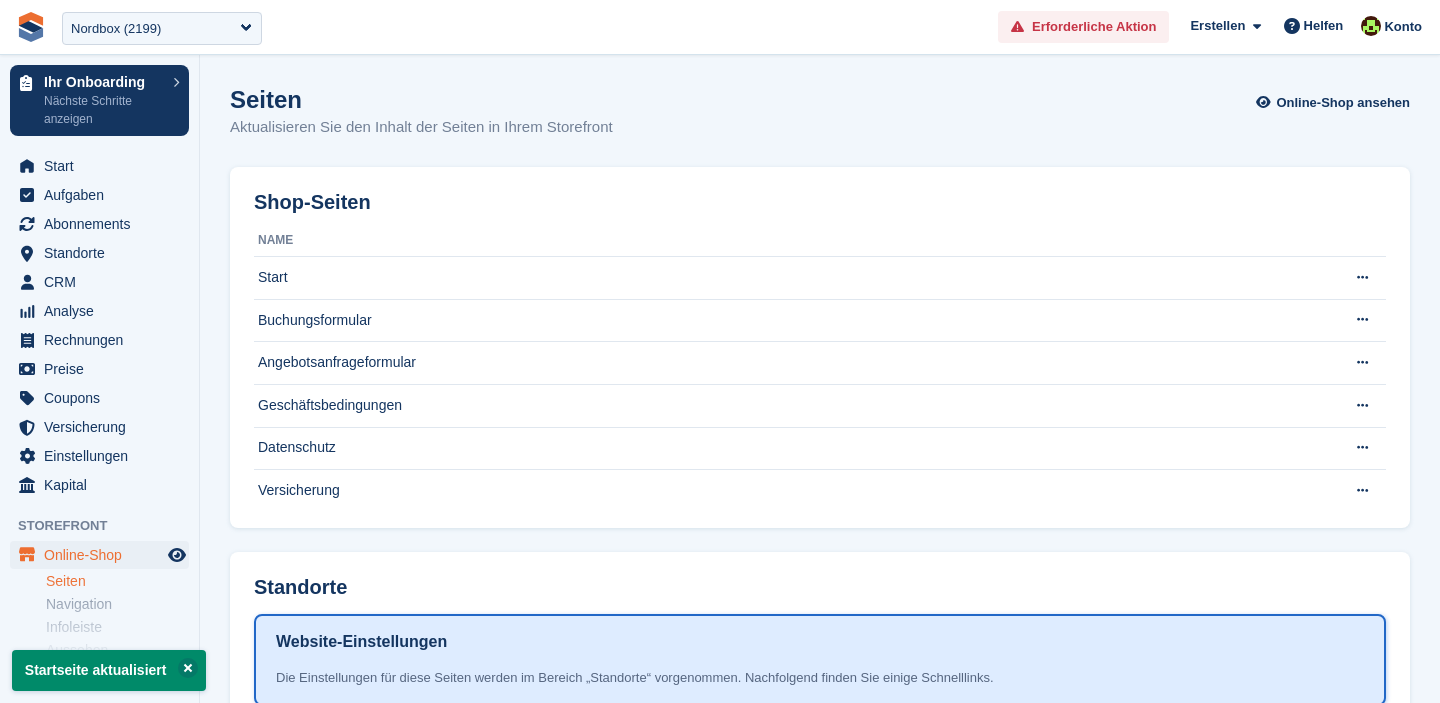 scroll, scrollTop: 0, scrollLeft: 0, axis: both 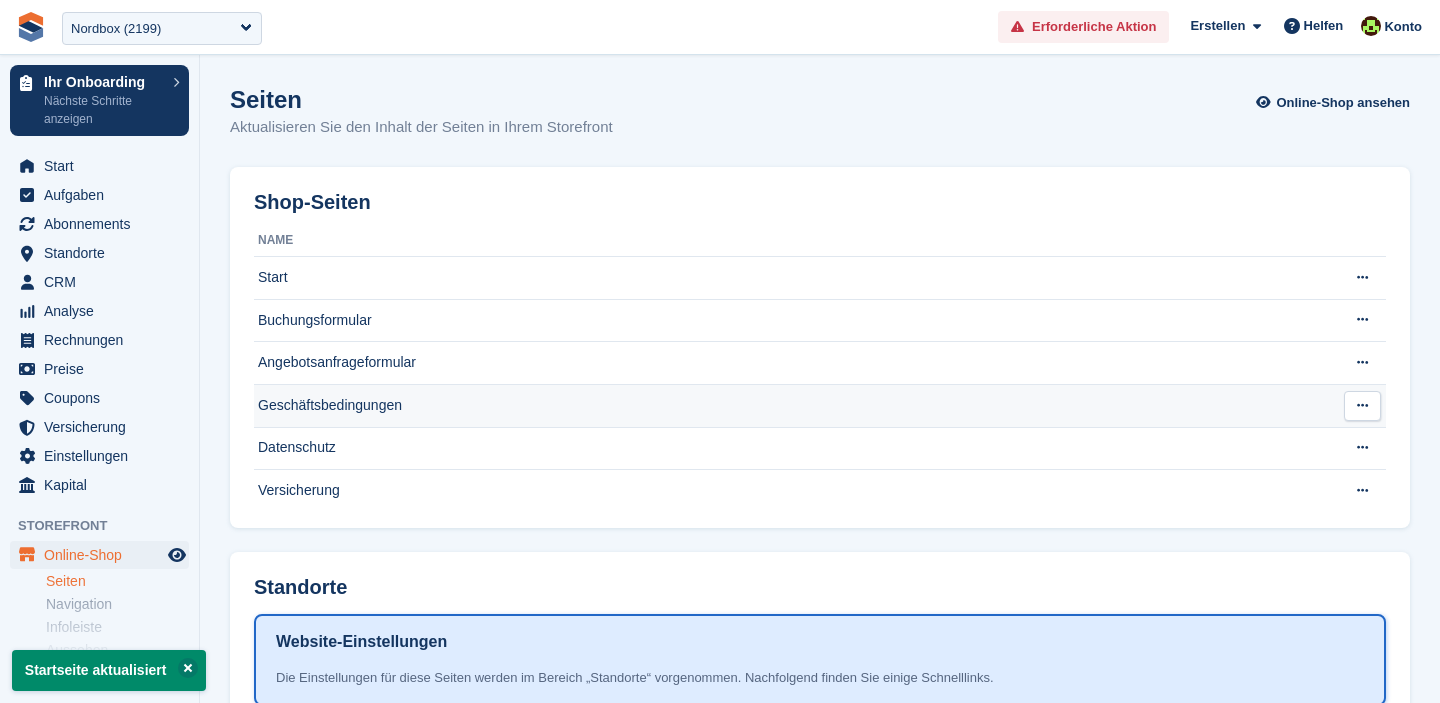 click on "Geschäftsbedingungen" at bounding box center [791, 405] 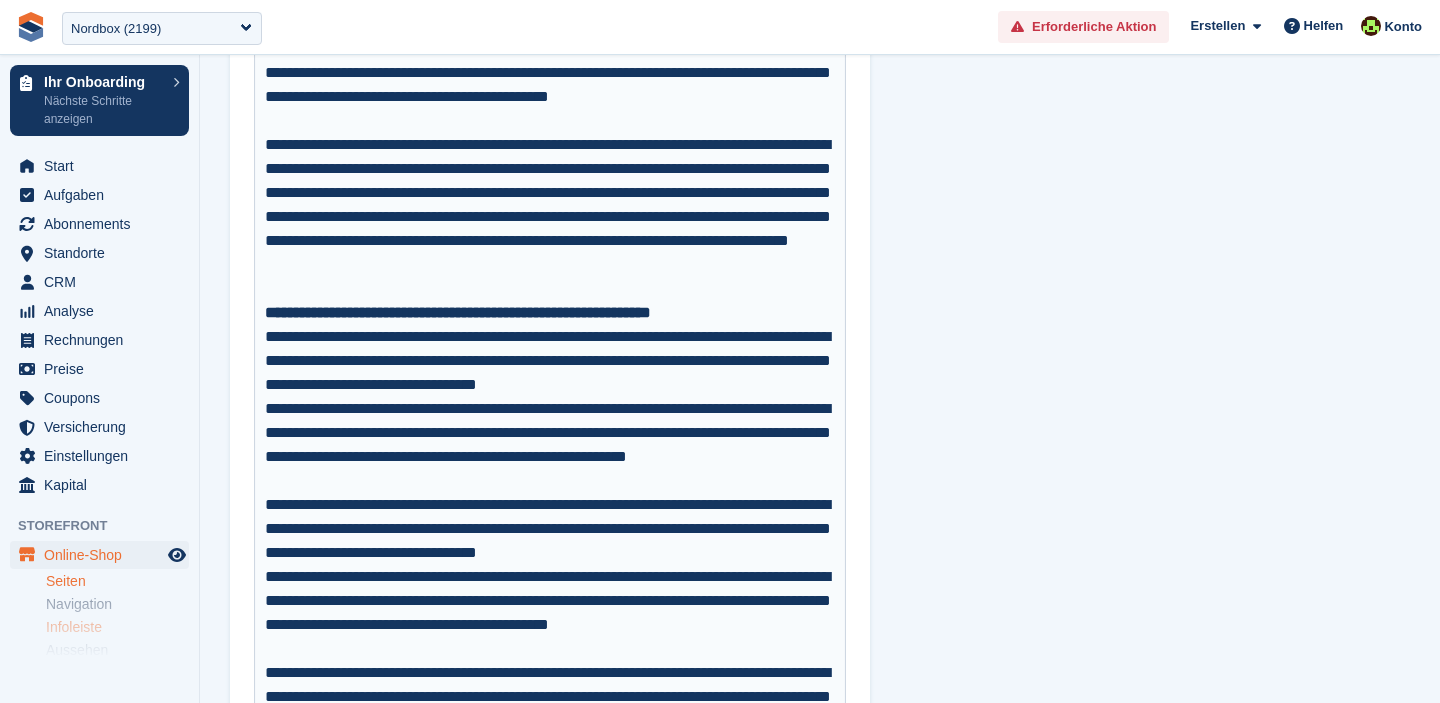 scroll, scrollTop: 2125, scrollLeft: 0, axis: vertical 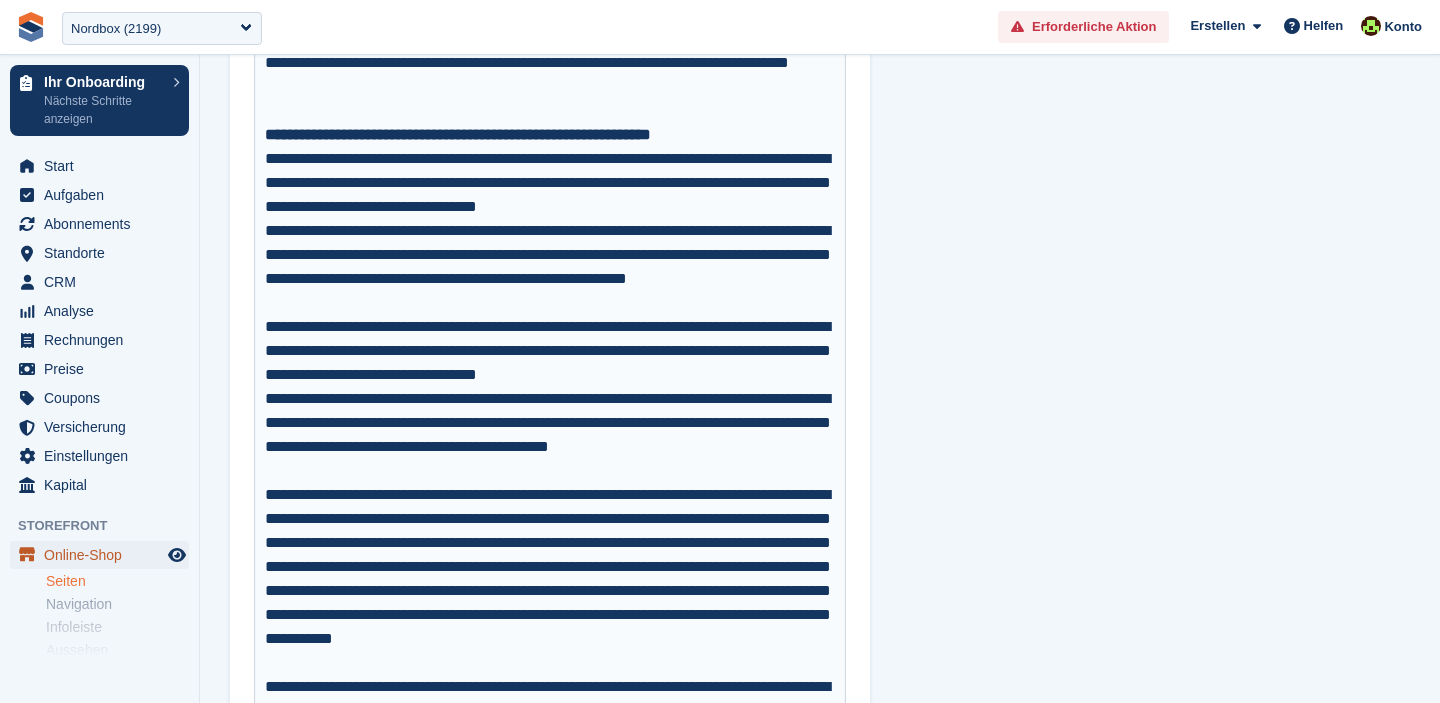 click on "Online-Shop" at bounding box center [104, 555] 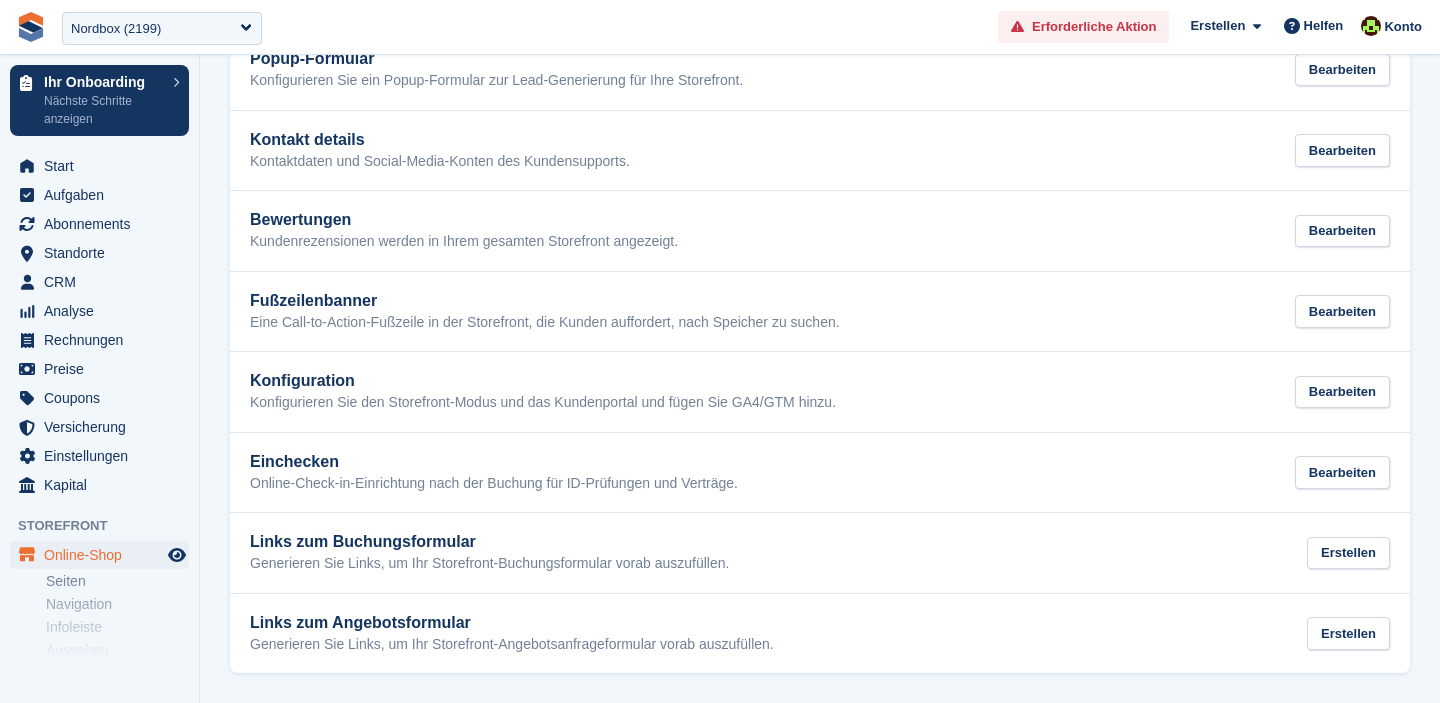 scroll, scrollTop: 0, scrollLeft: 0, axis: both 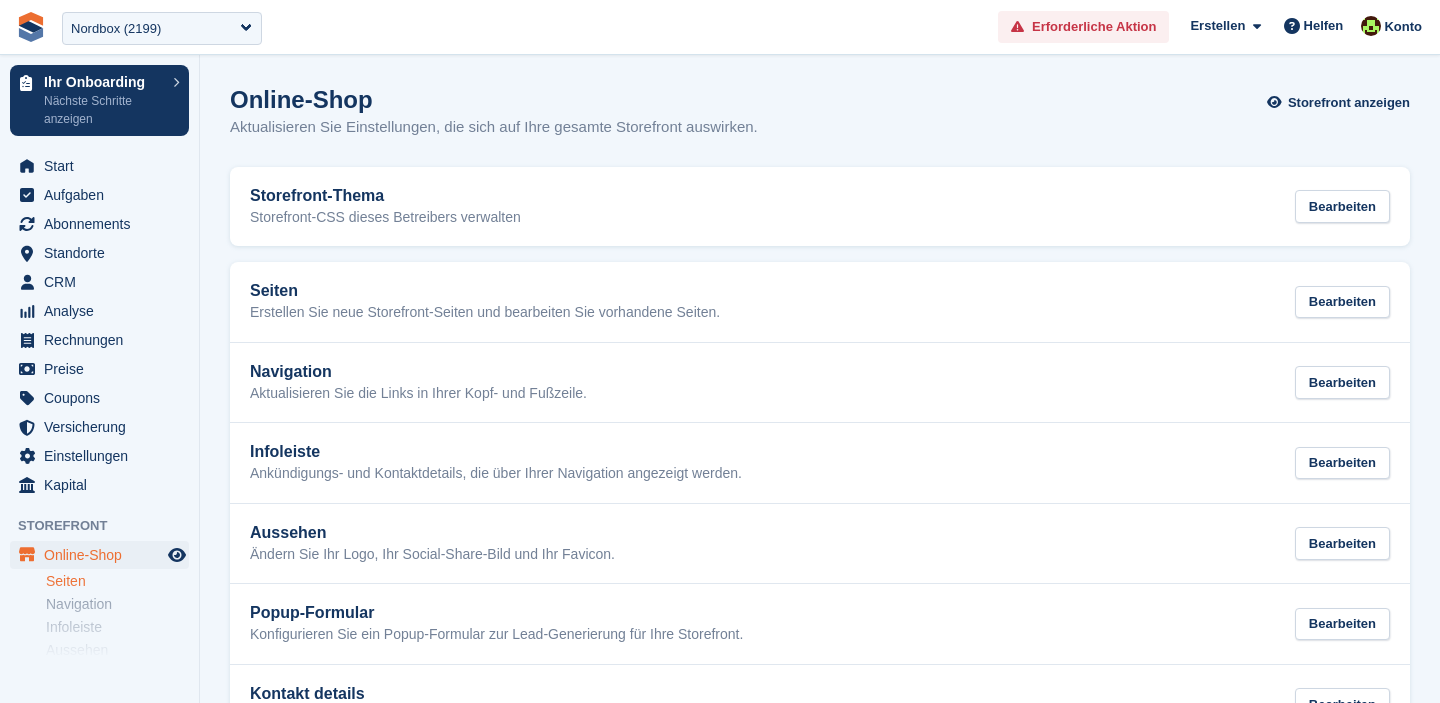 click on "Seiten" at bounding box center [117, 581] 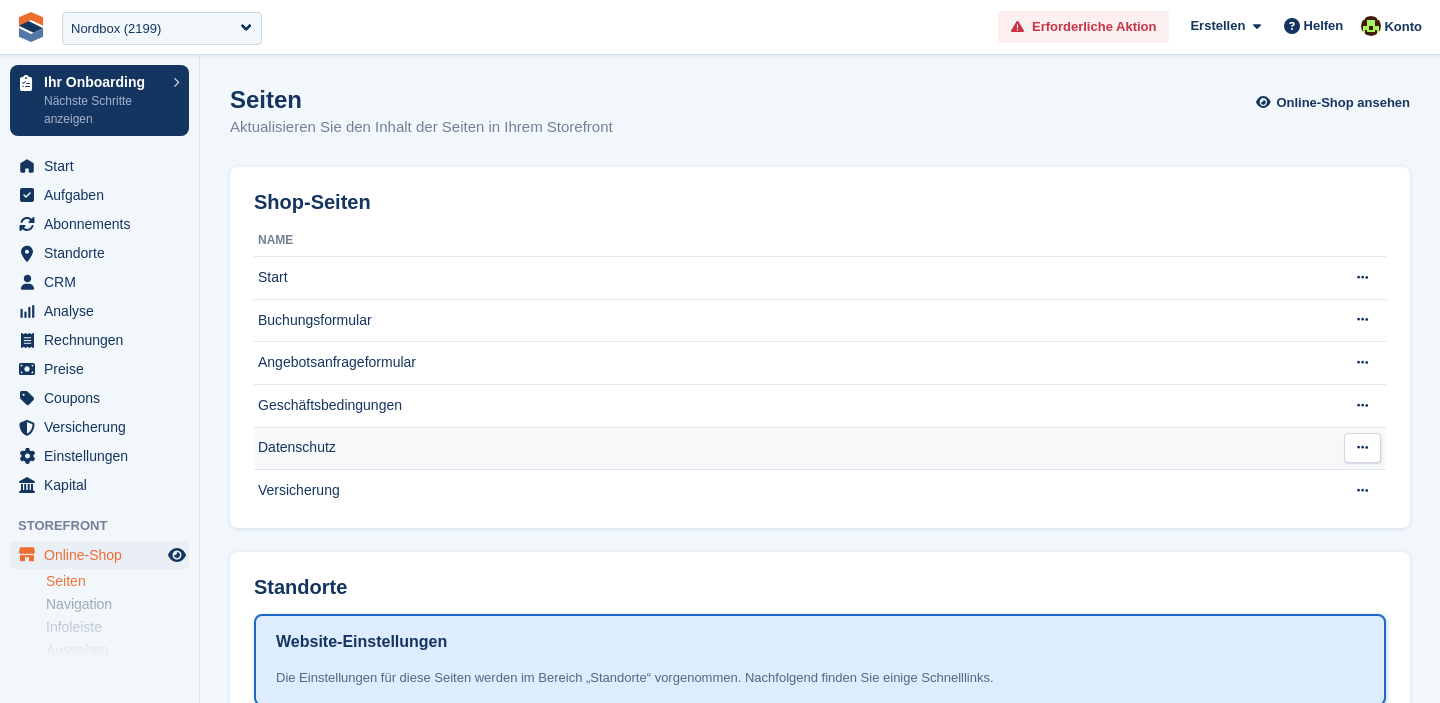 click on "Datenschutz" at bounding box center [791, 448] 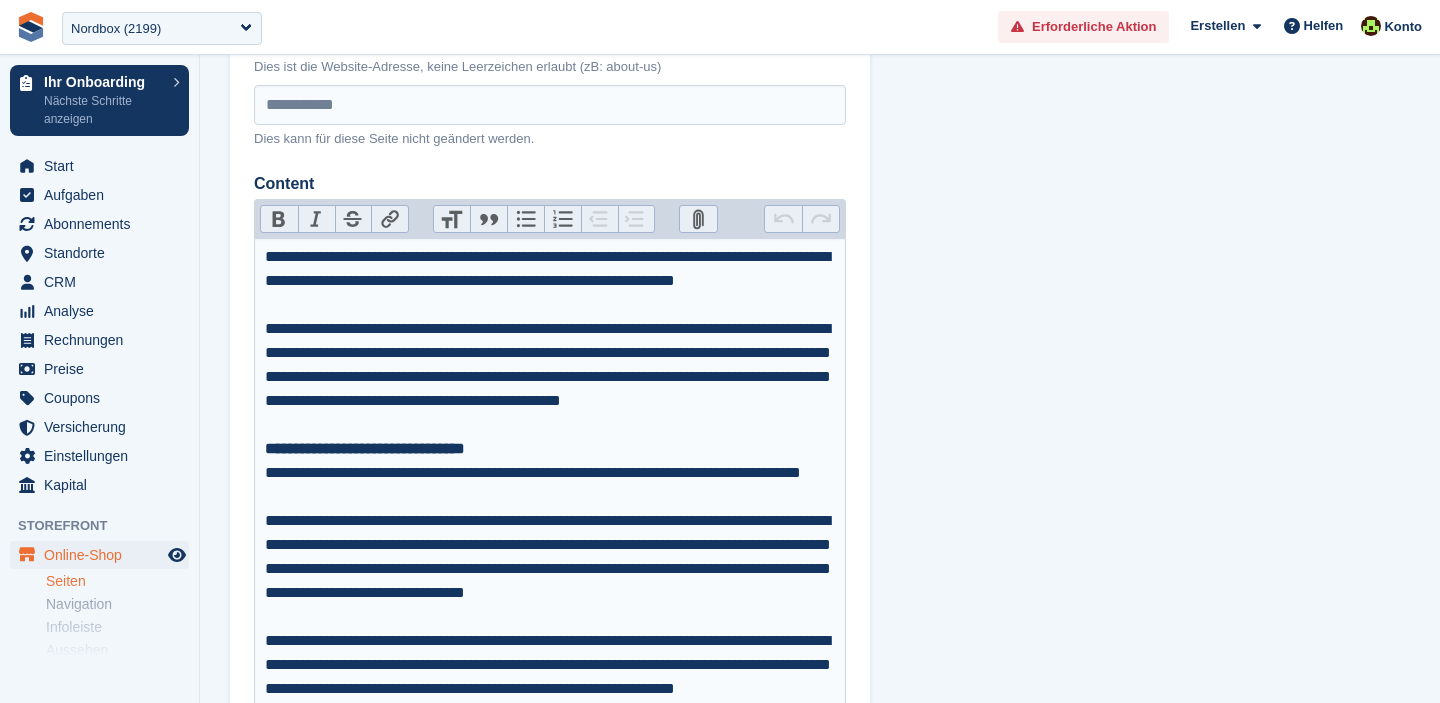 scroll, scrollTop: 256, scrollLeft: 0, axis: vertical 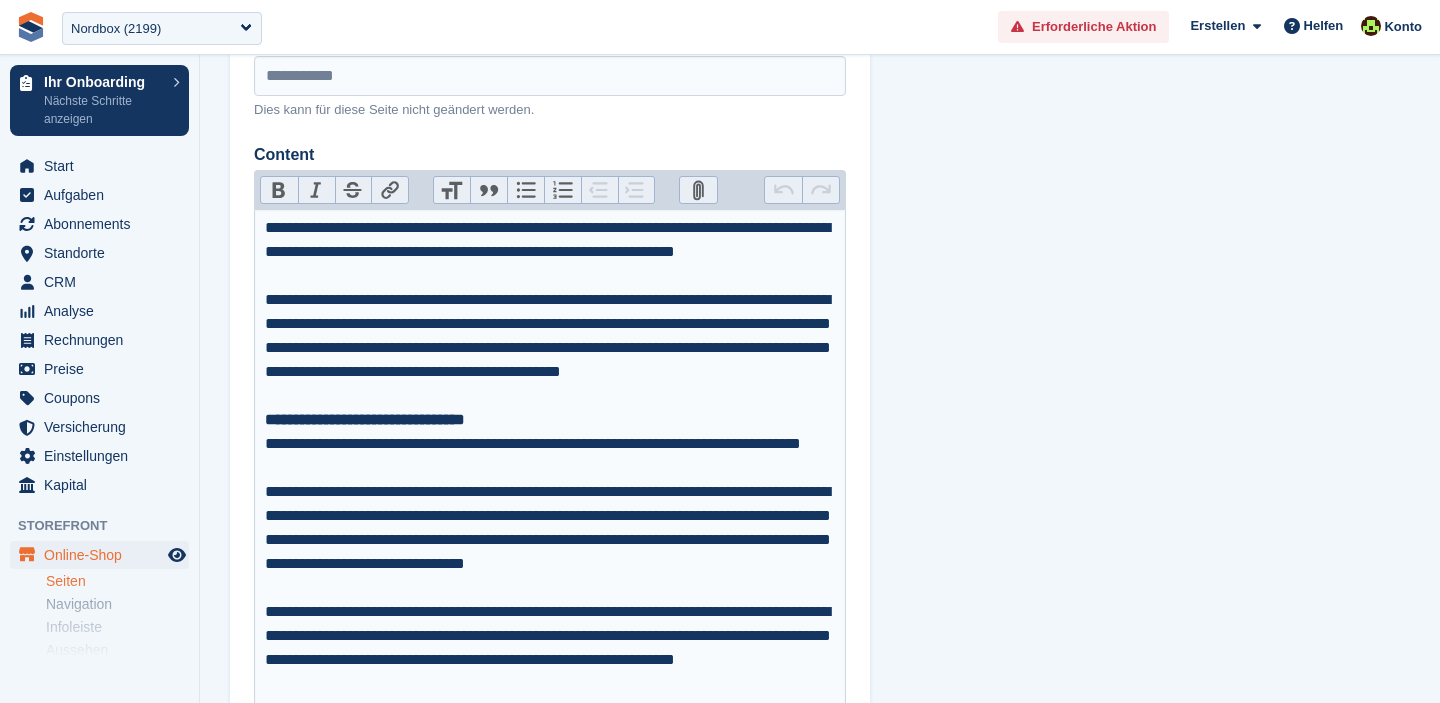 click on "Seiten" at bounding box center [117, 581] 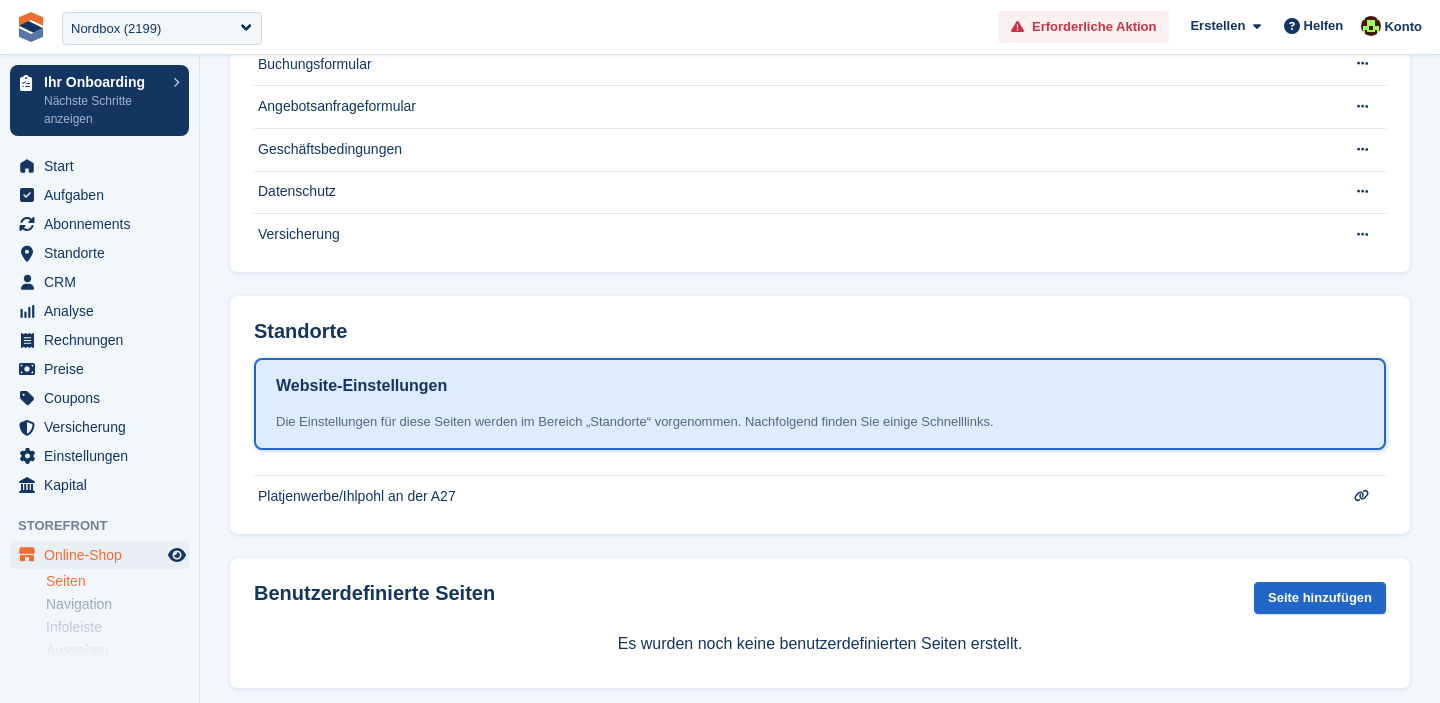 scroll, scrollTop: 0, scrollLeft: 0, axis: both 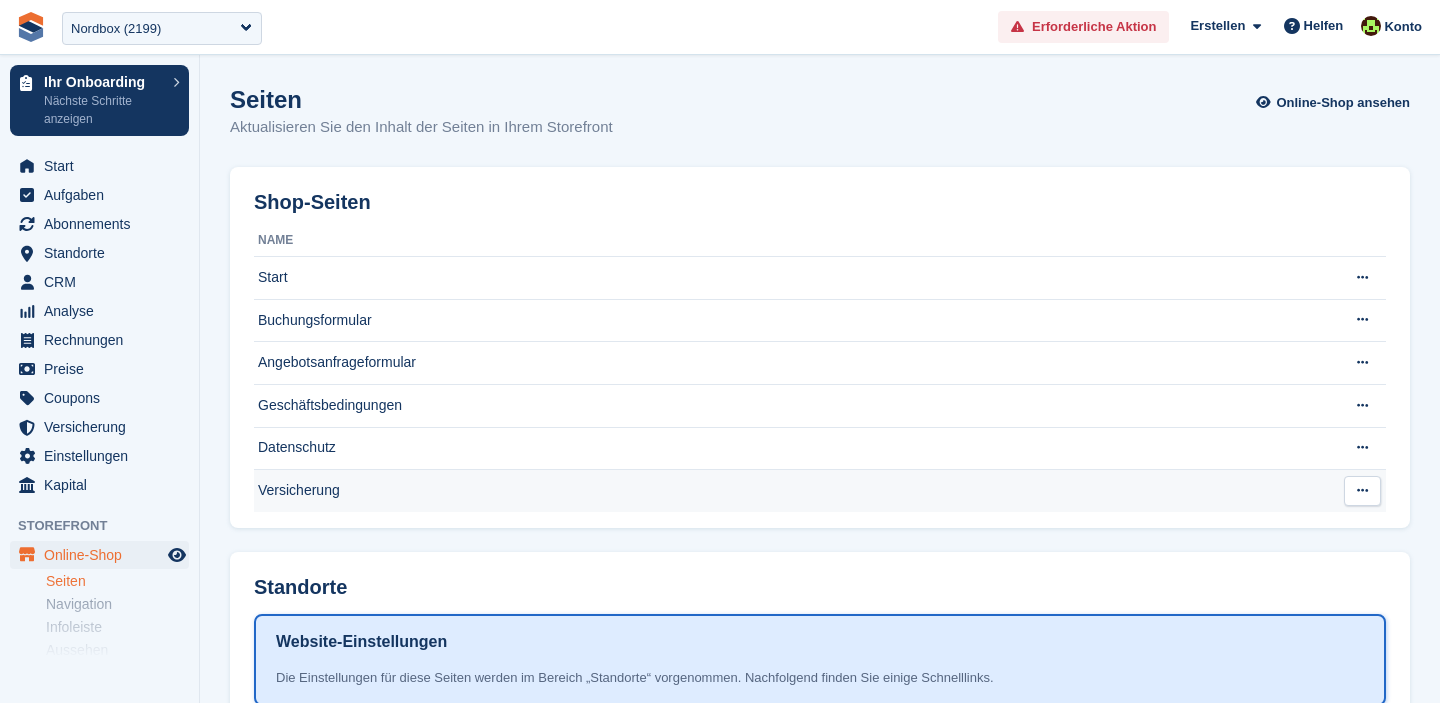 click on "Versicherung" at bounding box center [791, 491] 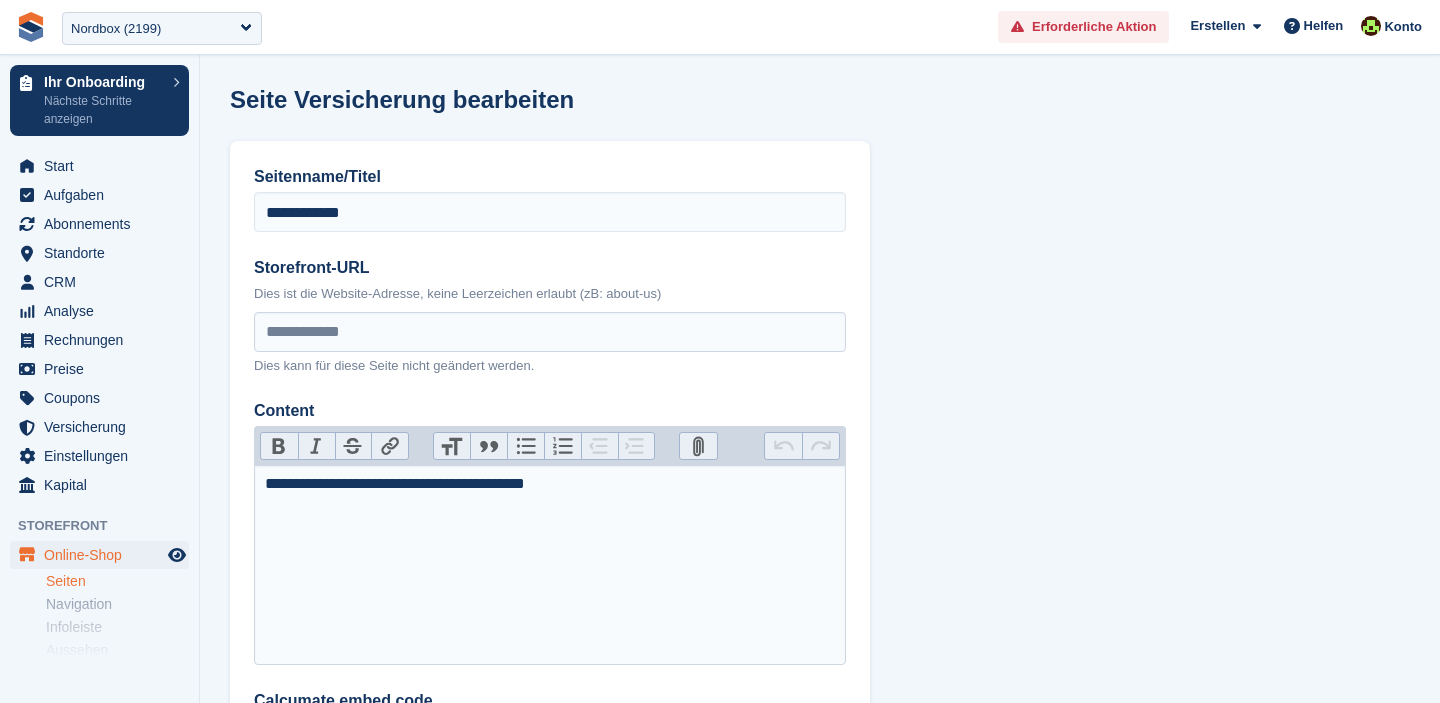 scroll, scrollTop: 0, scrollLeft: 0, axis: both 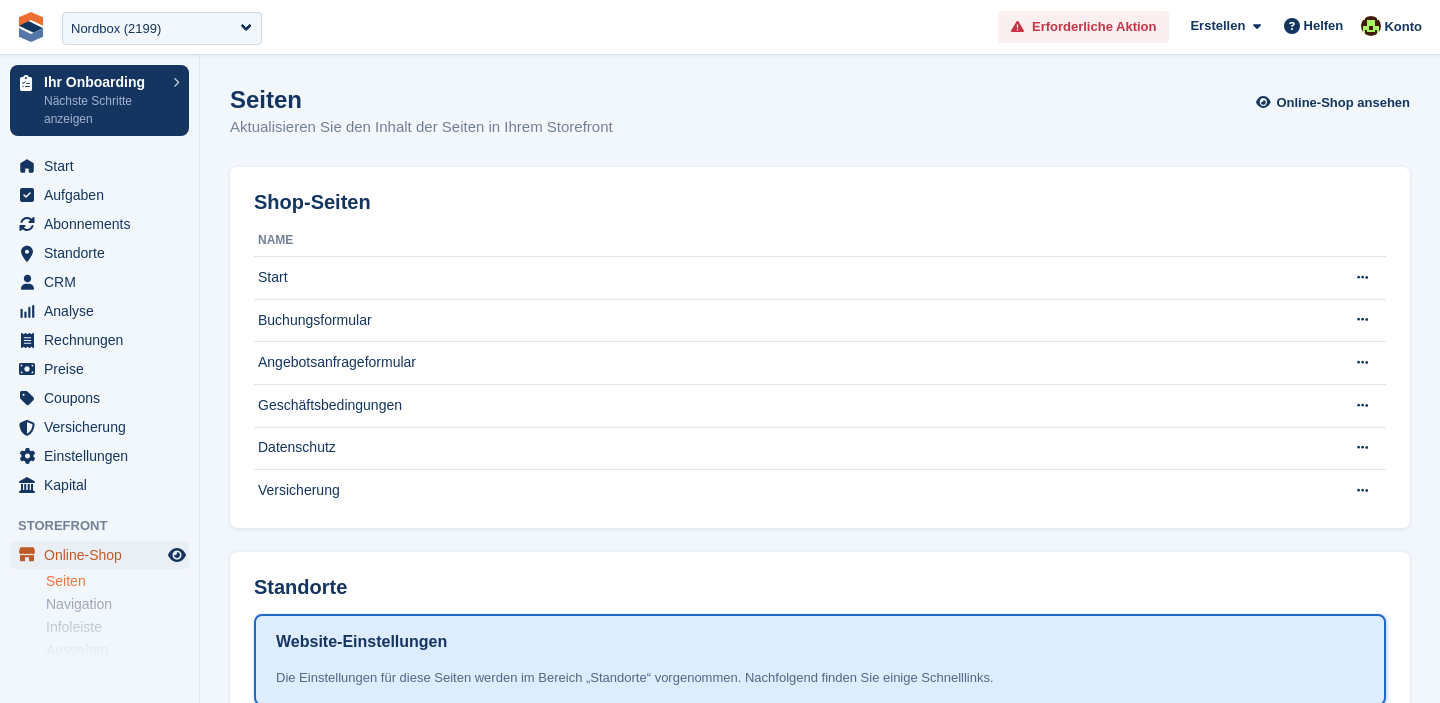 click on "Online-Shop" at bounding box center (104, 555) 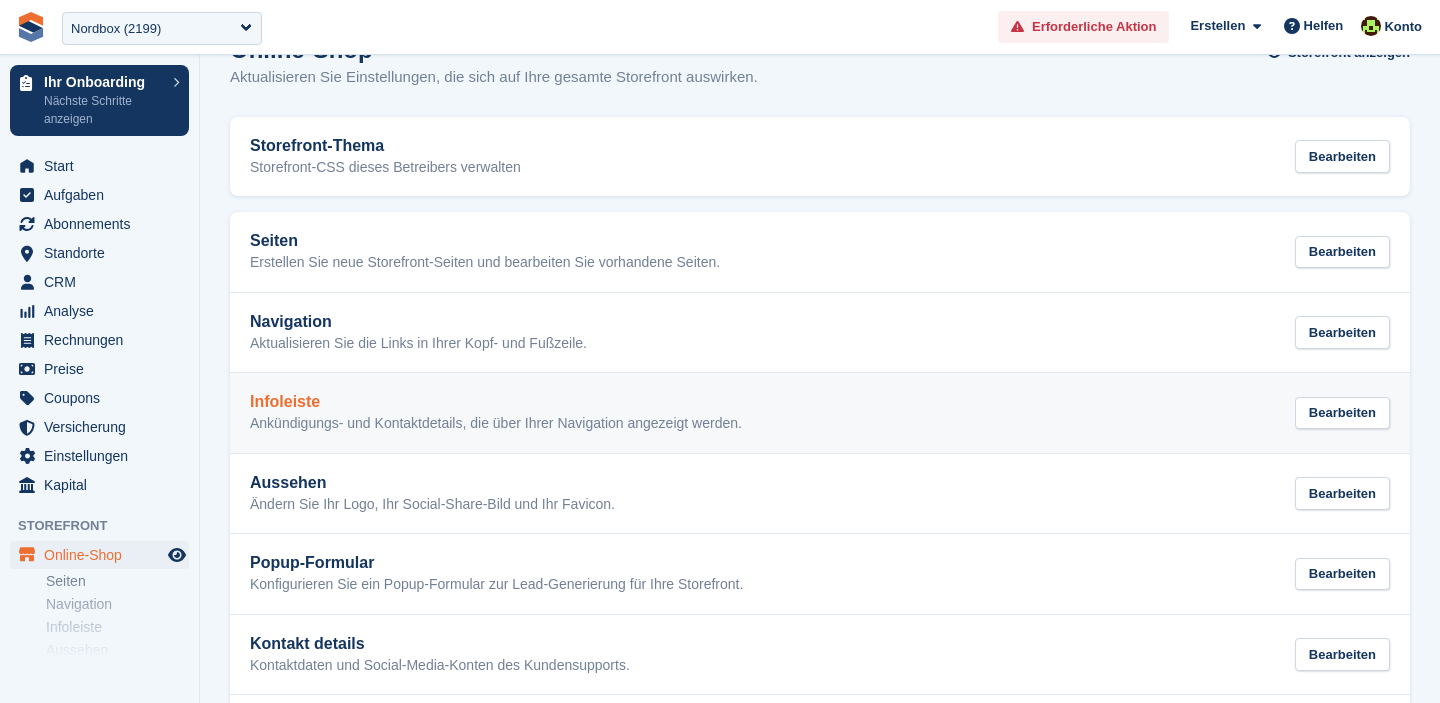 scroll, scrollTop: 207, scrollLeft: 0, axis: vertical 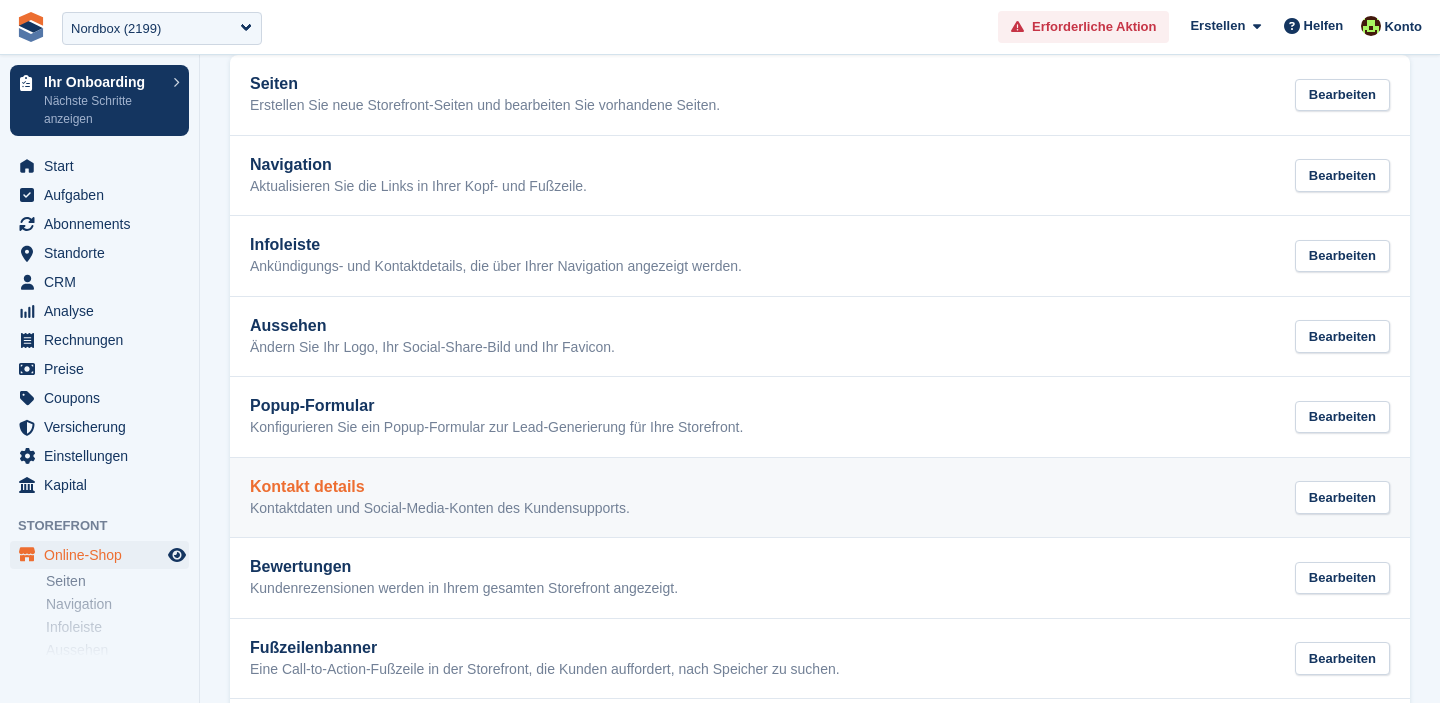 click on "Kontaktdaten und Social-Media-Konten des Kundensupports." at bounding box center [440, 509] 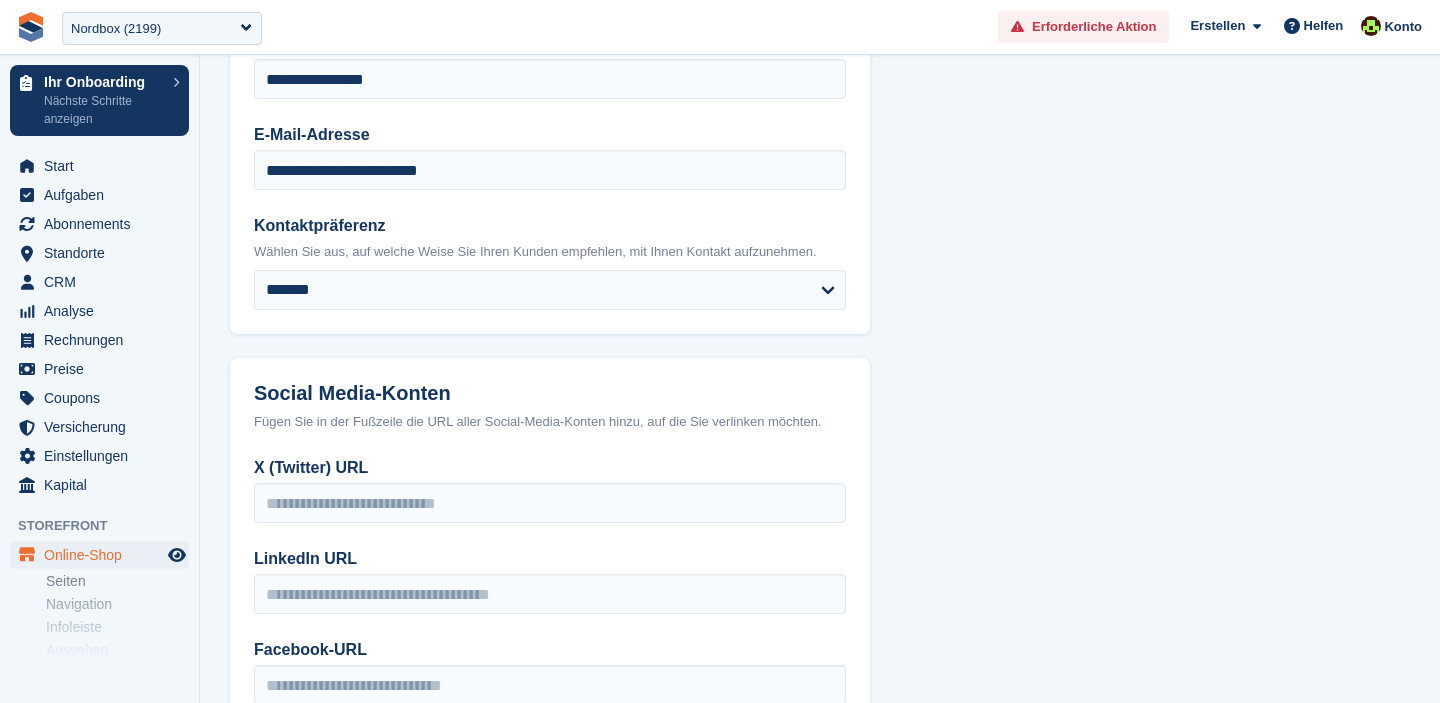 scroll, scrollTop: 0, scrollLeft: 0, axis: both 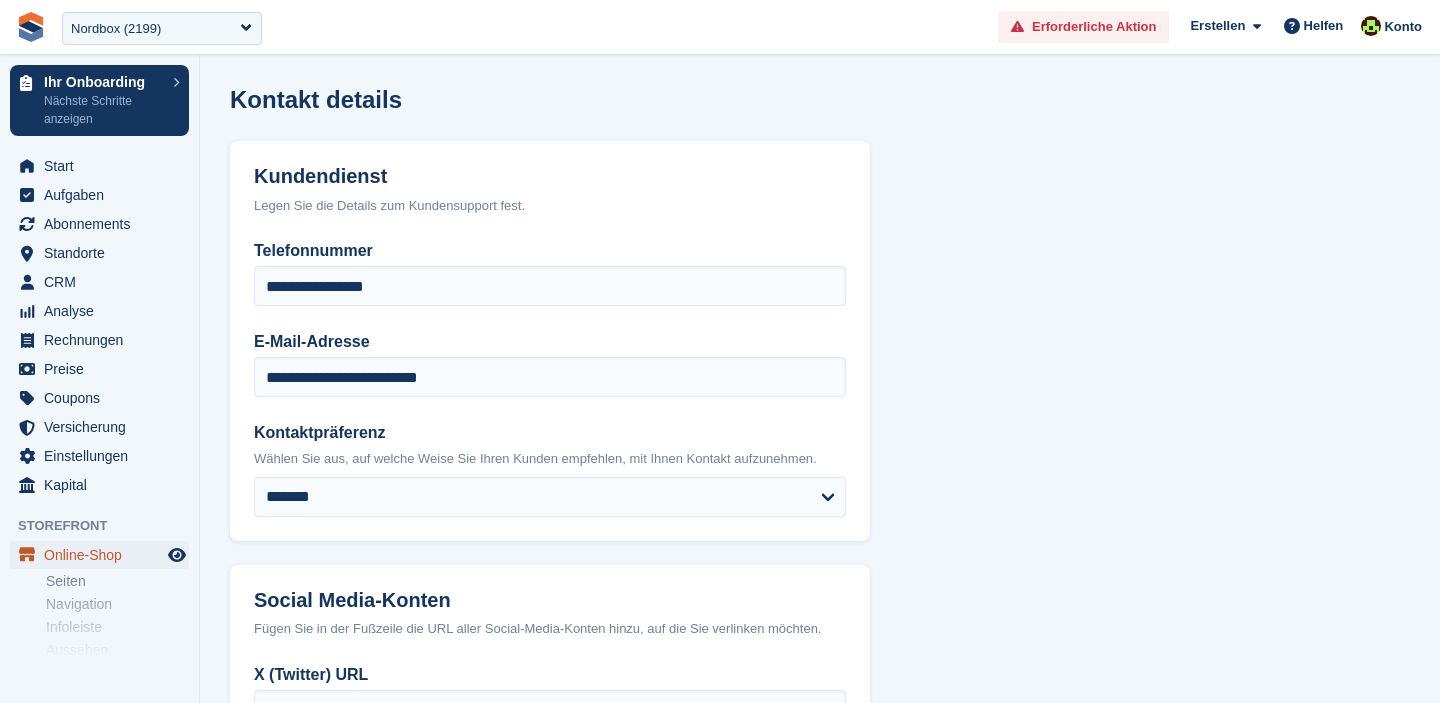 click on "Online-Shop" at bounding box center (104, 555) 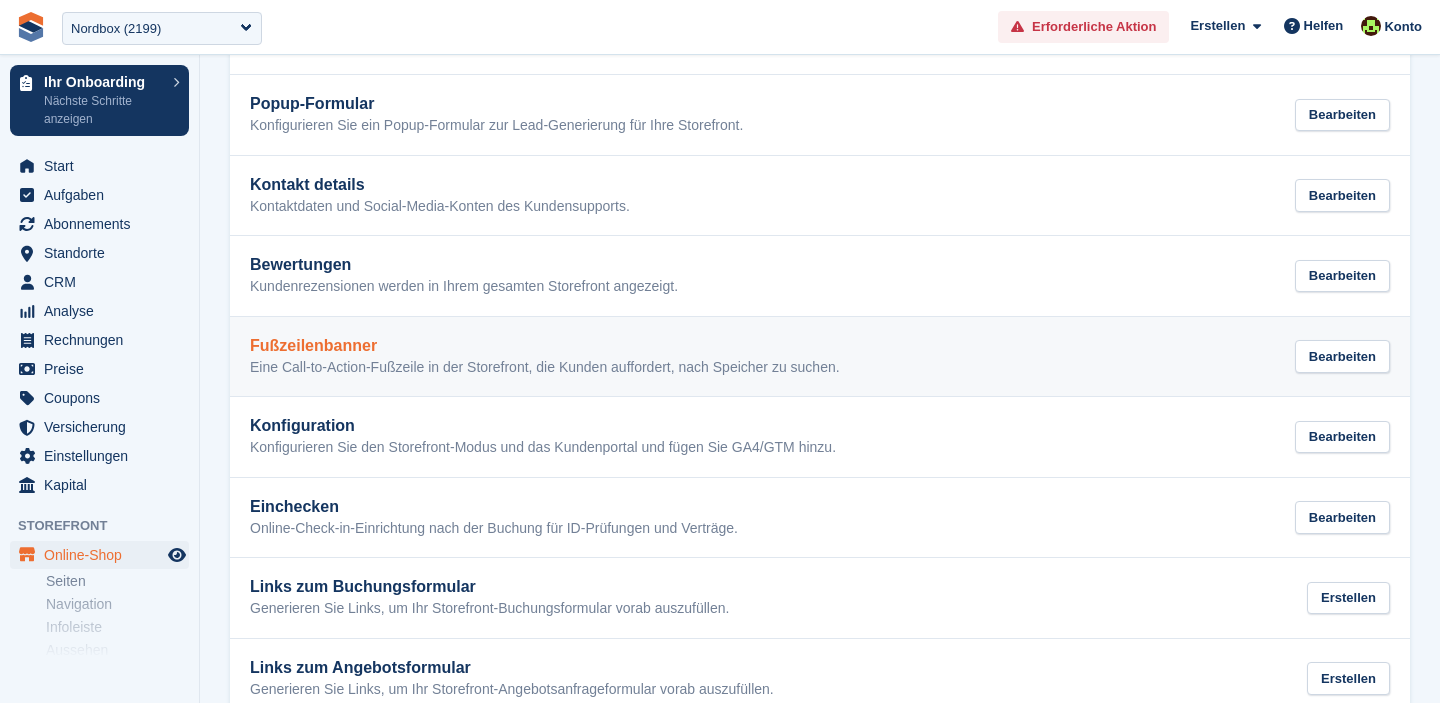 scroll, scrollTop: 554, scrollLeft: 0, axis: vertical 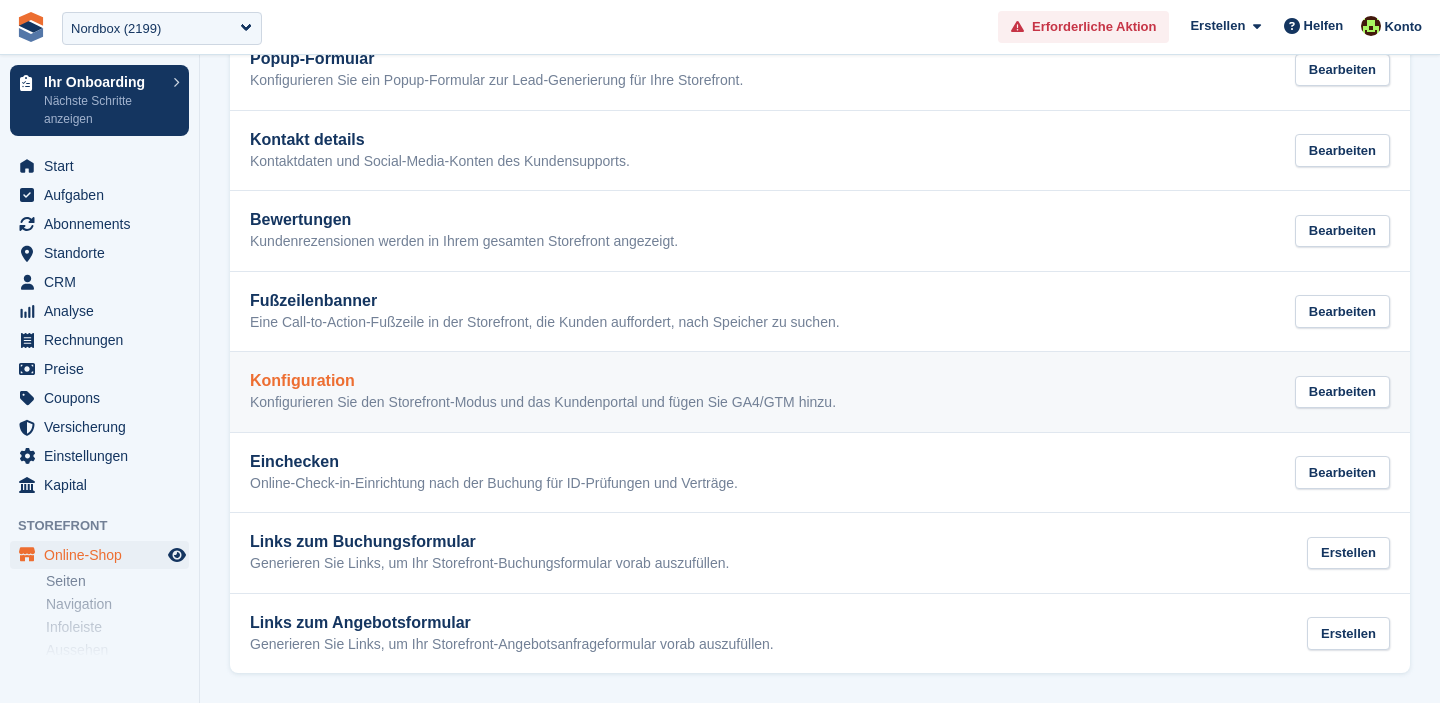 click on "Konfiguration" at bounding box center (543, 381) 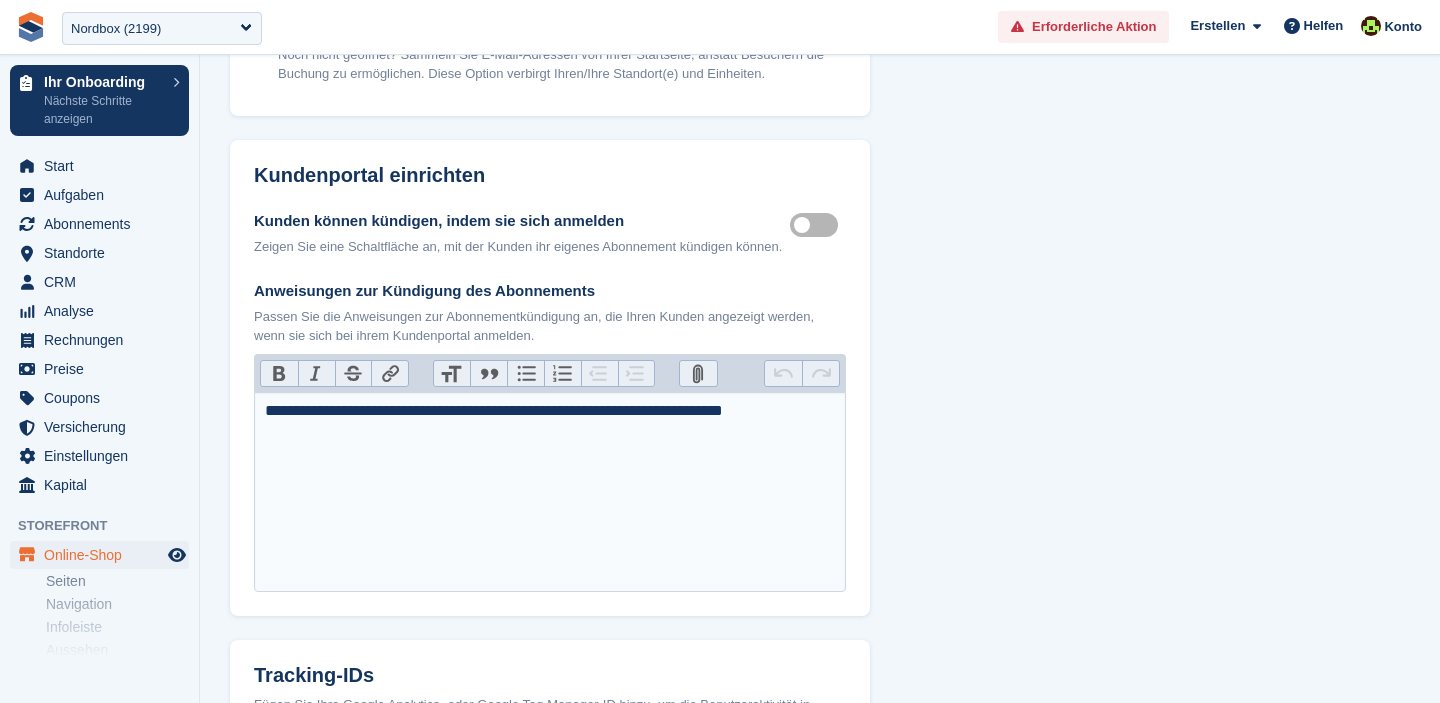 scroll, scrollTop: 602, scrollLeft: 0, axis: vertical 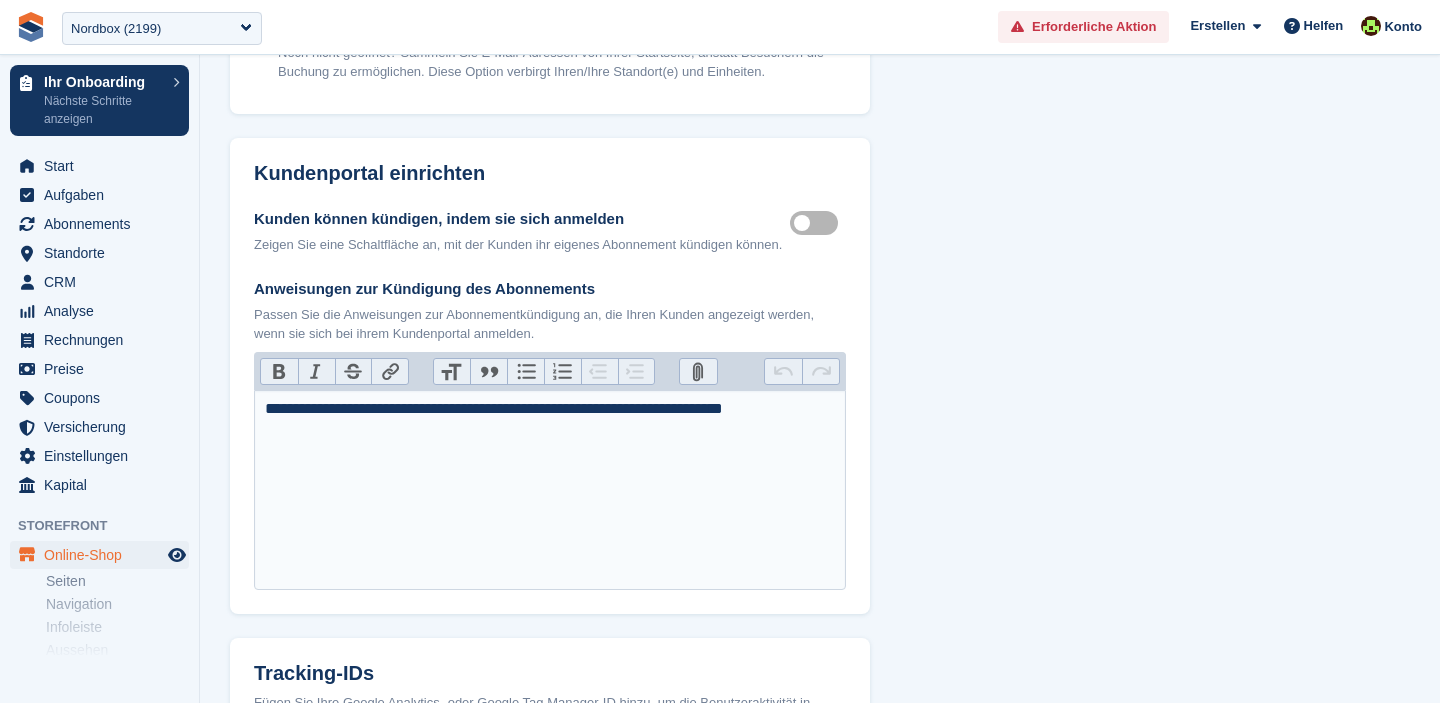 click on "Customer self cancellable" at bounding box center (818, 223) 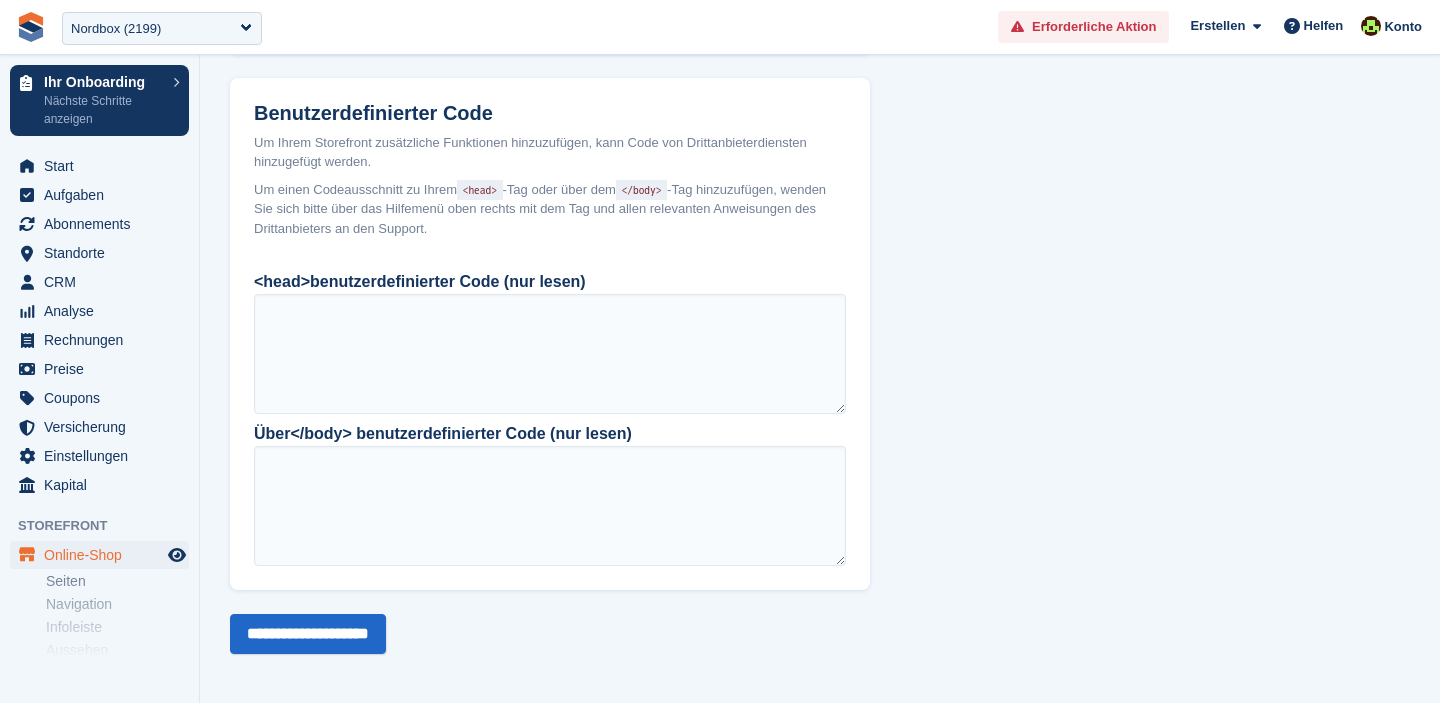 scroll, scrollTop: 1759, scrollLeft: 0, axis: vertical 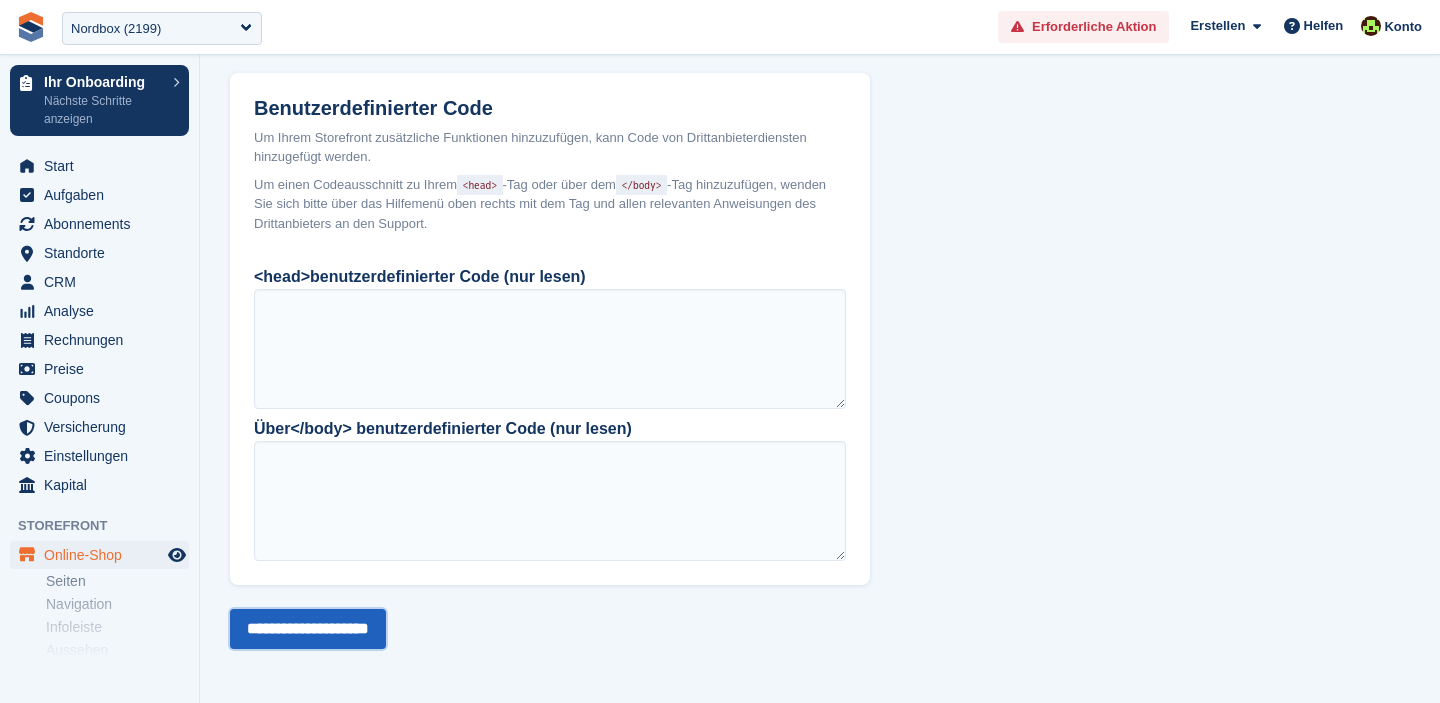click on "**********" at bounding box center (308, 629) 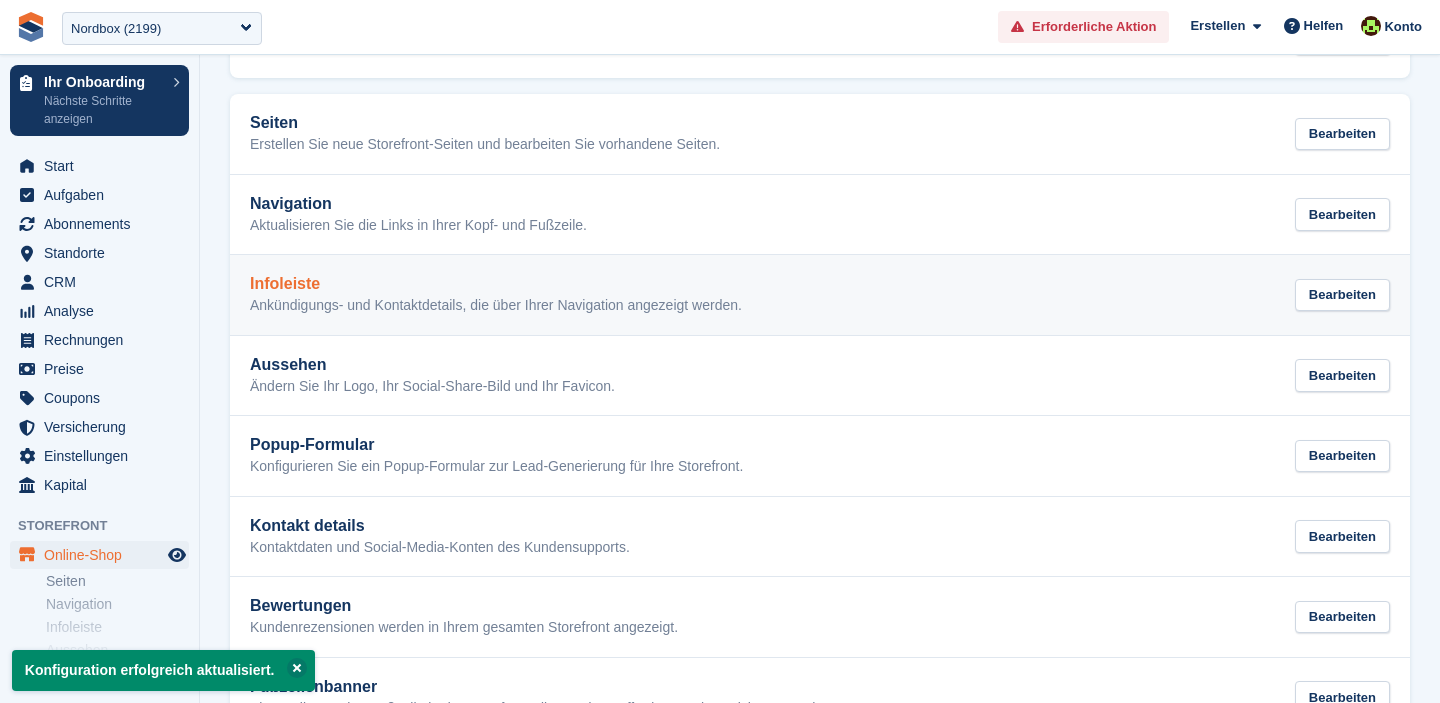 scroll, scrollTop: 177, scrollLeft: 0, axis: vertical 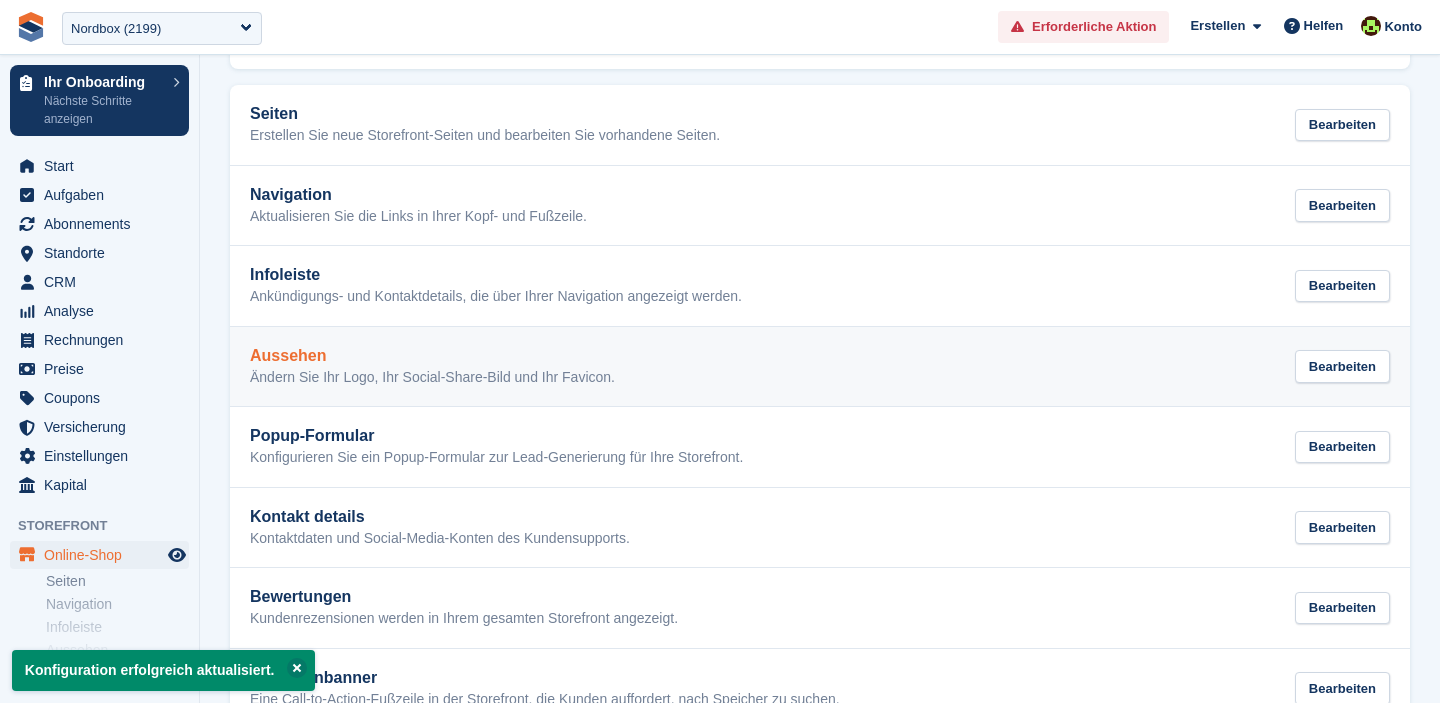 click on "Ändern Sie Ihr Logo, Ihr Social-Share-Bild und Ihr Favicon." at bounding box center (432, 378) 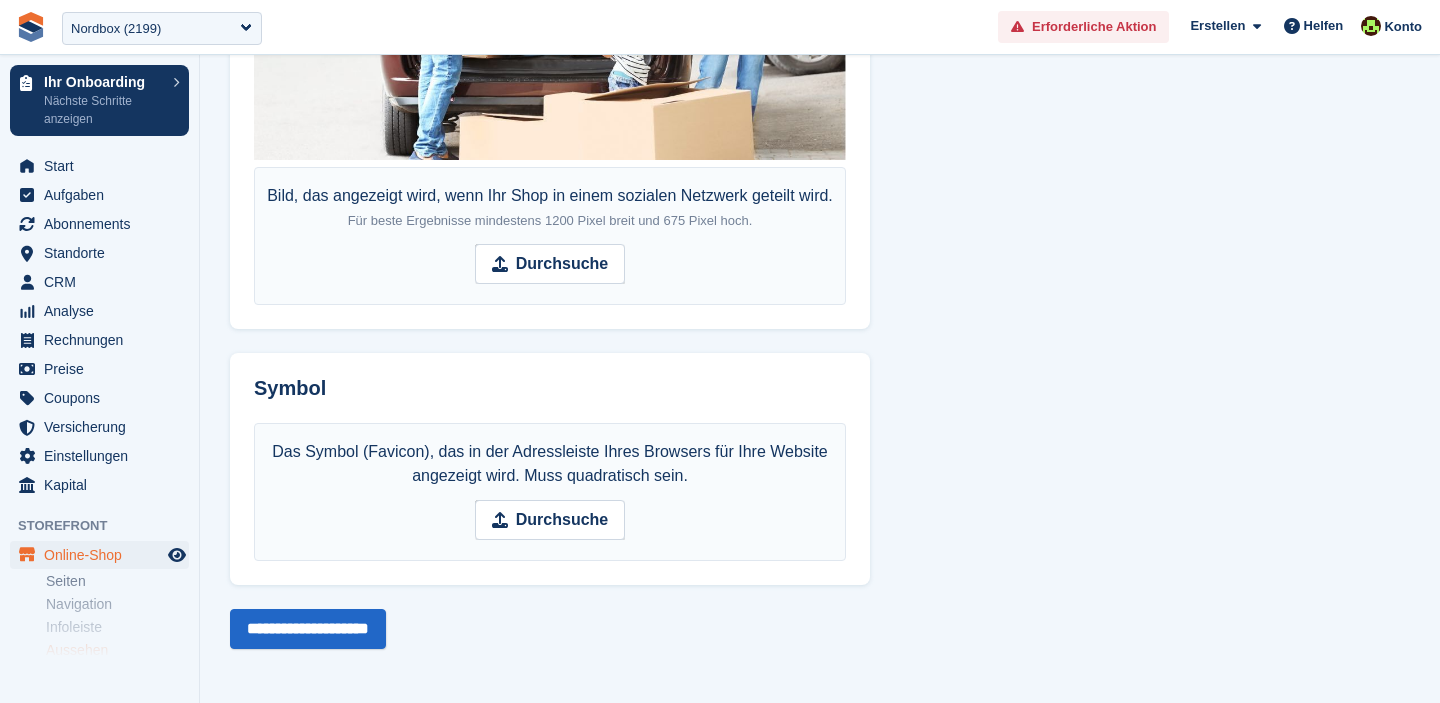 scroll, scrollTop: 1432, scrollLeft: 0, axis: vertical 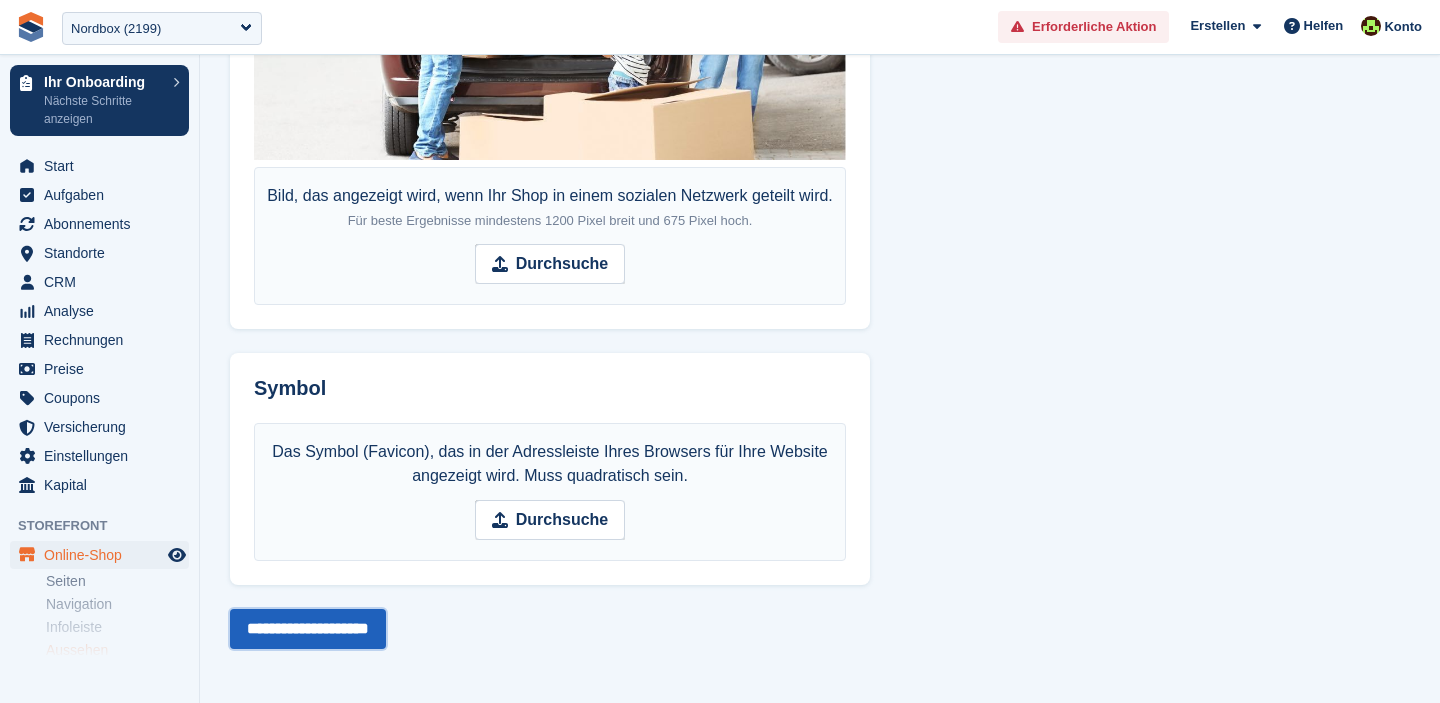 click on "**********" at bounding box center (308, 629) 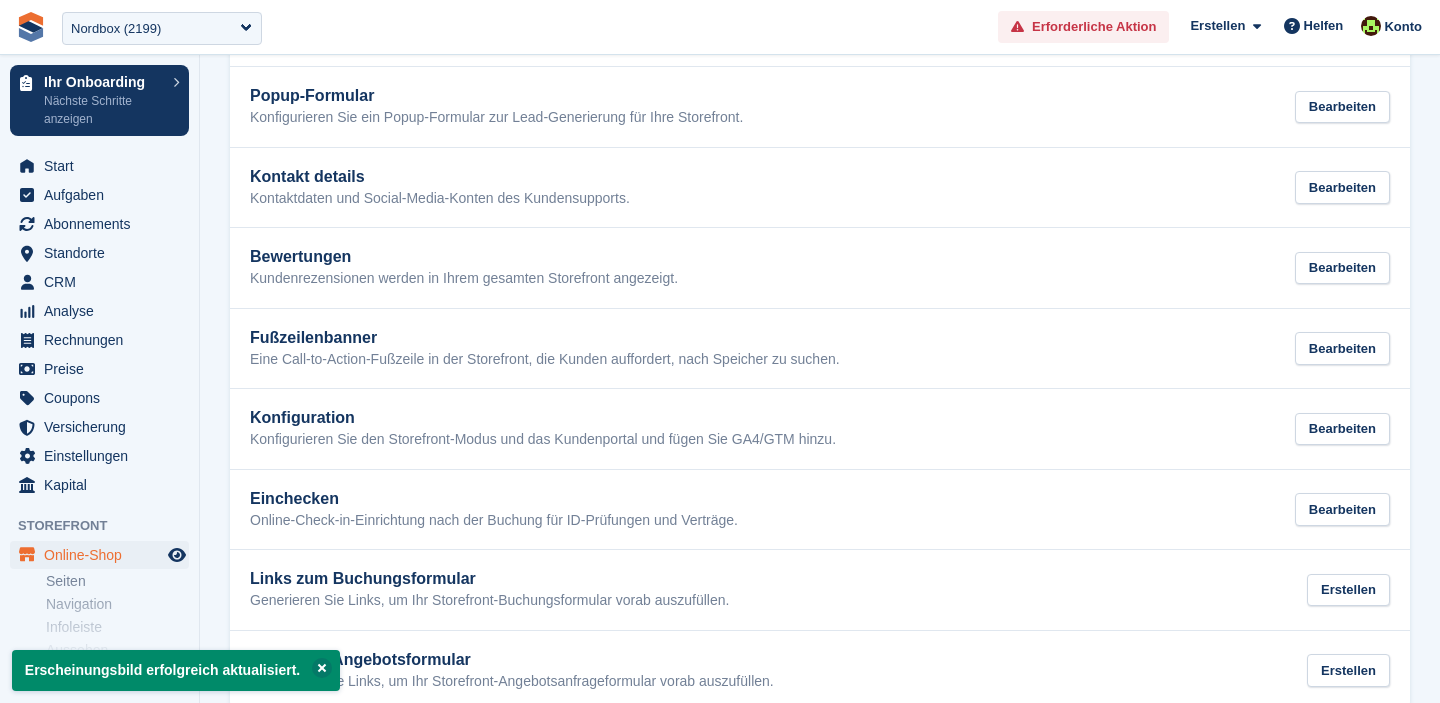 scroll, scrollTop: 554, scrollLeft: 0, axis: vertical 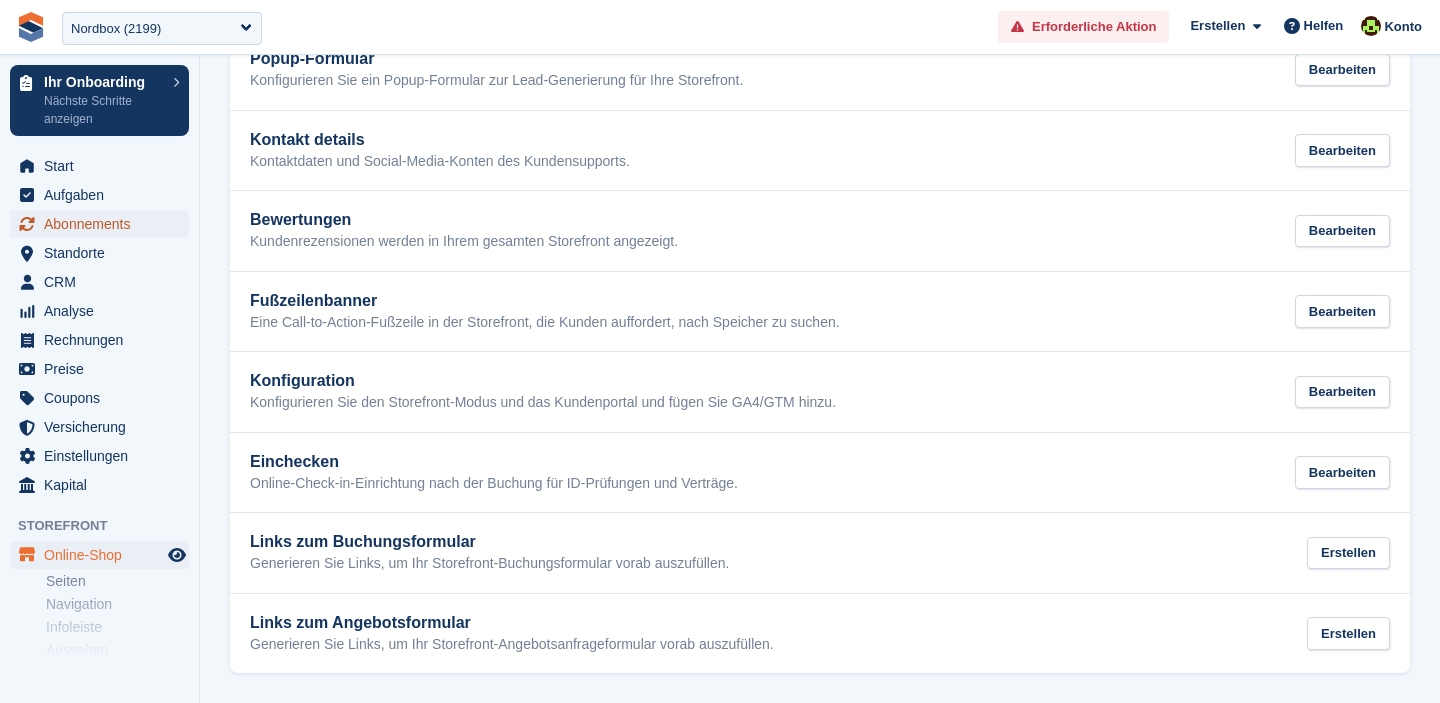 click on "Abonnements" at bounding box center [104, 224] 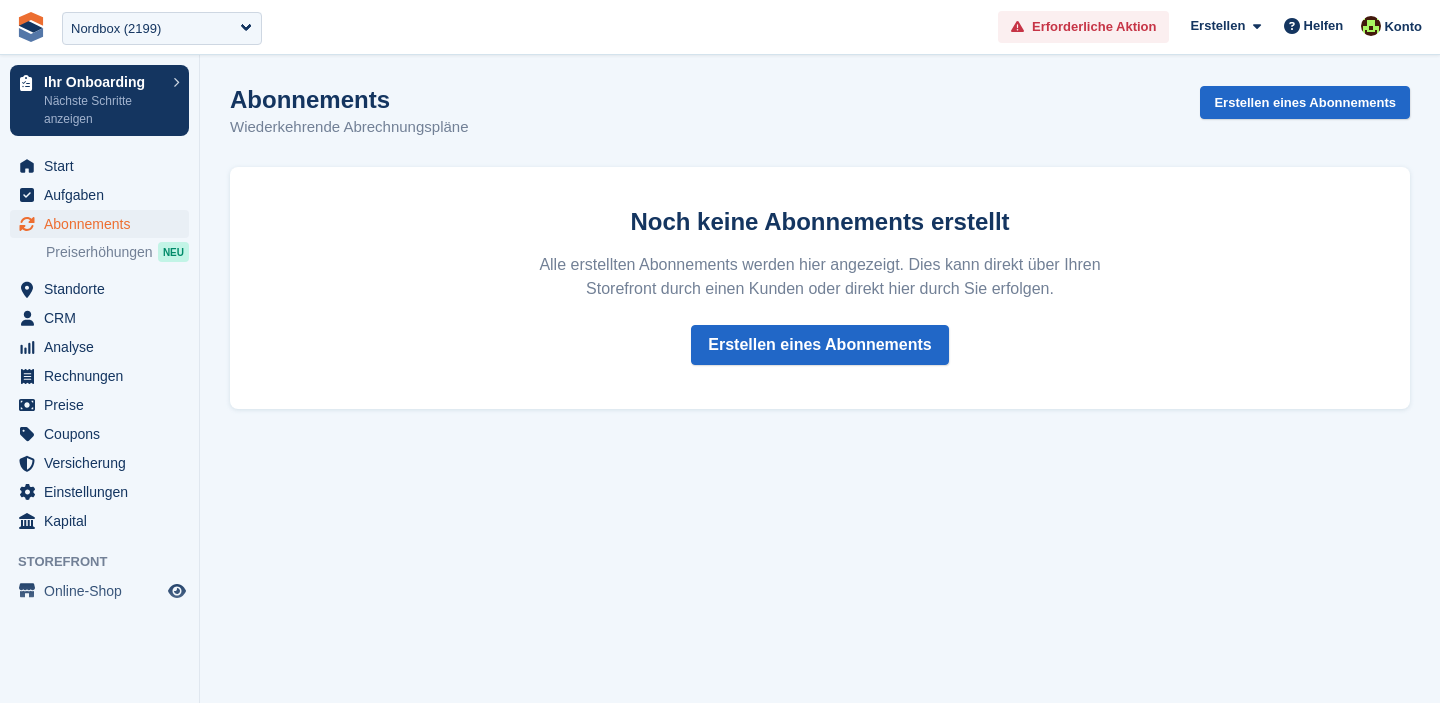 scroll, scrollTop: 0, scrollLeft: 0, axis: both 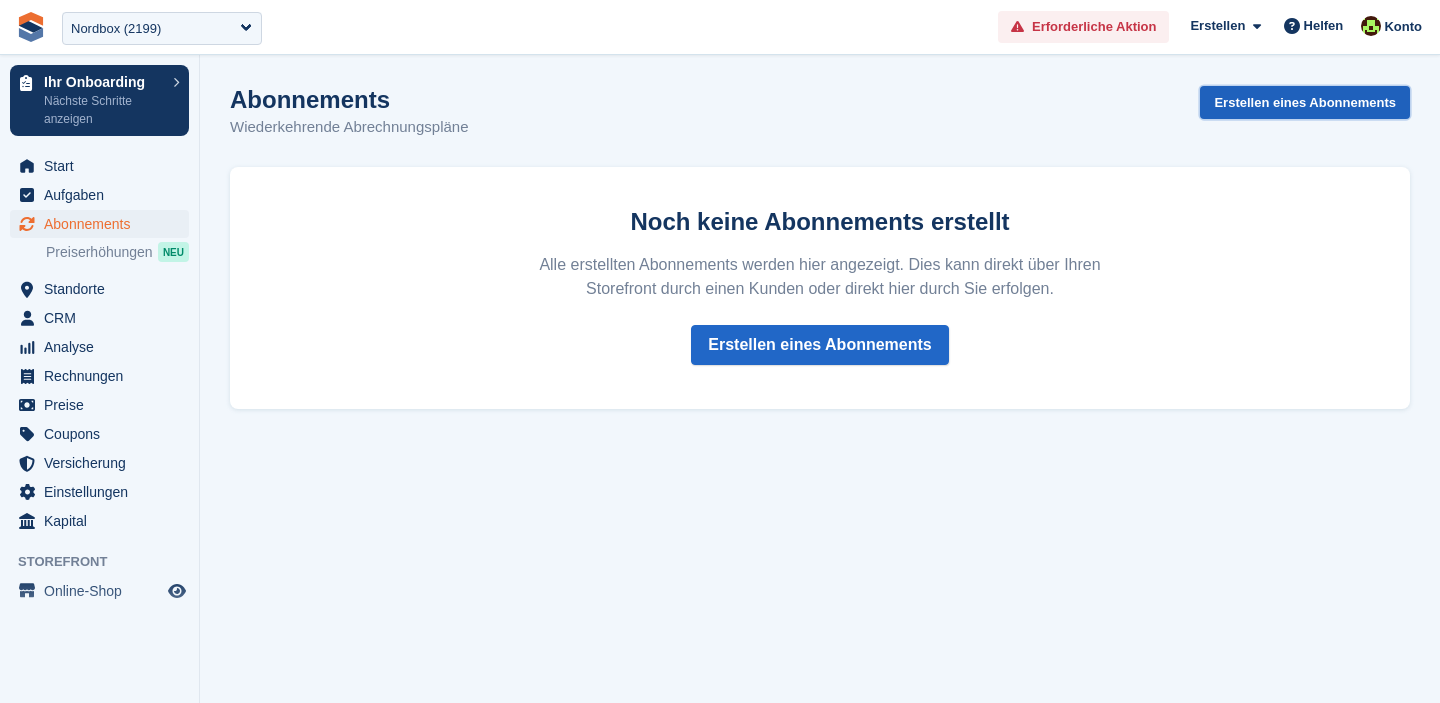 click on "Erstellen eines Abonnements" at bounding box center [1305, 102] 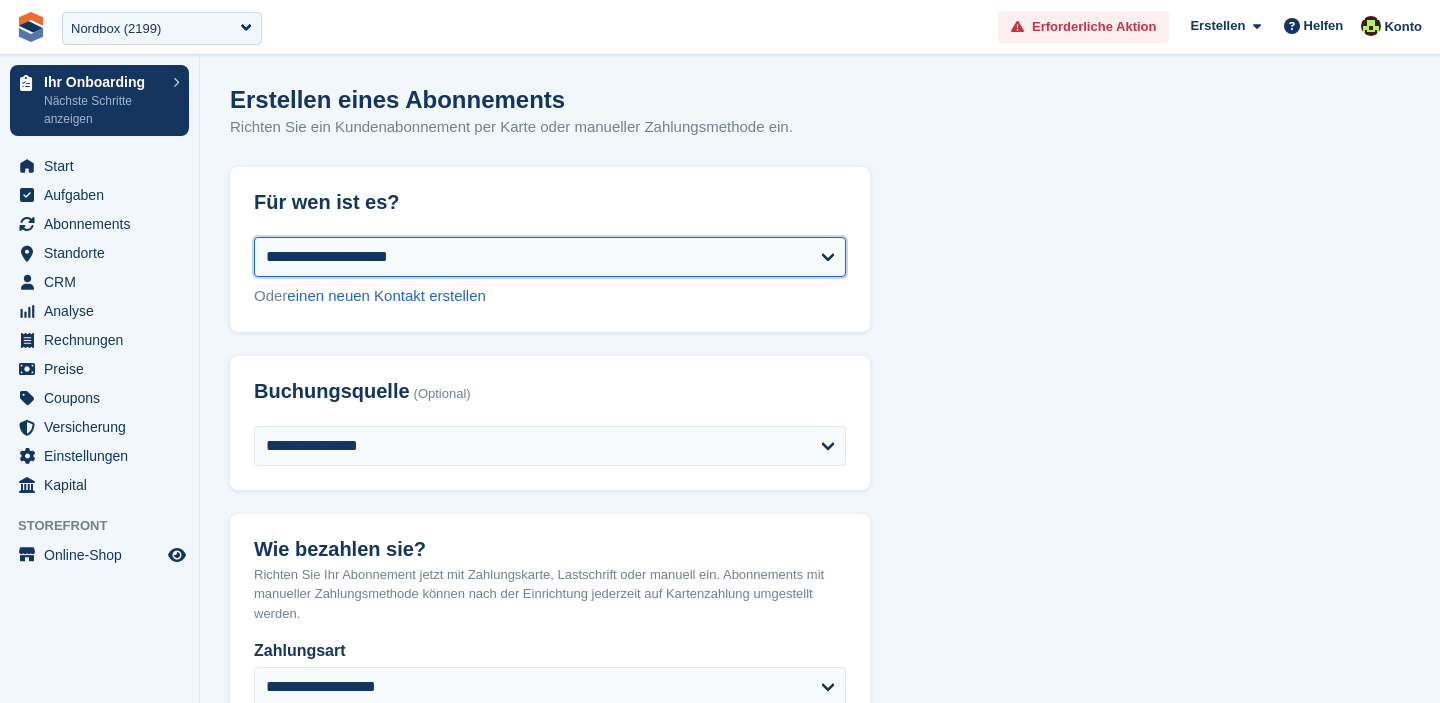 click on "**********" at bounding box center [550, 257] 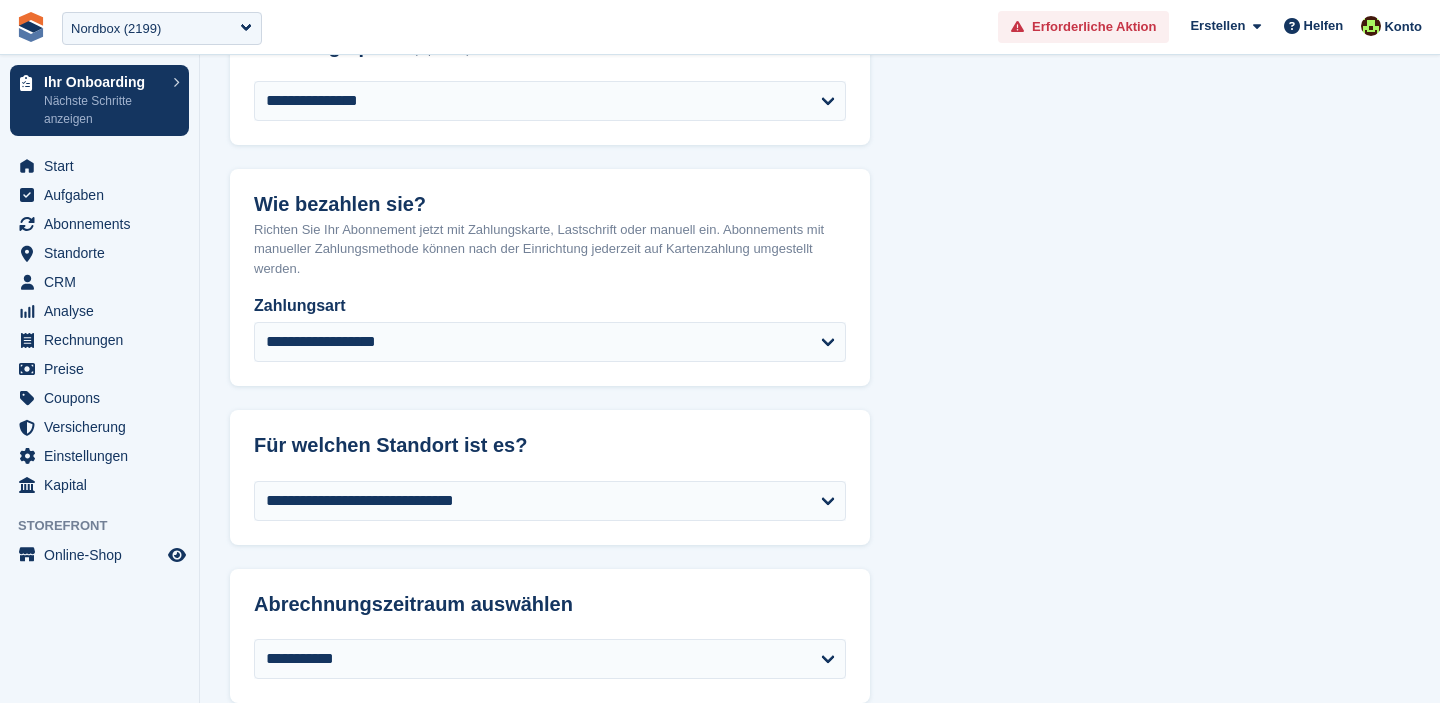 scroll, scrollTop: 356, scrollLeft: 0, axis: vertical 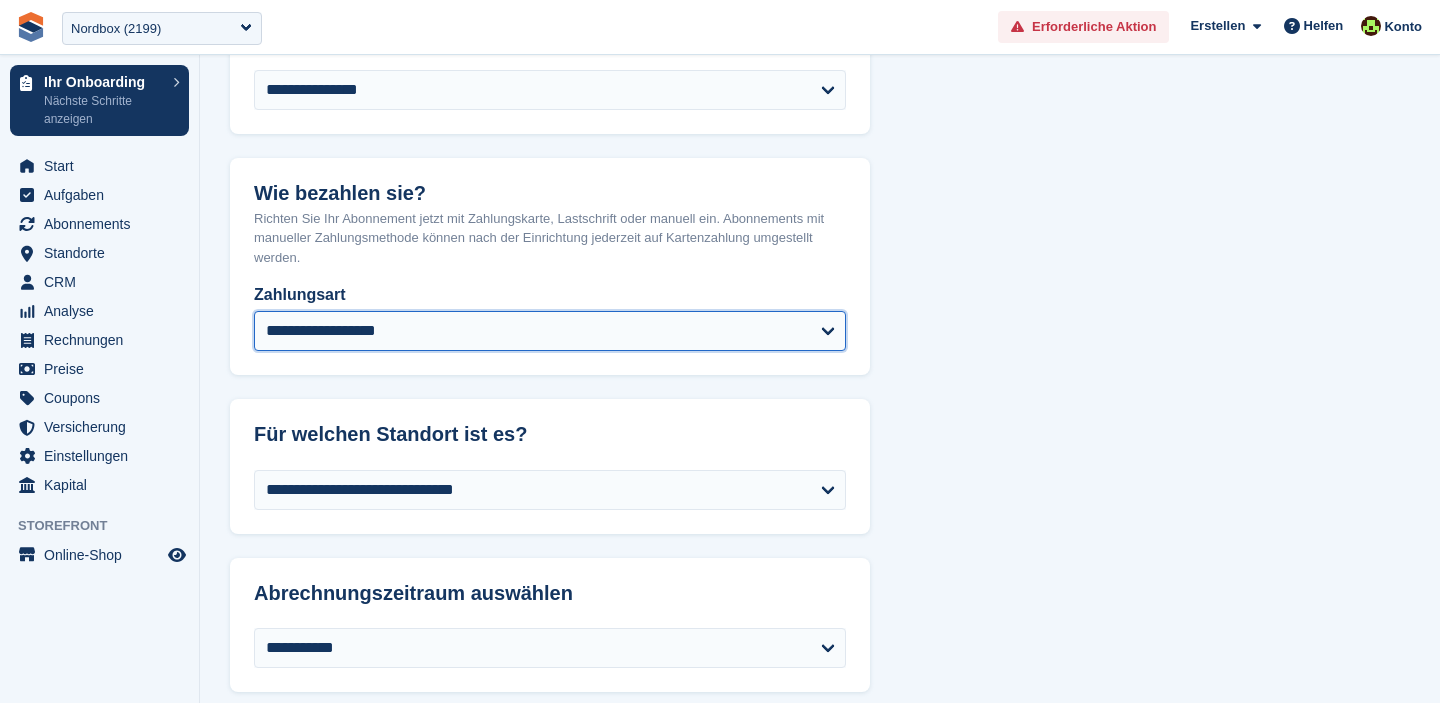 click on "**********" at bounding box center (550, 331) 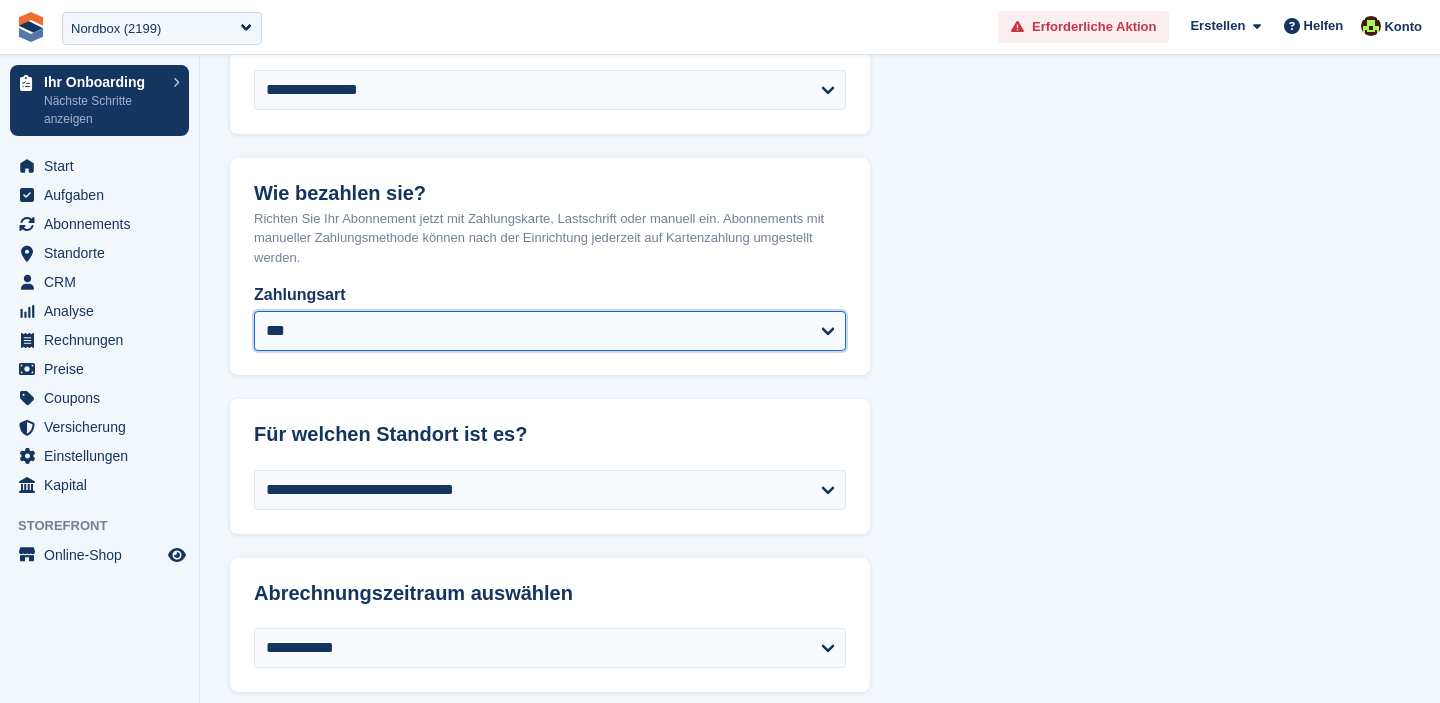 select 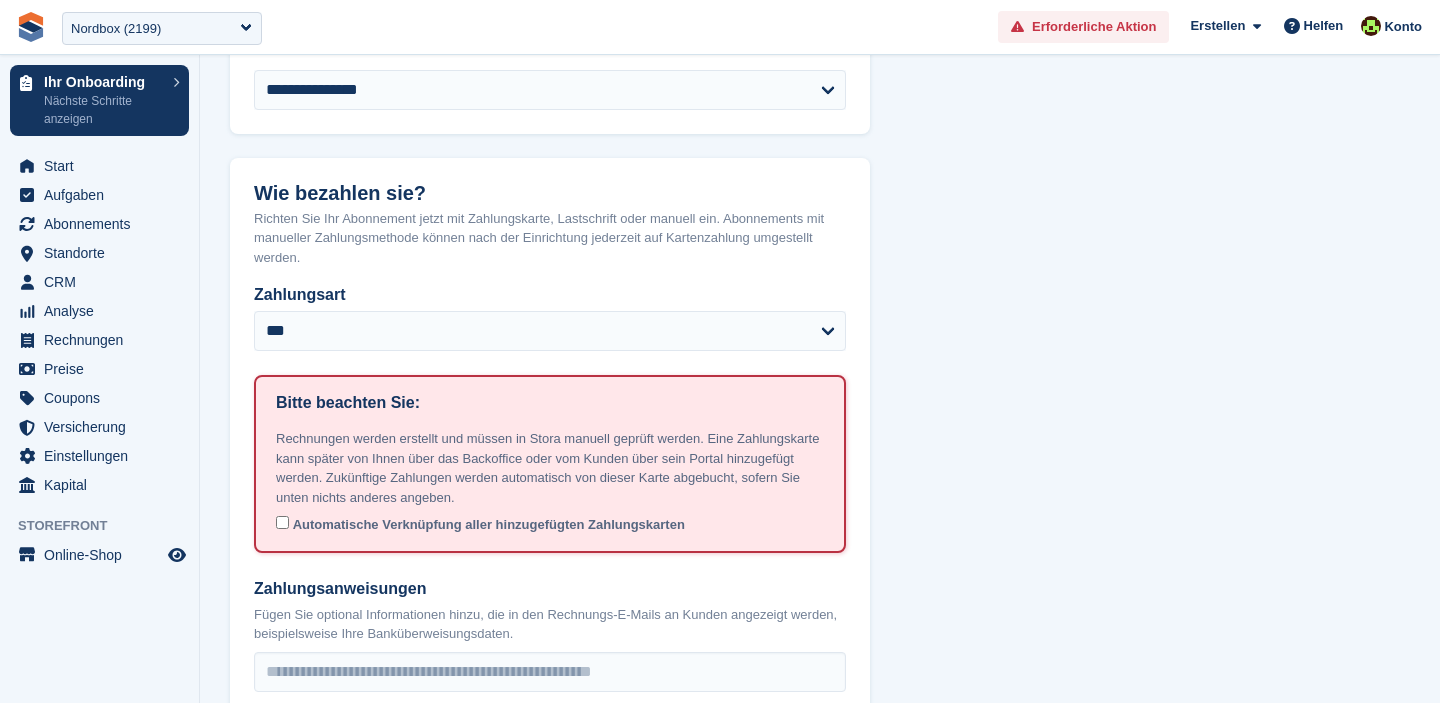 click on "Richten Sie Ihr Abonnement jetzt mit Zahlungskarte, Lastschrift oder manuell ein. Abonnements mit manueller Zahlungsmethode können nach der Einrichtung jederzeit auf Kartenzahlung umgestellt werden." at bounding box center (550, 238) 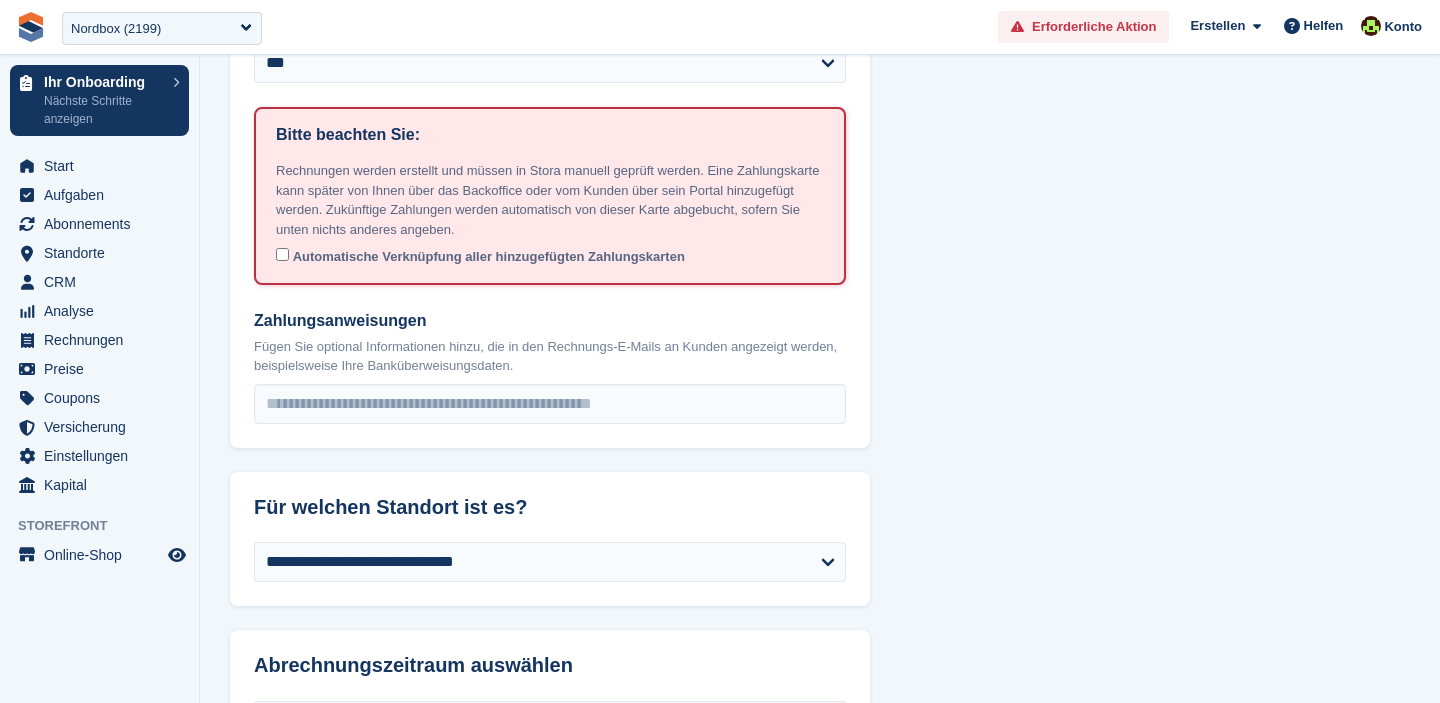 scroll, scrollTop: 631, scrollLeft: 0, axis: vertical 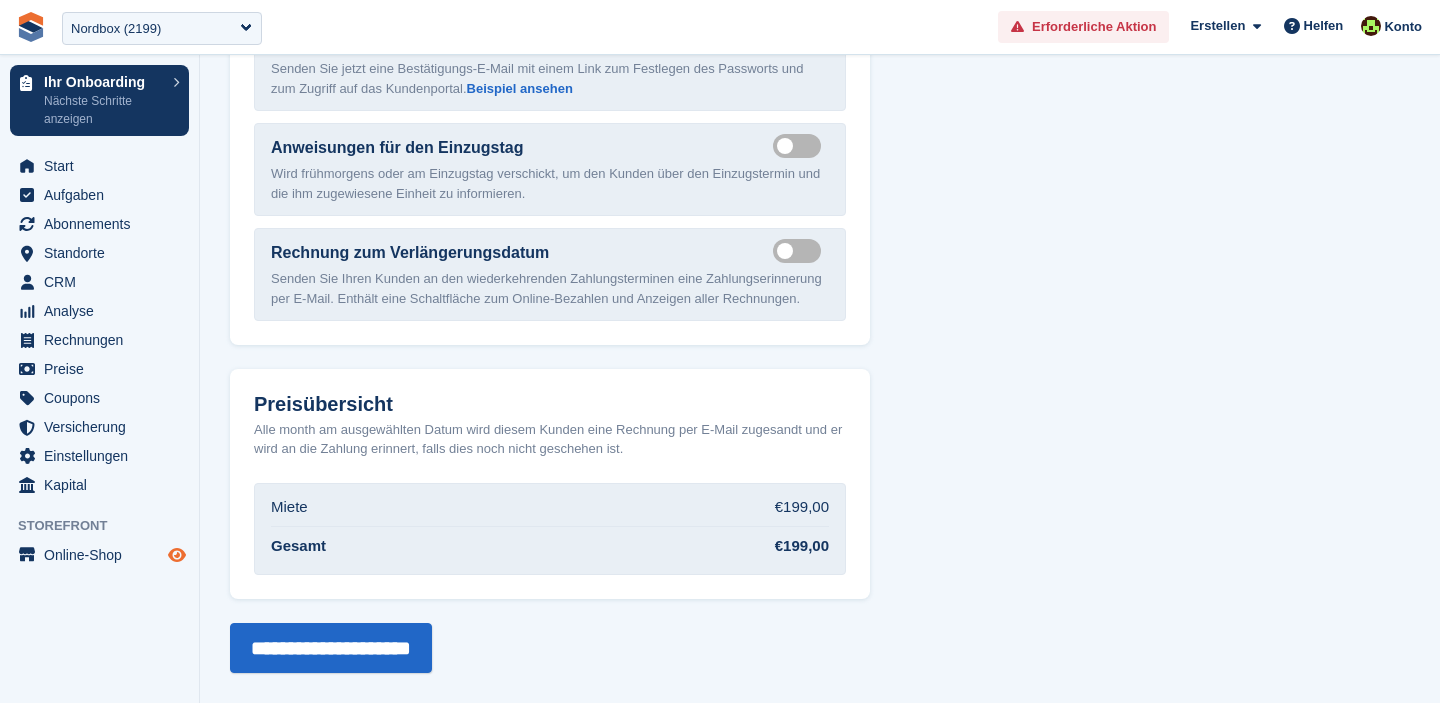 click at bounding box center (177, 555) 